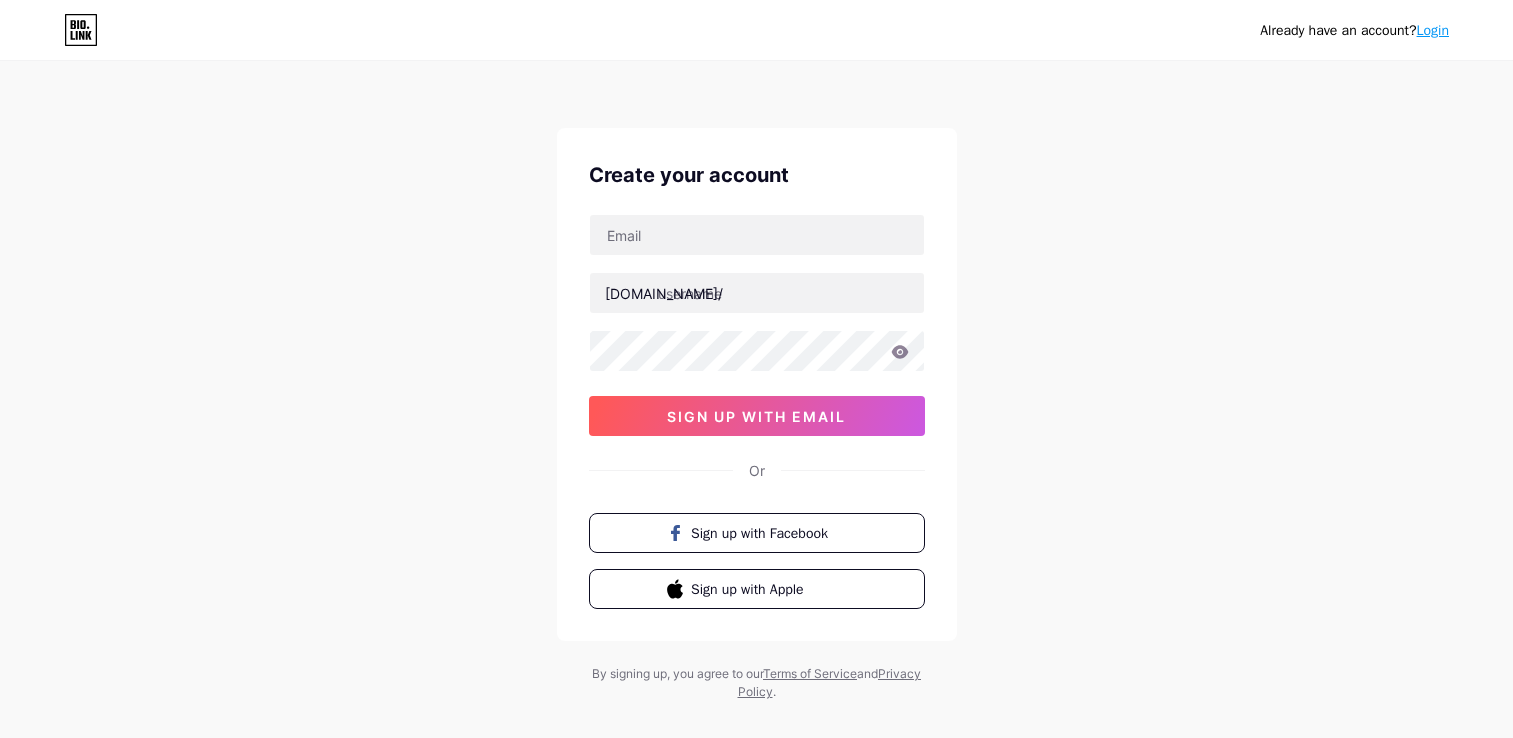 scroll, scrollTop: 0, scrollLeft: 0, axis: both 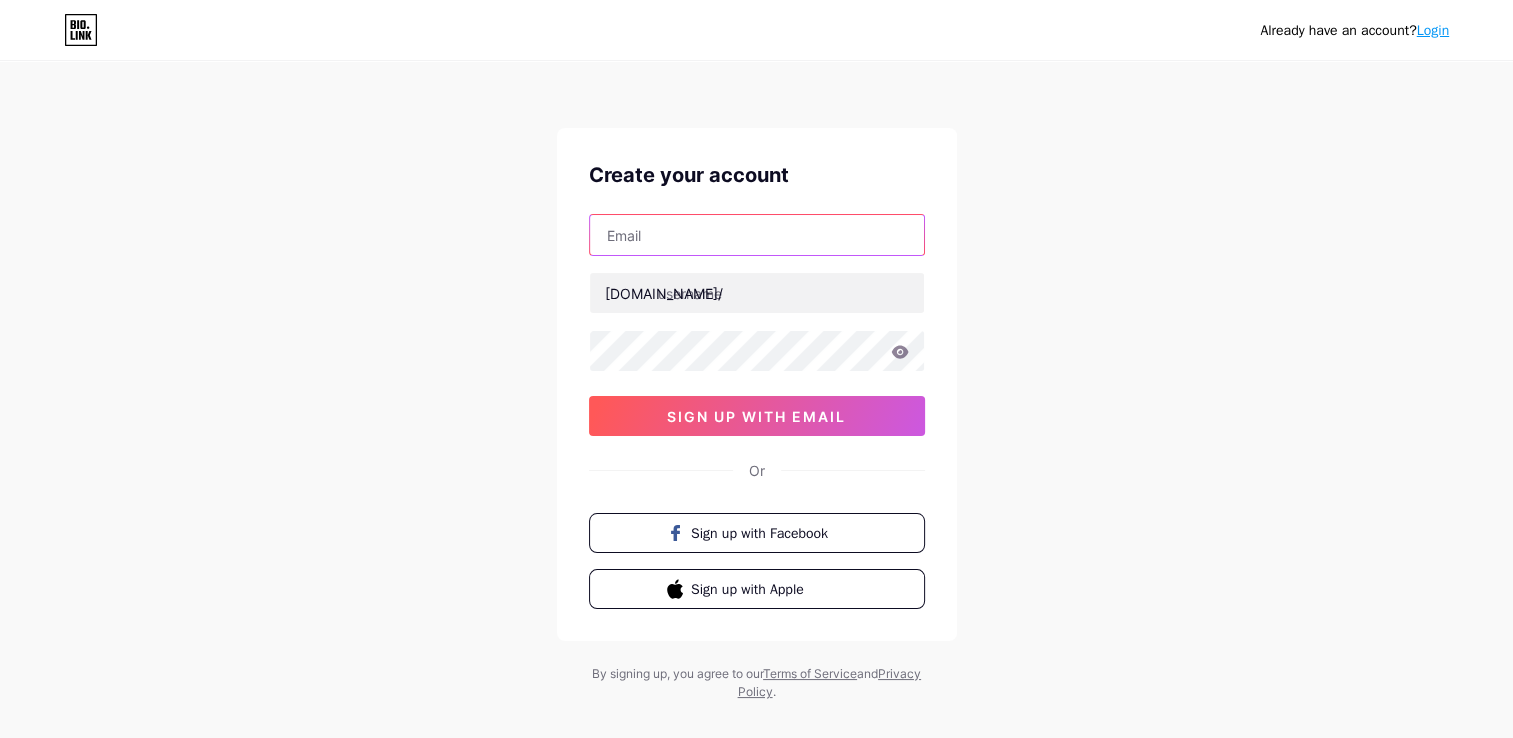 click at bounding box center (757, 235) 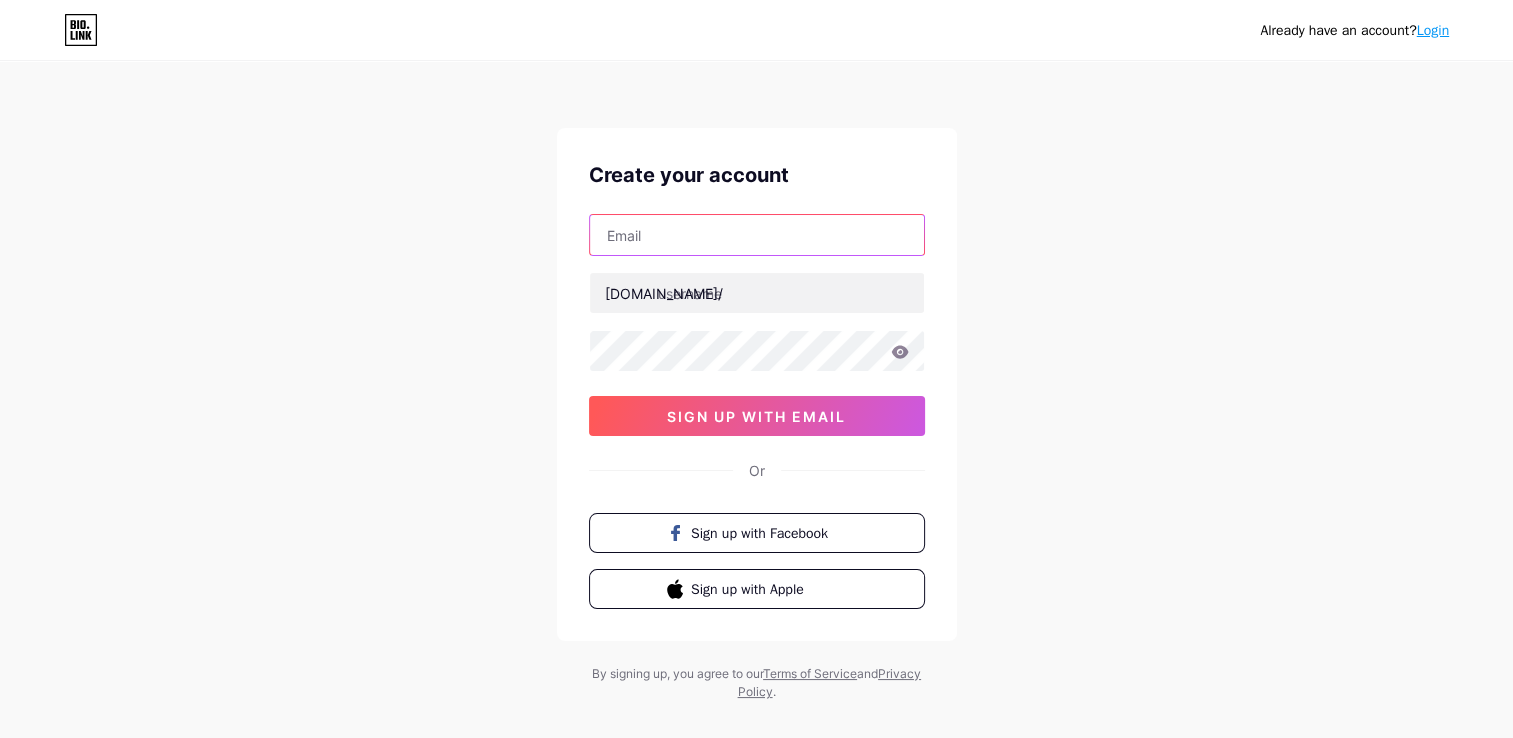 click at bounding box center (757, 235) 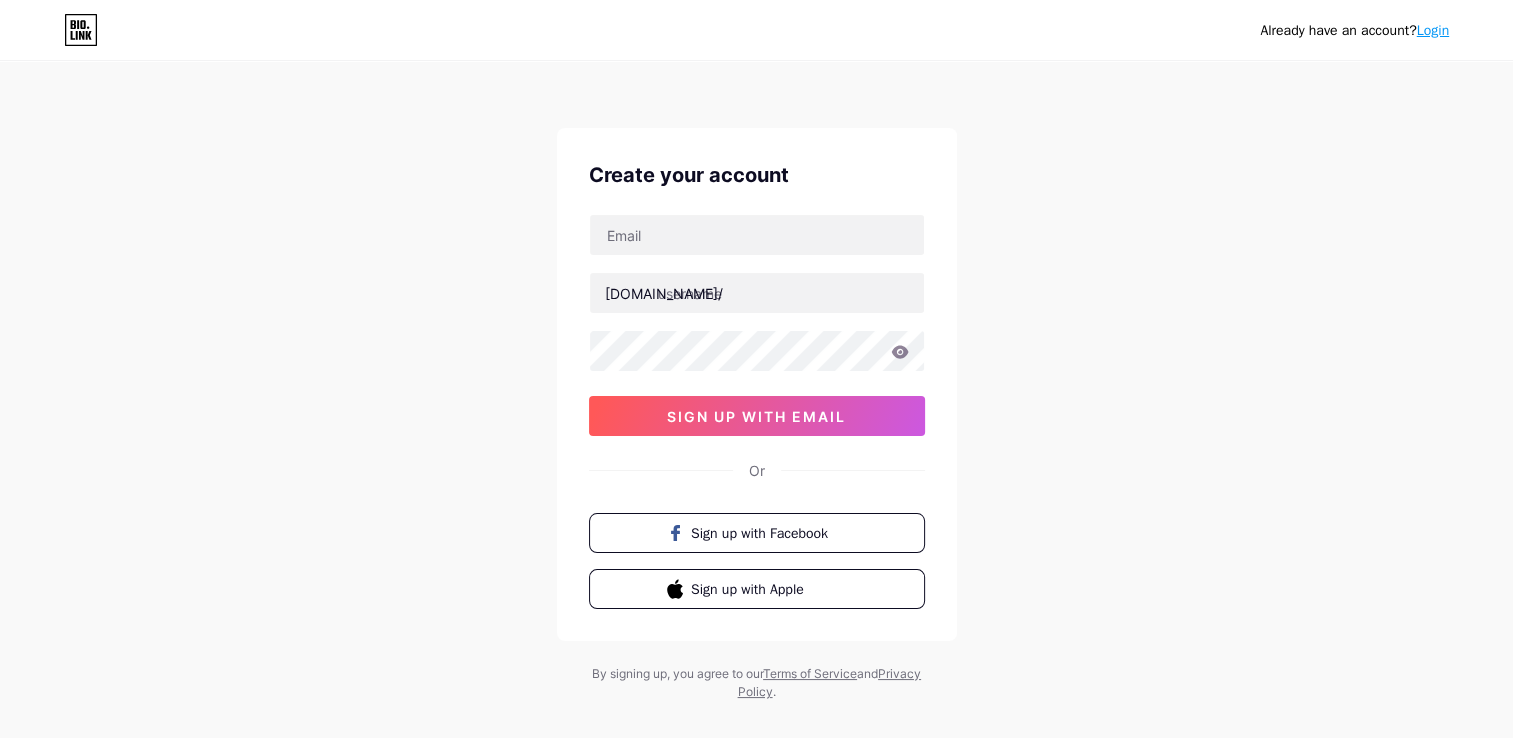 click on "Already have an account?  Login   Create your account         [DOMAIN_NAME]/                       sign up with email         Or       Sign up with Facebook
Sign up with Apple
By signing up, you agree to our  Terms of Service  and  Privacy Policy ." at bounding box center (756, 382) 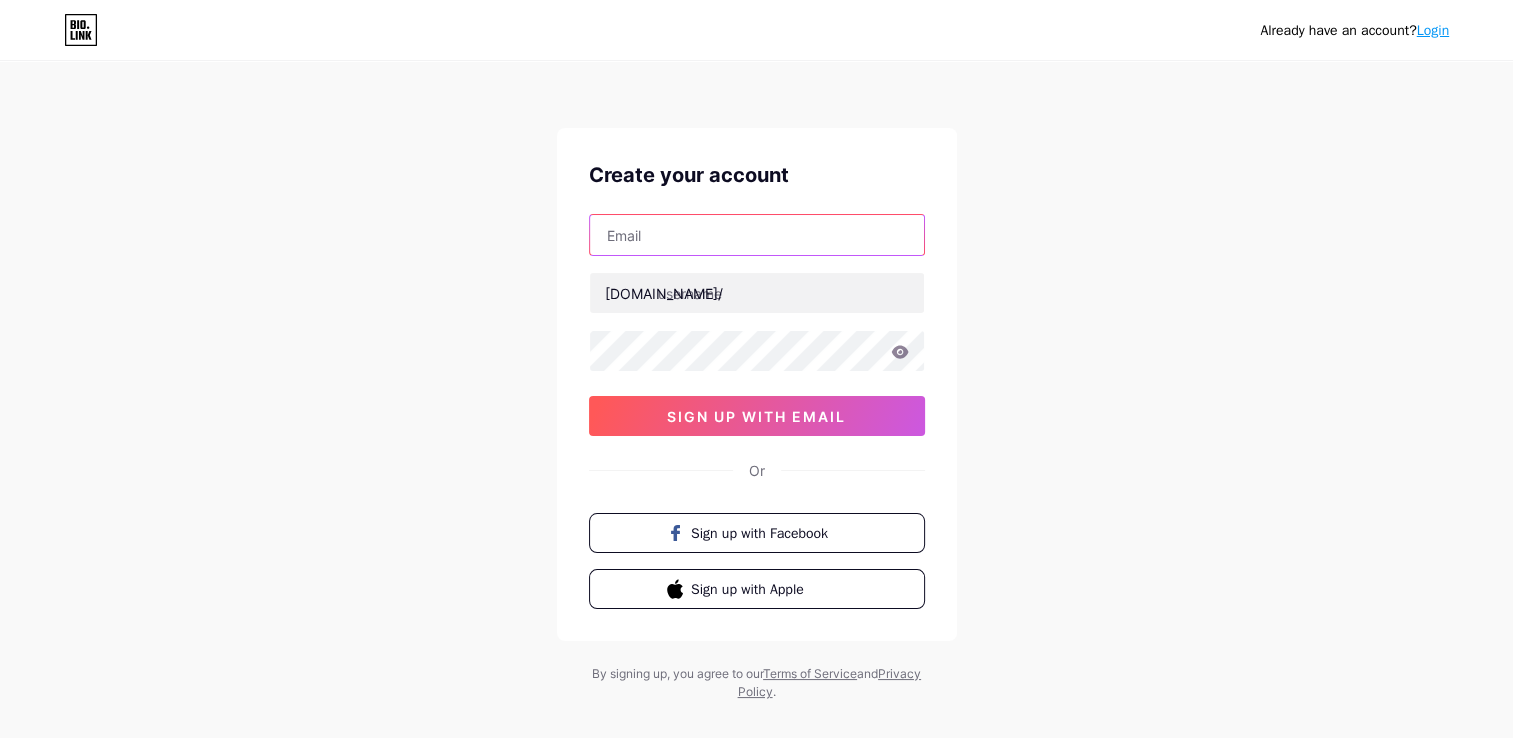 click at bounding box center (757, 235) 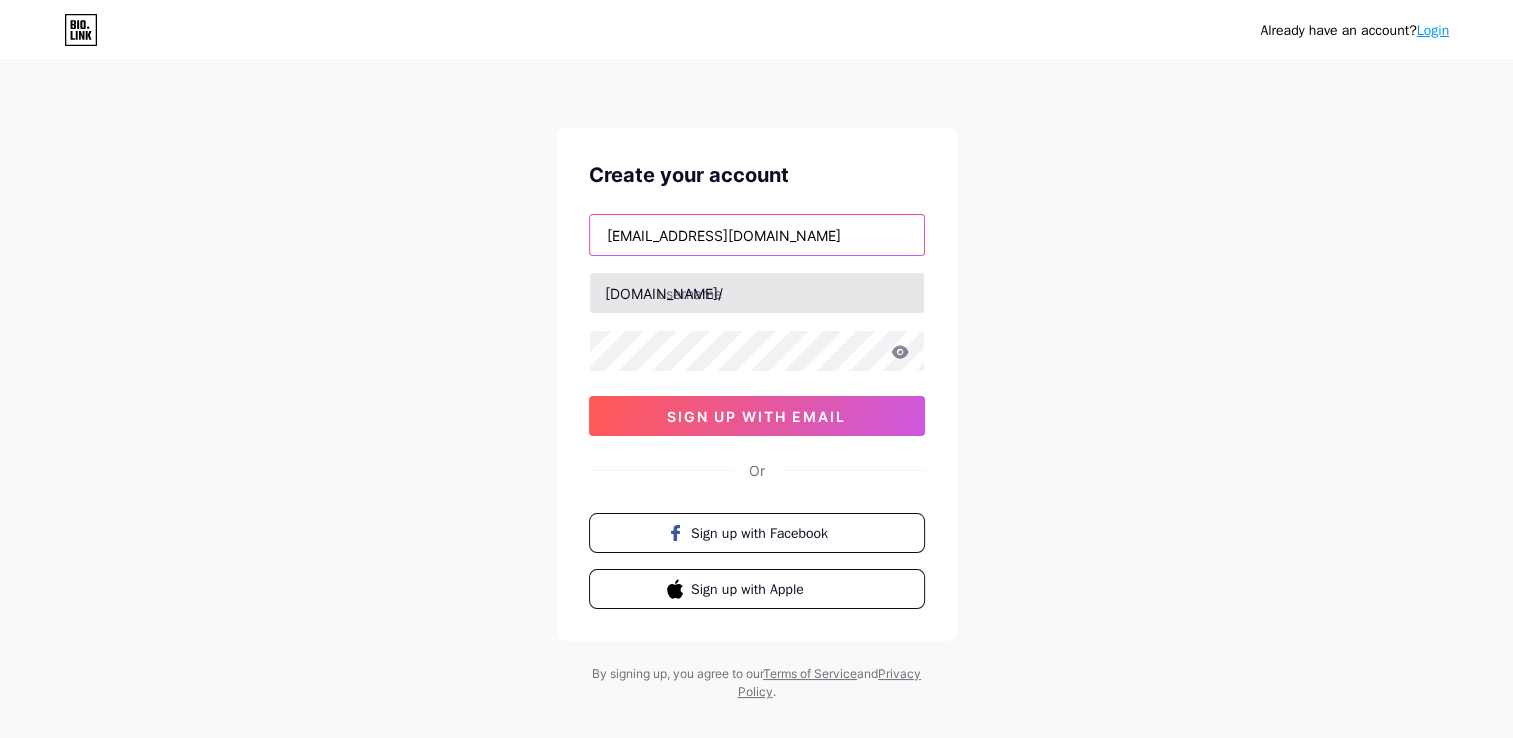 type on "[EMAIL_ADDRESS][DOMAIN_NAME]" 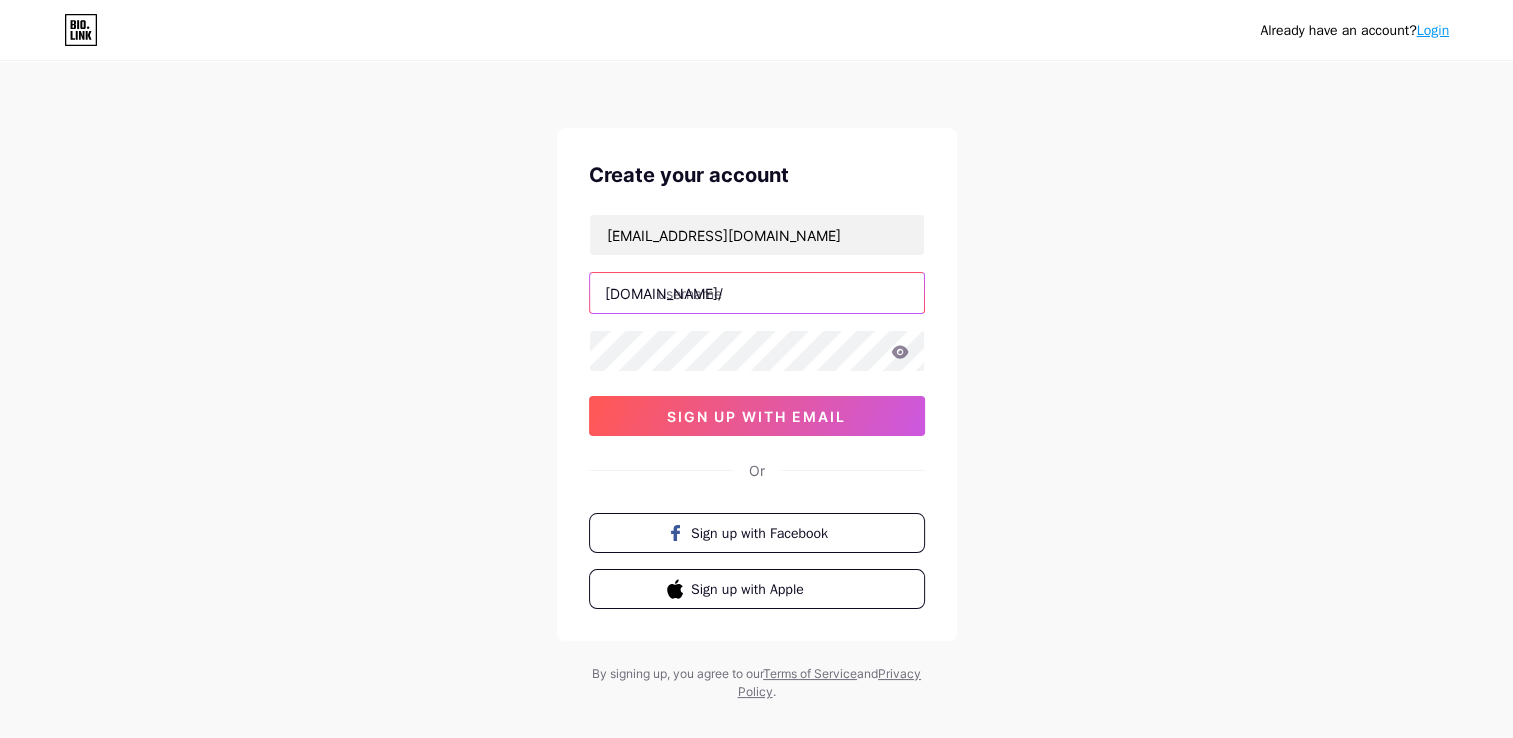 click at bounding box center [757, 293] 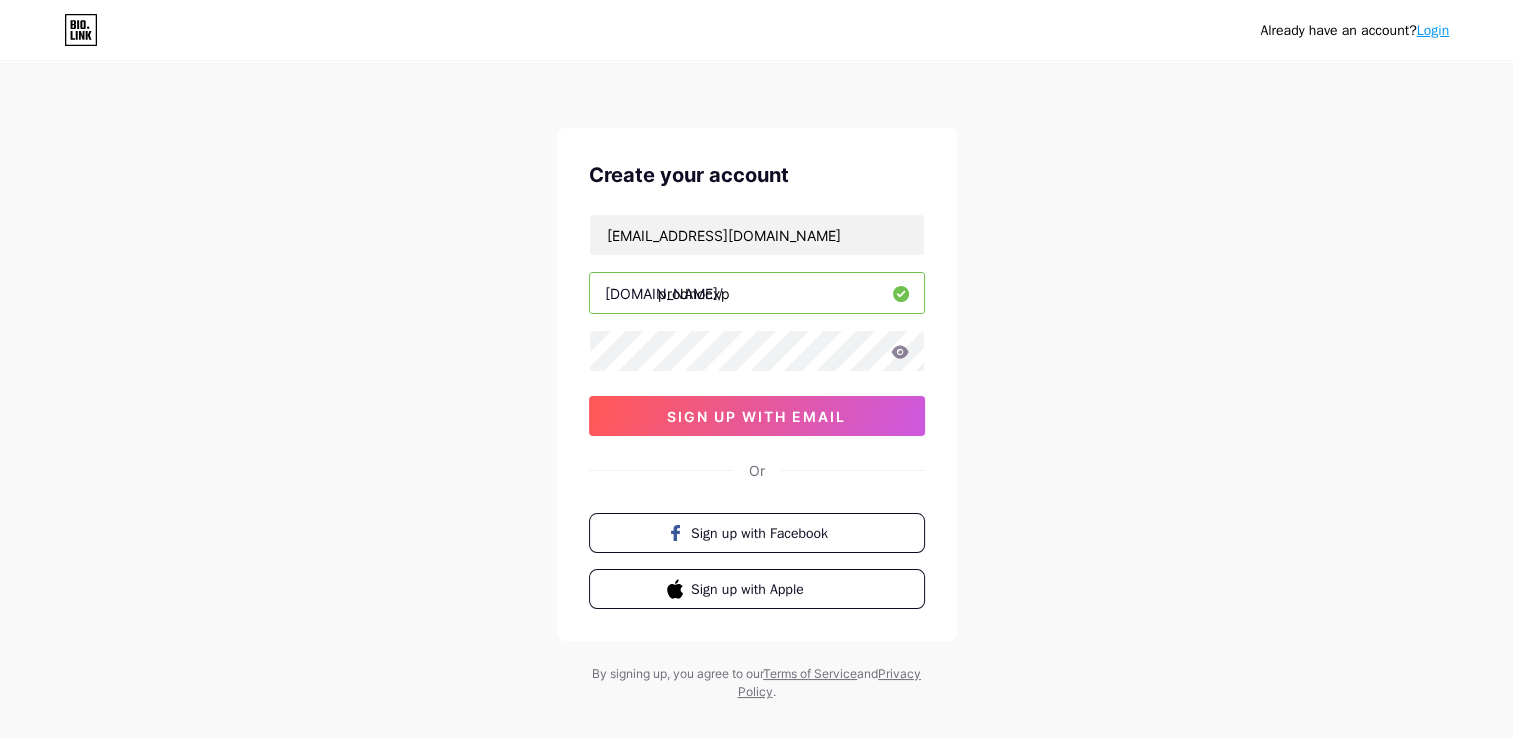 type on "prodnocxp" 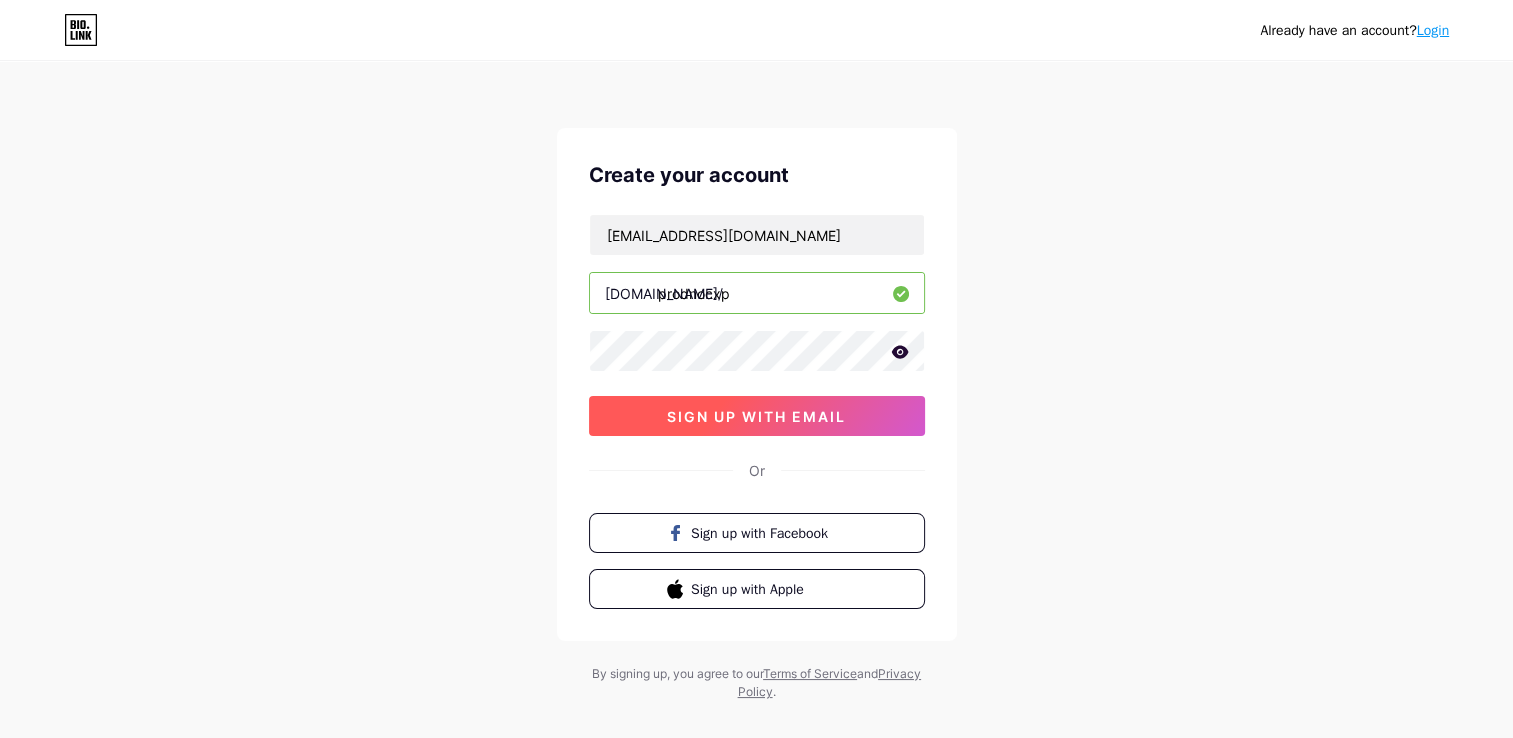 click on "sign up with email" at bounding box center [757, 416] 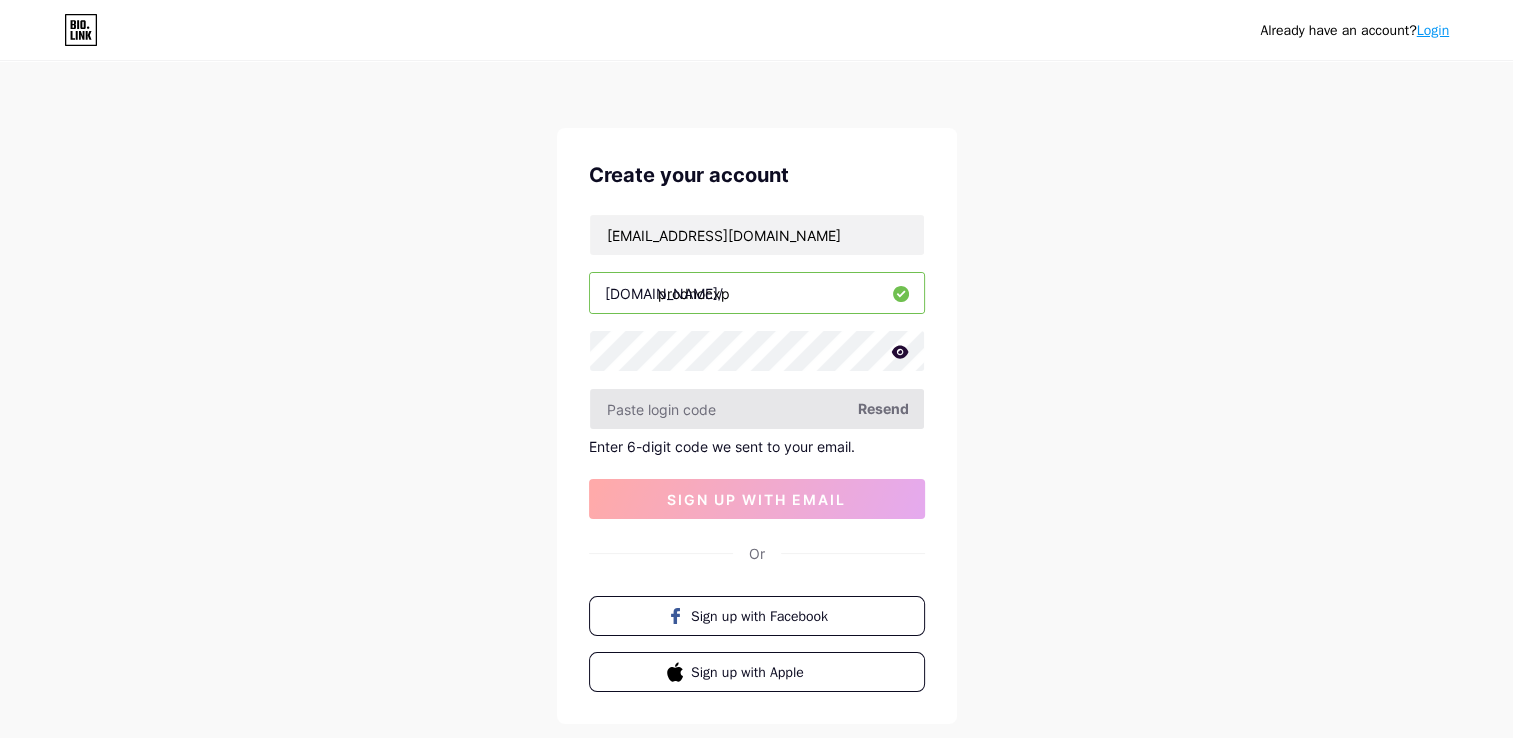 click at bounding box center (757, 409) 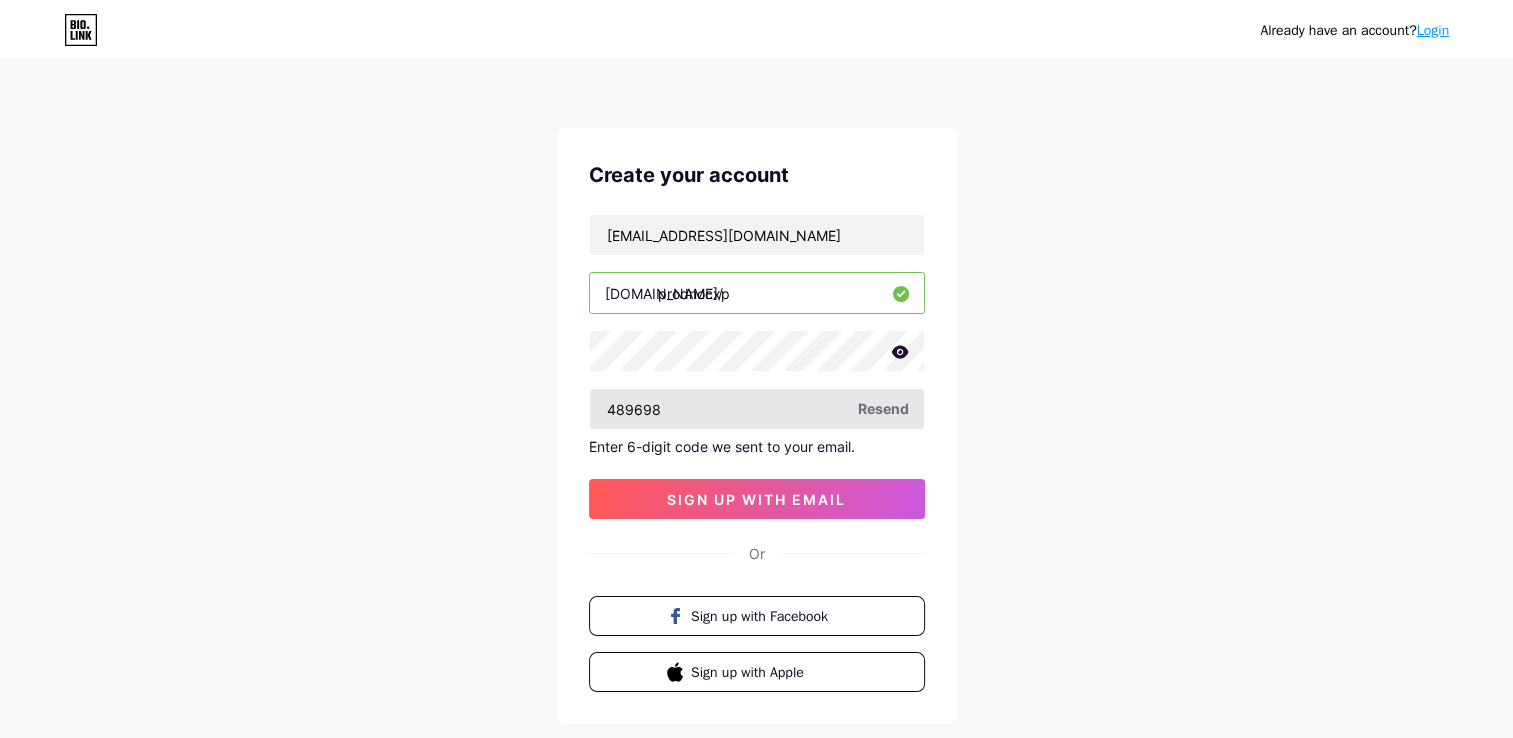 type on "489698" 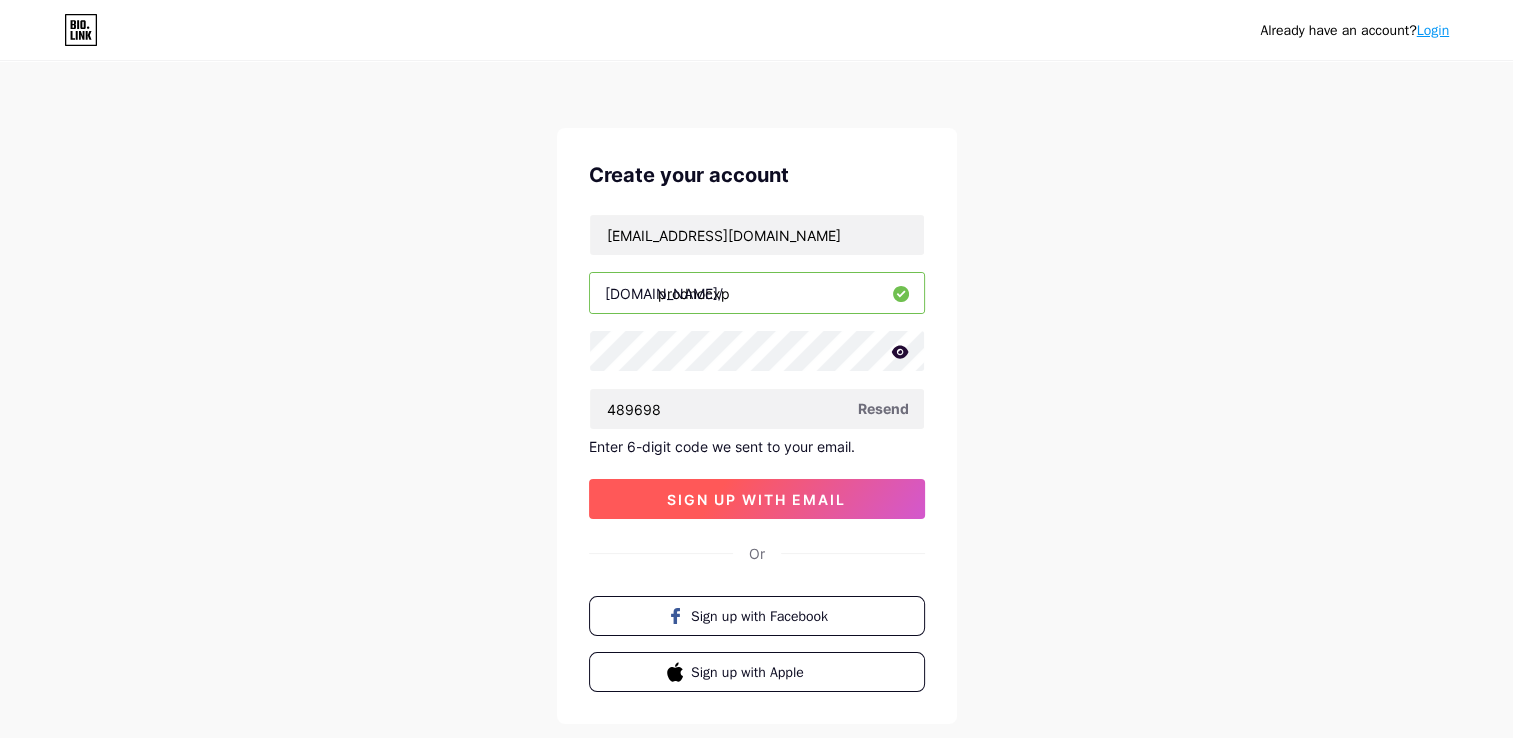 click on "sign up with email" at bounding box center [756, 499] 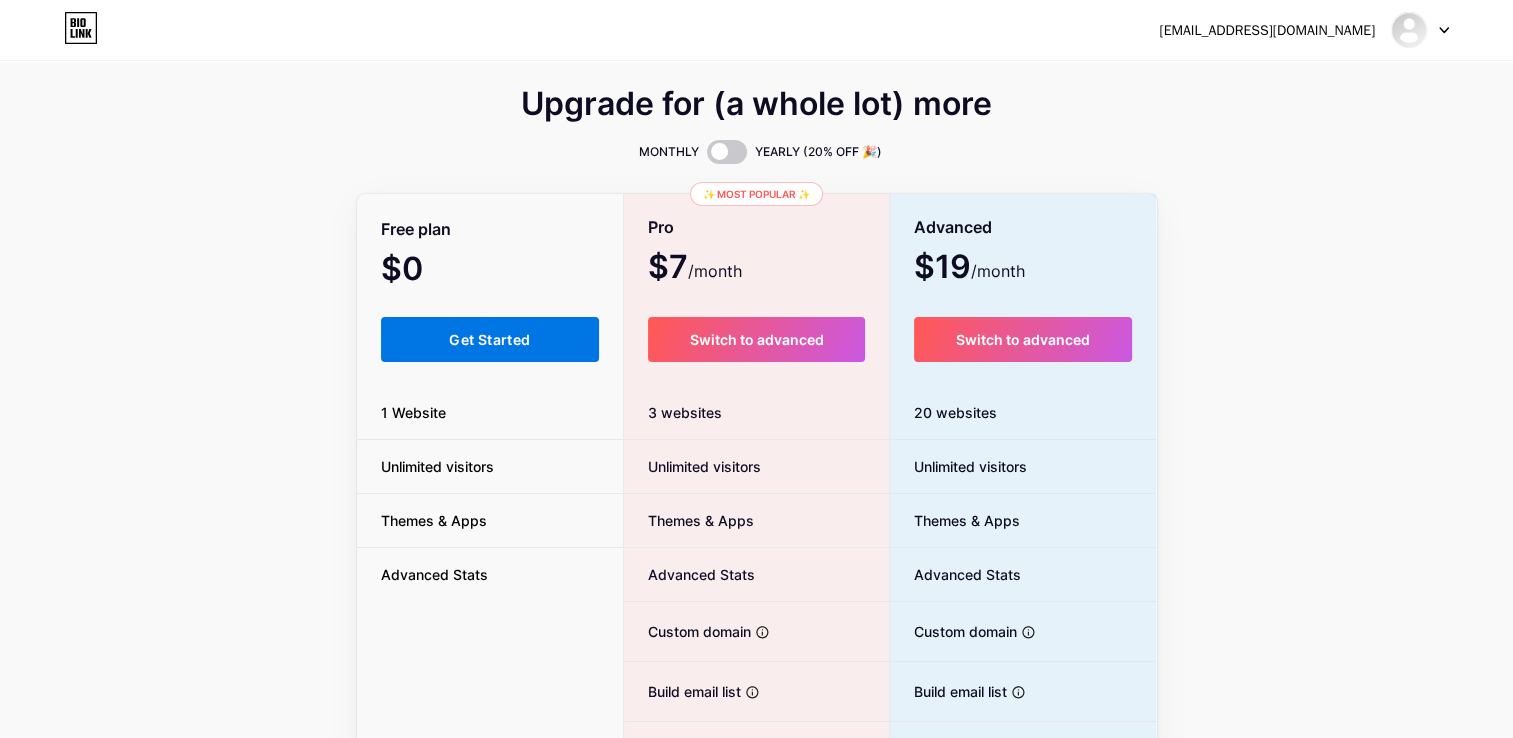 click on "Get Started" at bounding box center [489, 339] 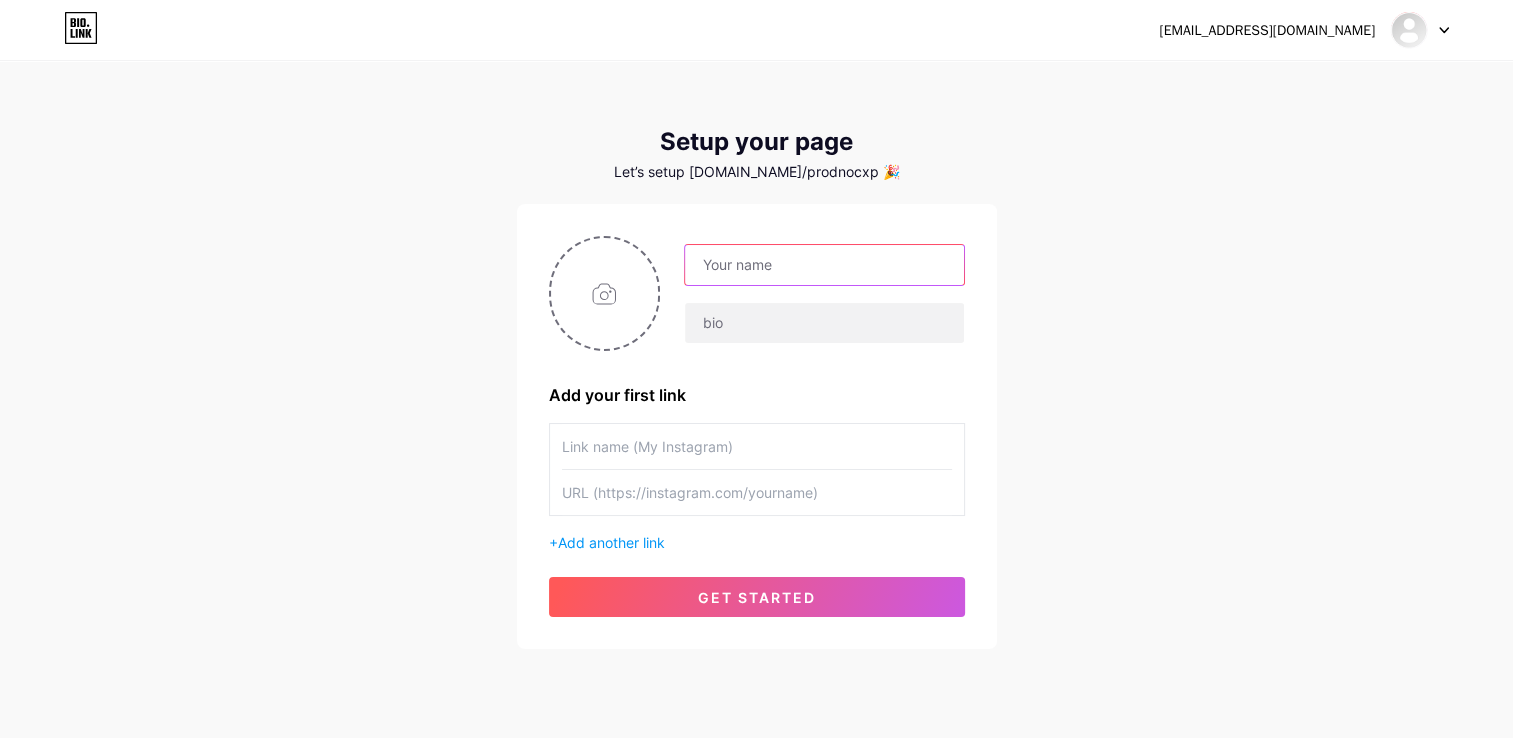 click at bounding box center (824, 265) 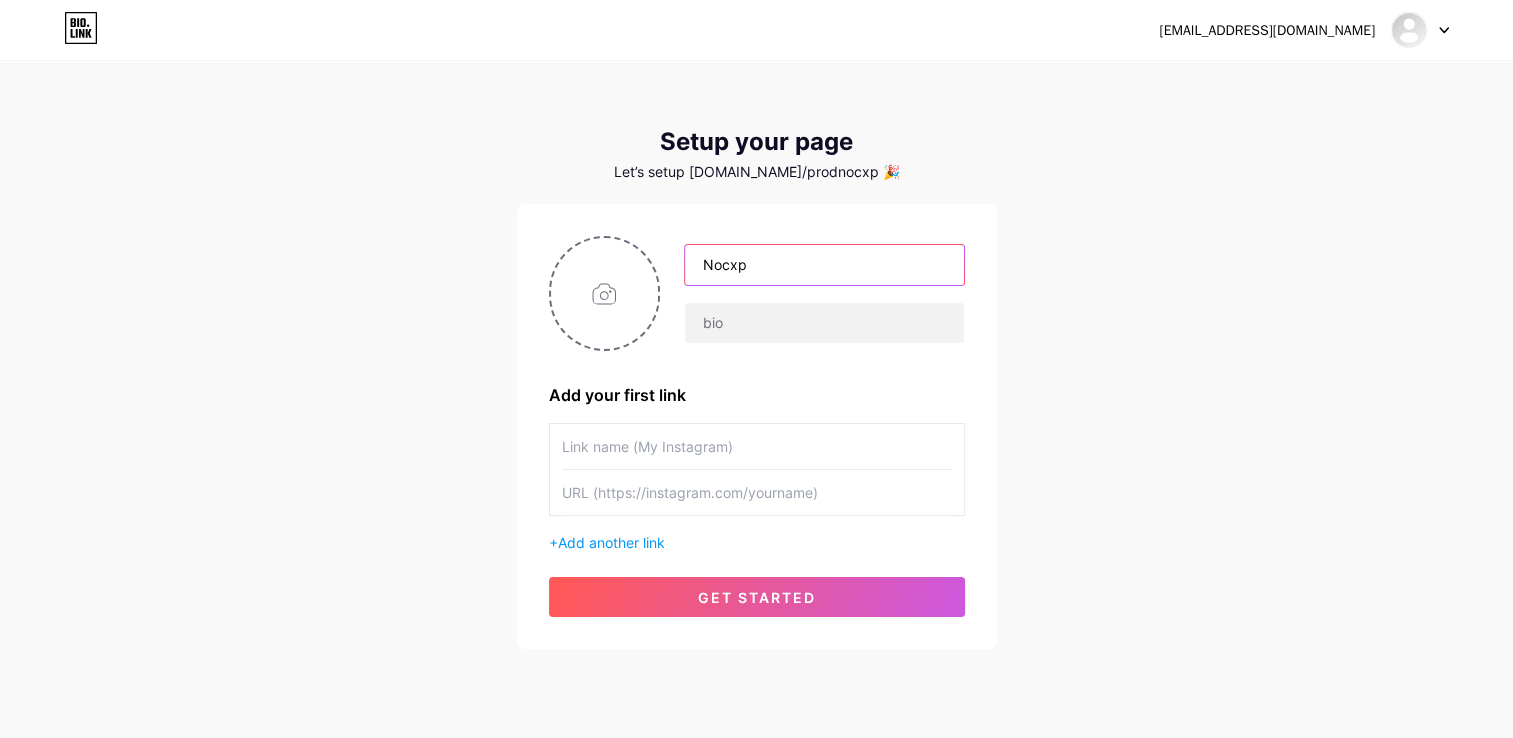 type on "Nocxp" 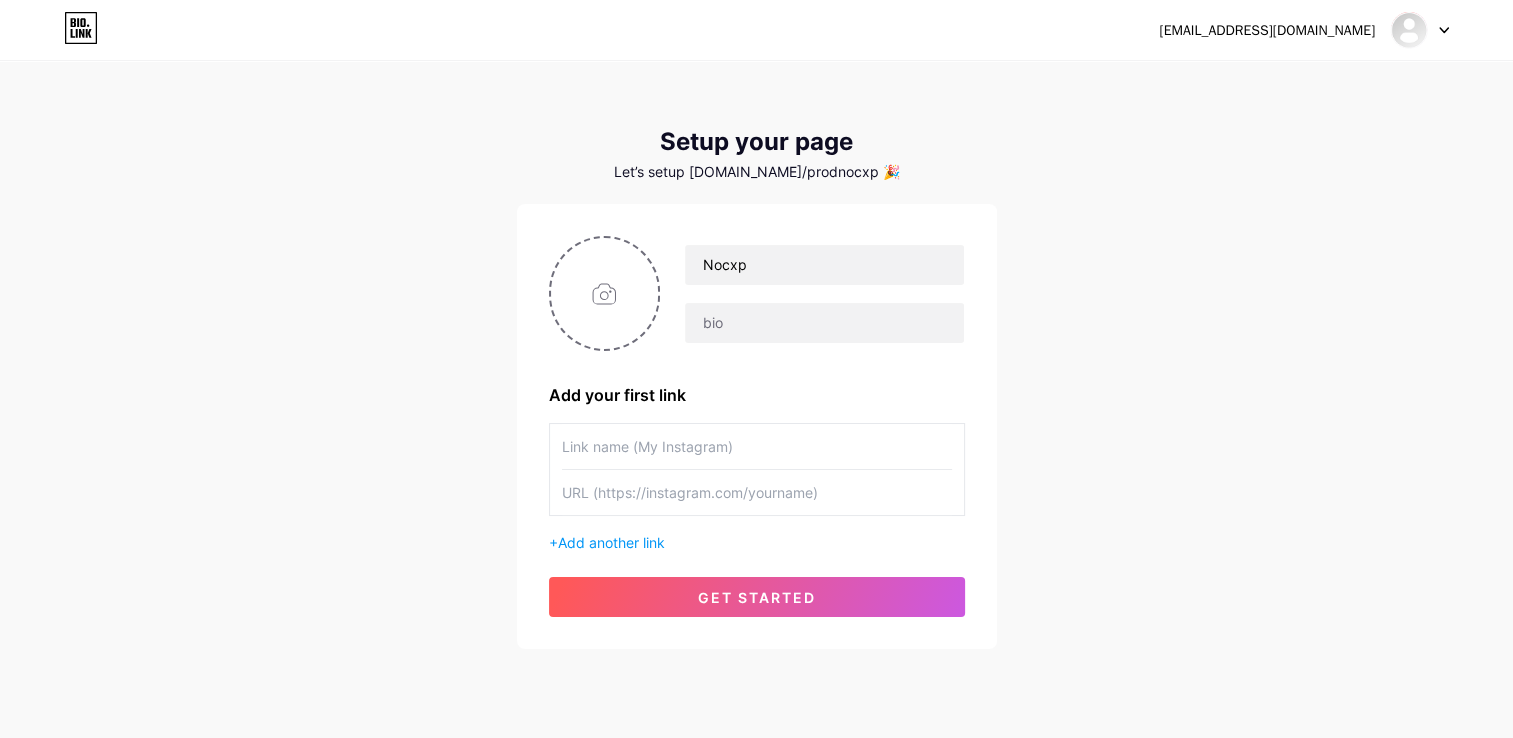 click on "[EMAIL_ADDRESS][DOMAIN_NAME]           Dashboard     Logout   Setup your page   Let’s setup [DOMAIN_NAME]/prodnocxp 🎉               Nocxp         Add your first link
+  Add another link     get started" at bounding box center (756, 356) 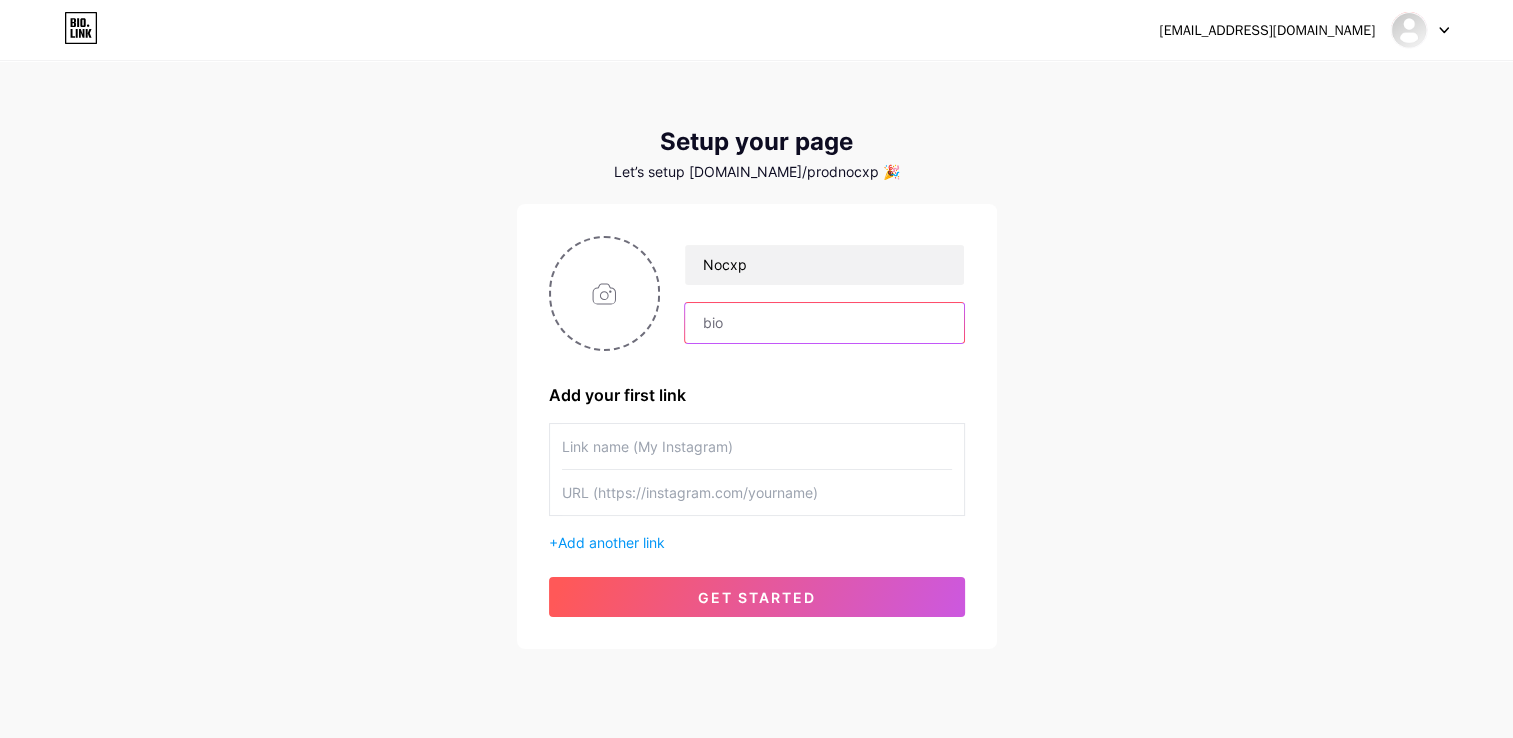 click at bounding box center [824, 323] 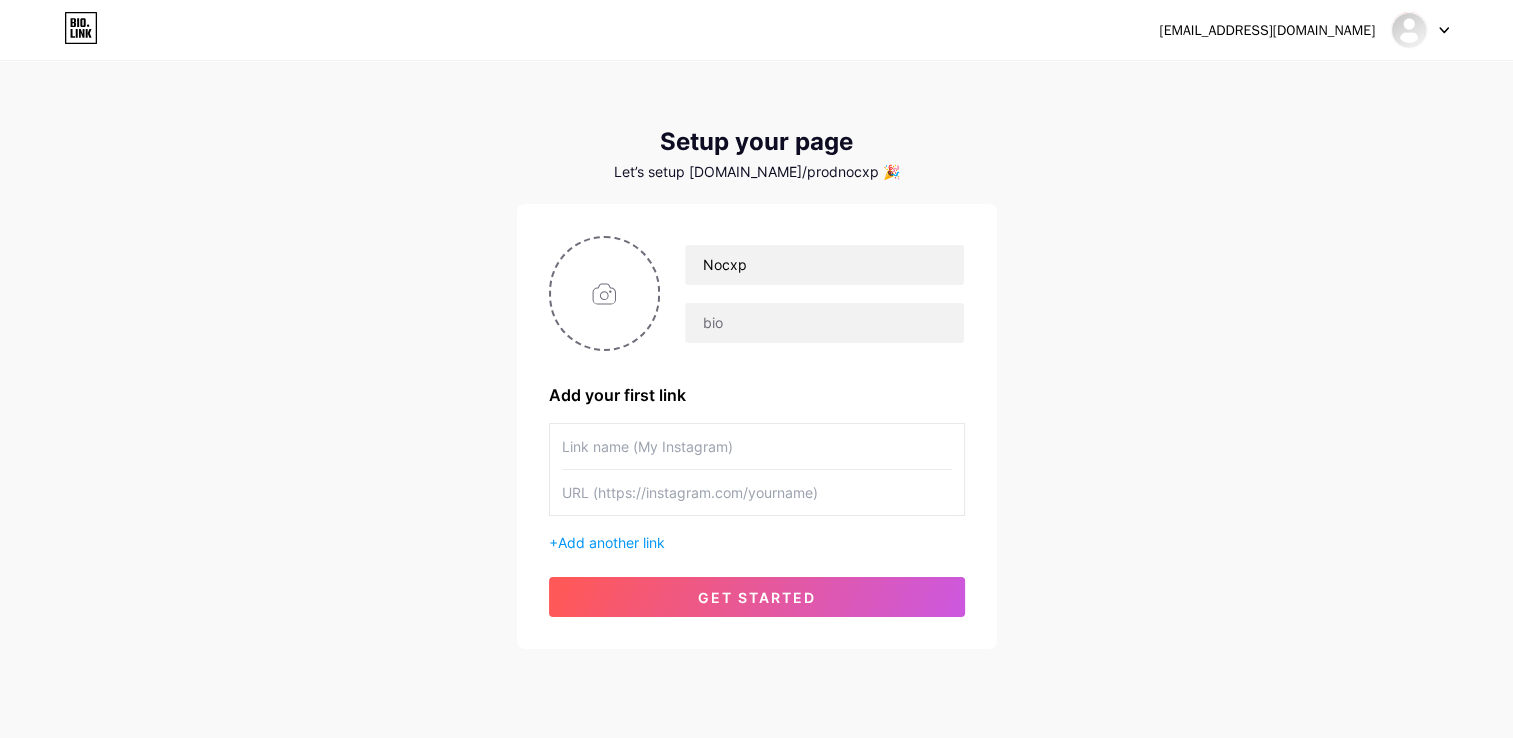 click at bounding box center (757, 446) 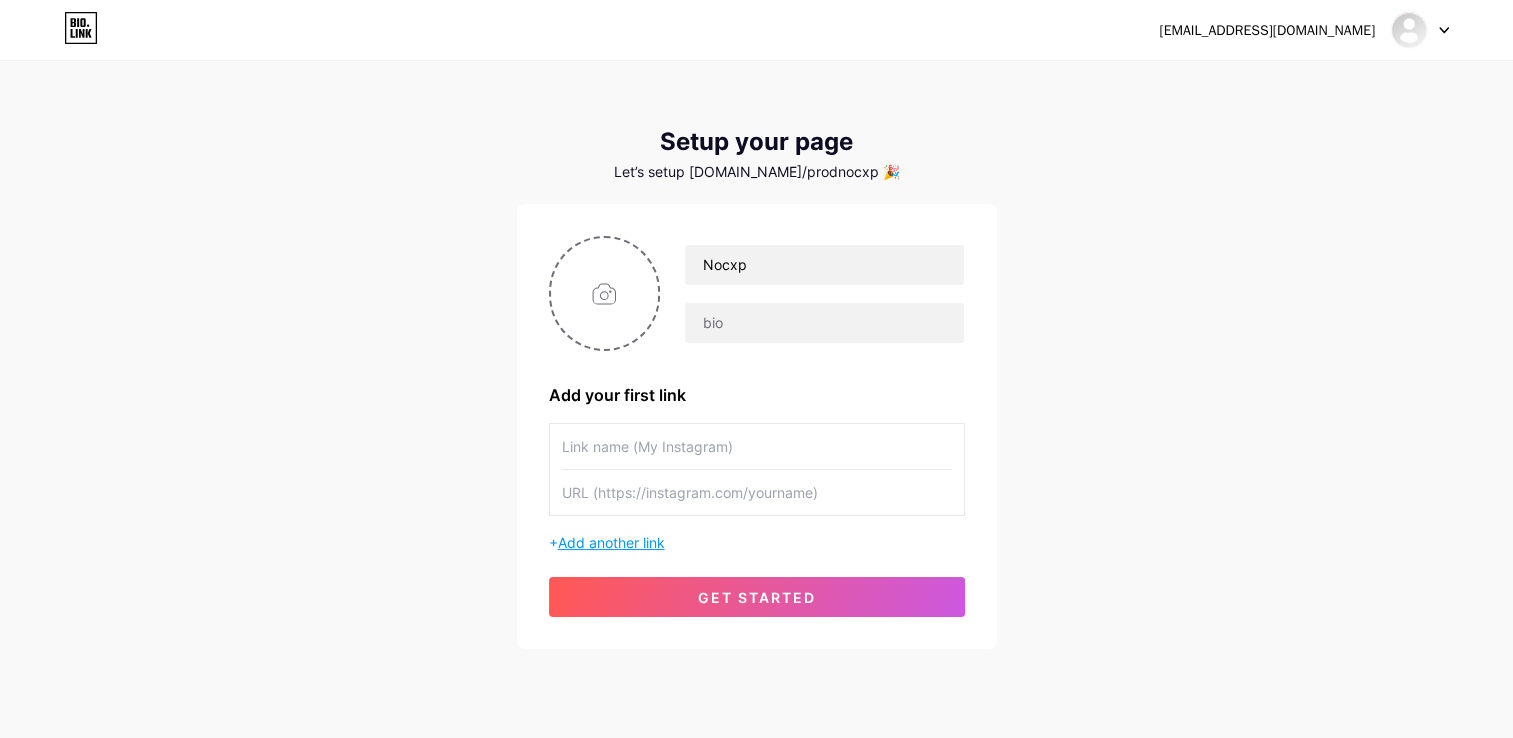 click on "Add another link" at bounding box center [611, 542] 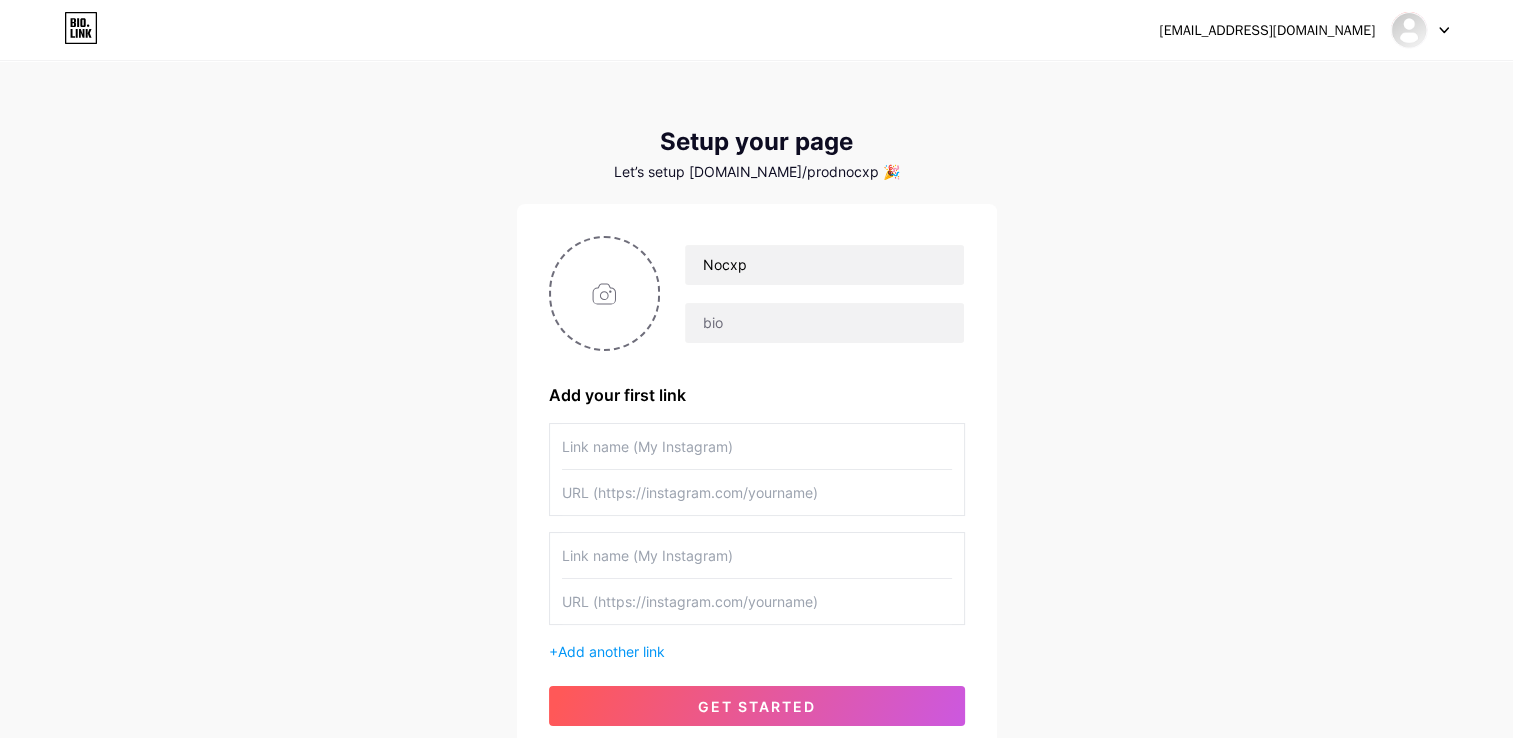 click at bounding box center [757, 446] 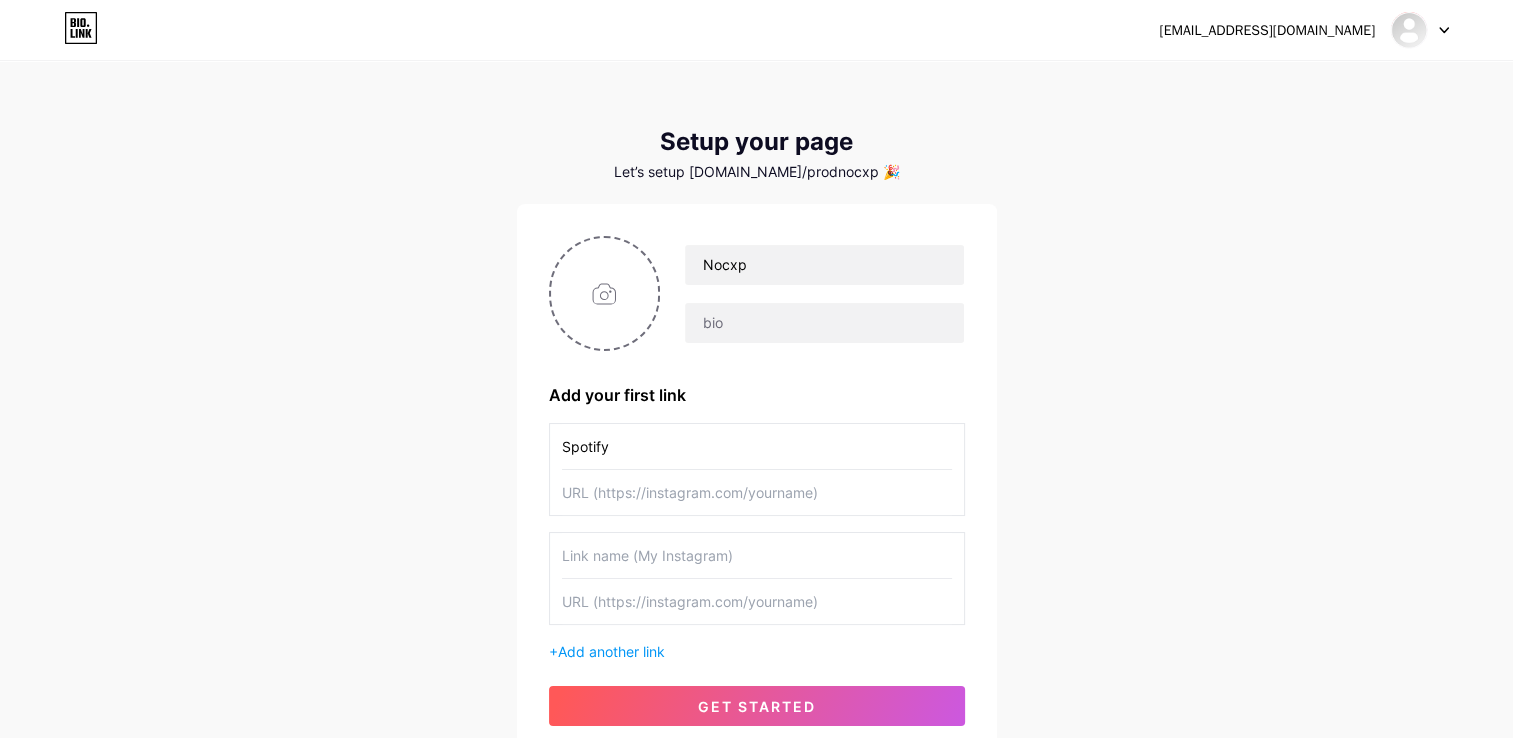 type on "Spotify" 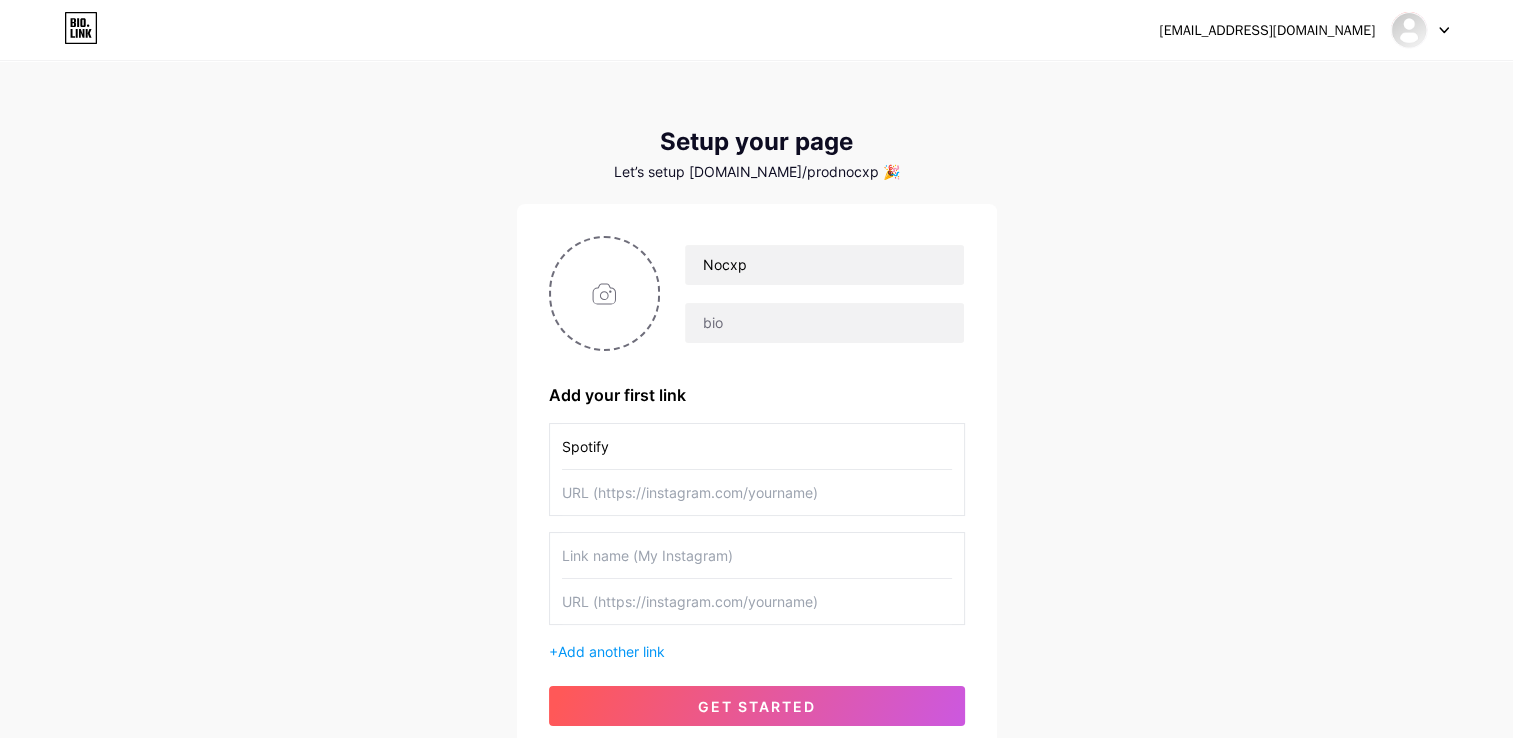 click at bounding box center (757, 492) 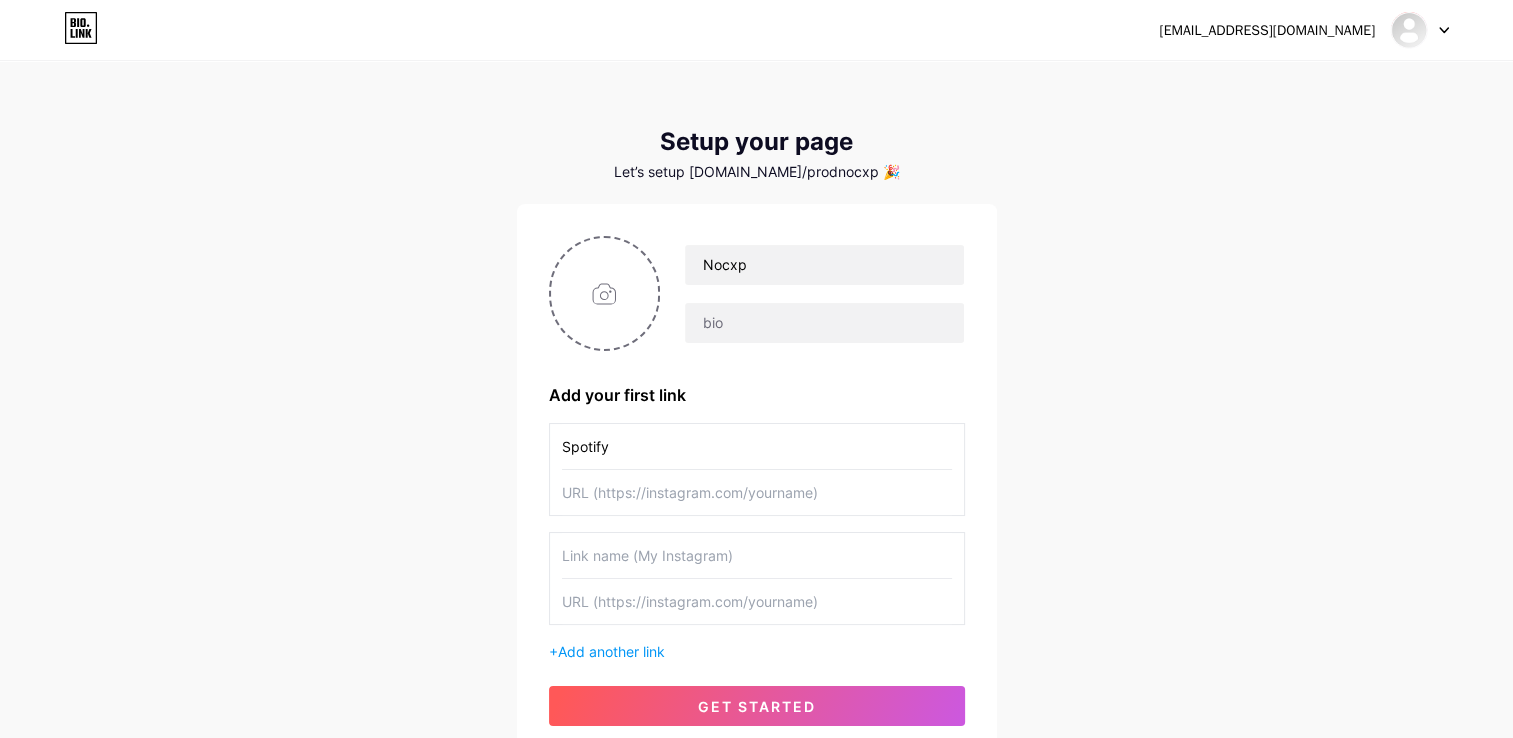 paste on "[URL][DOMAIN_NAME]" 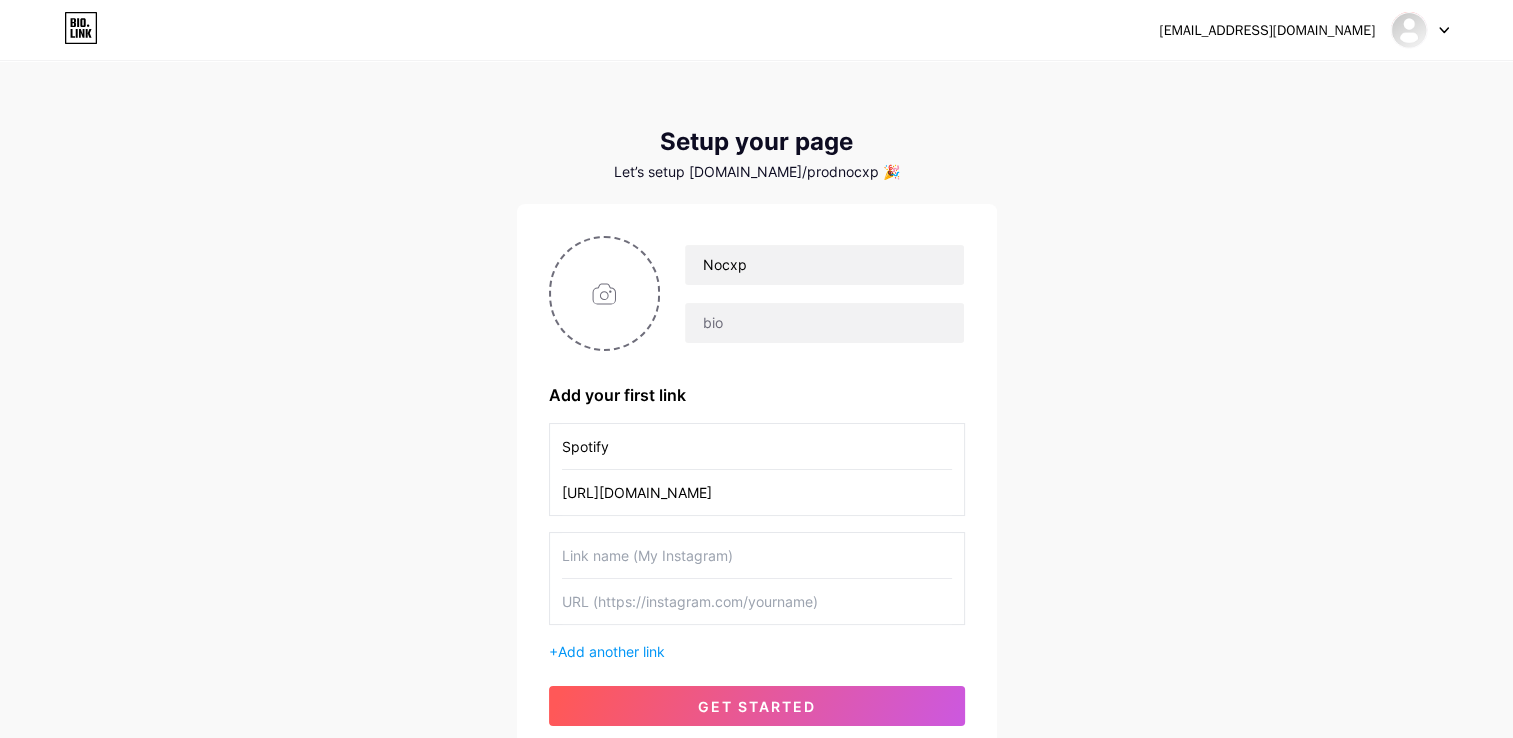 scroll, scrollTop: 0, scrollLeft: 384, axis: horizontal 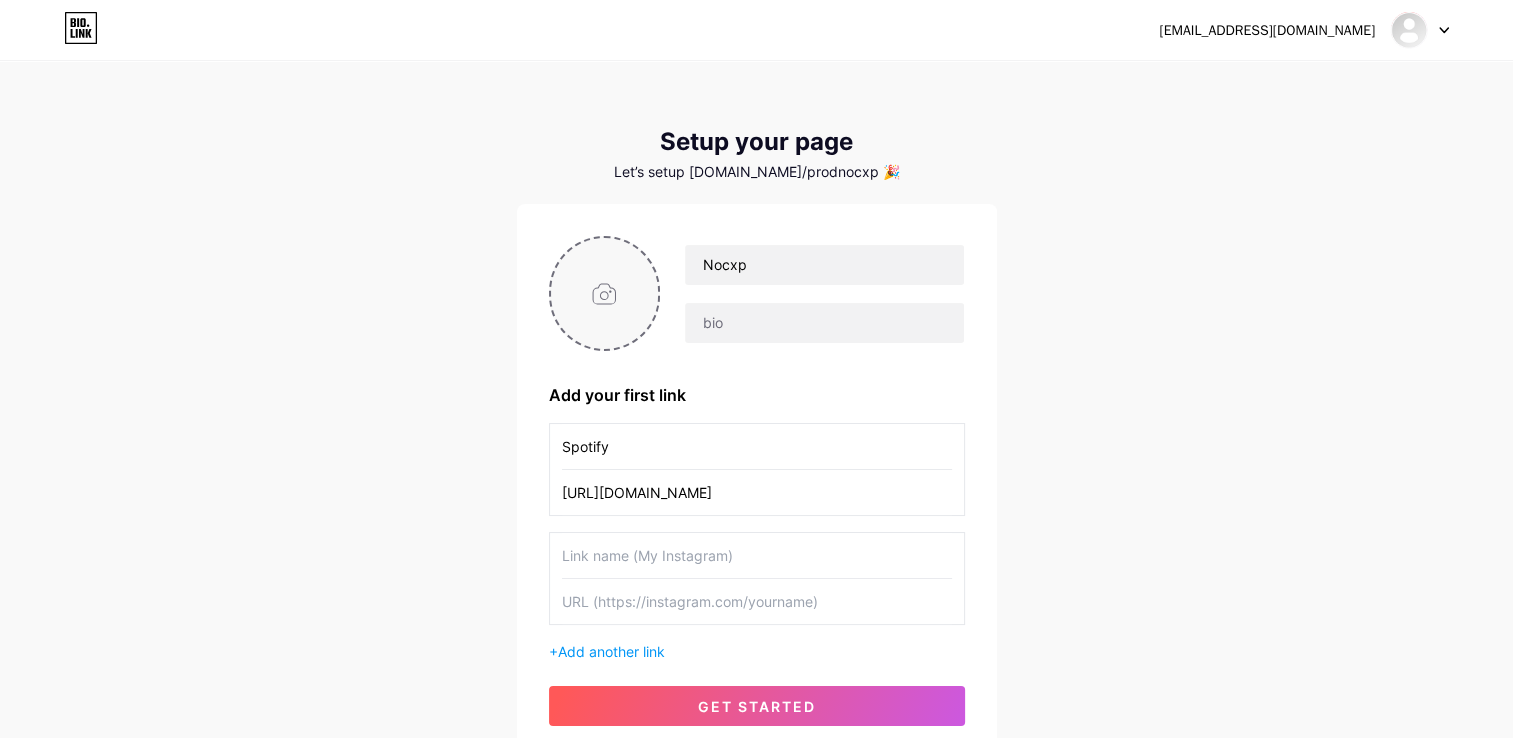 click at bounding box center (605, 293) 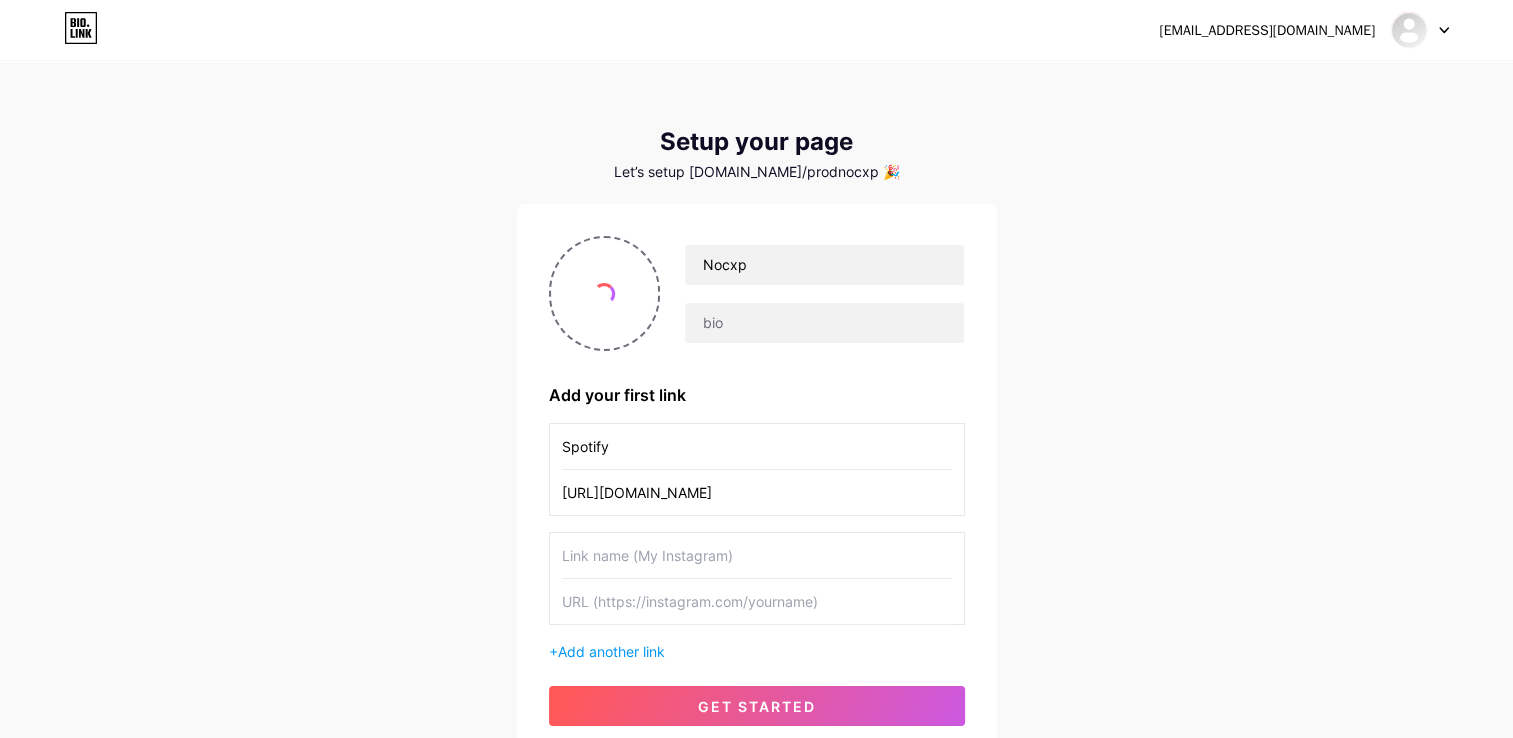 click at bounding box center (757, 555) 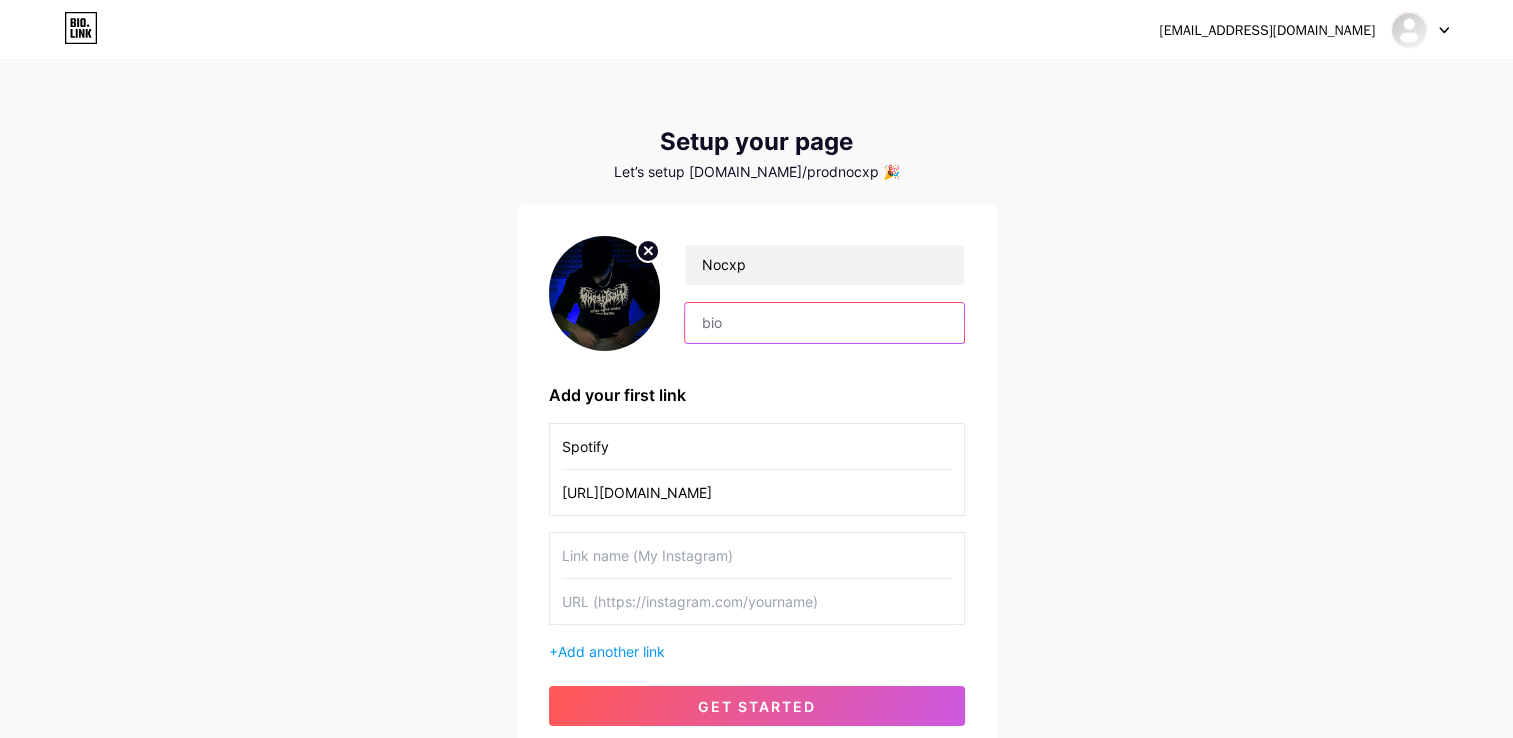 click at bounding box center (824, 323) 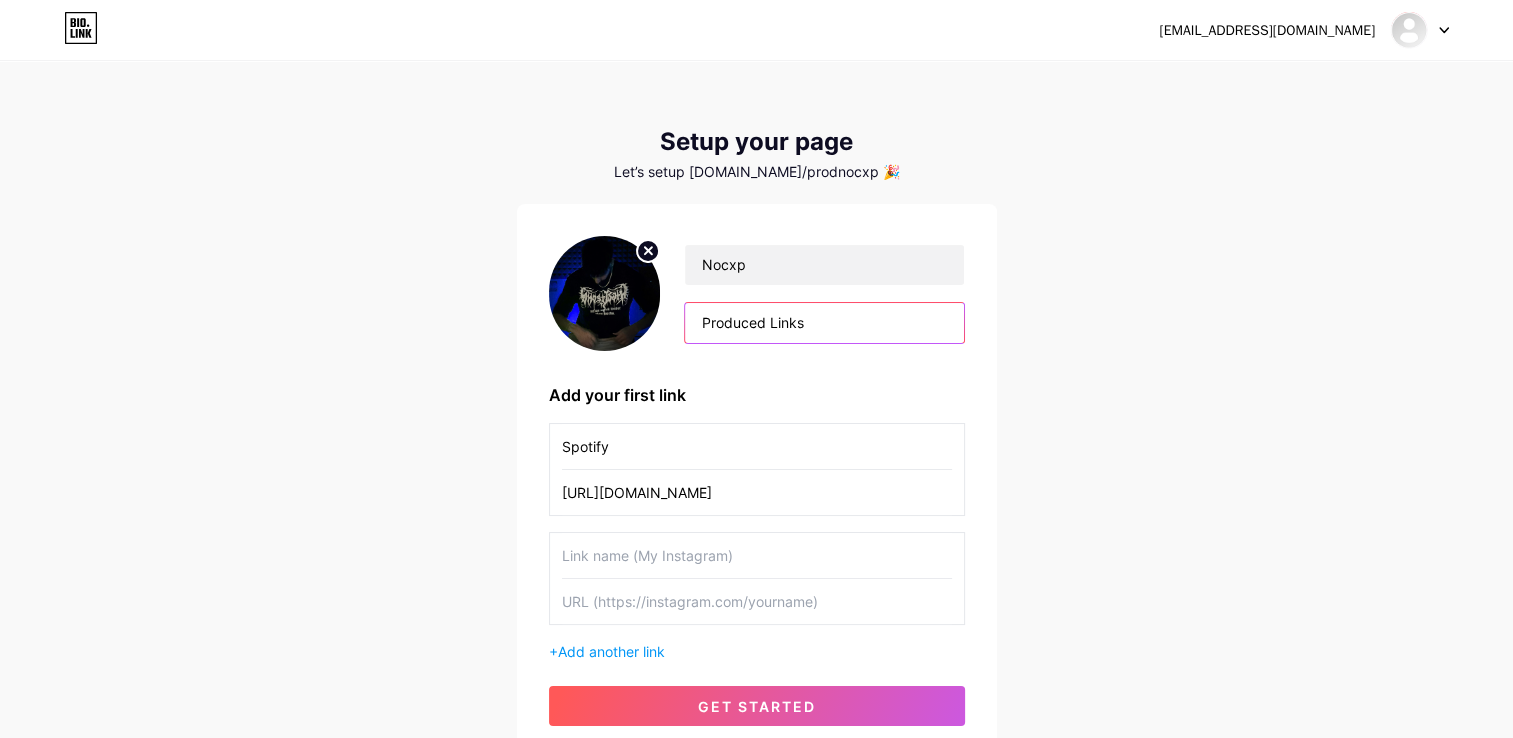 click on "Produced Links" at bounding box center [824, 323] 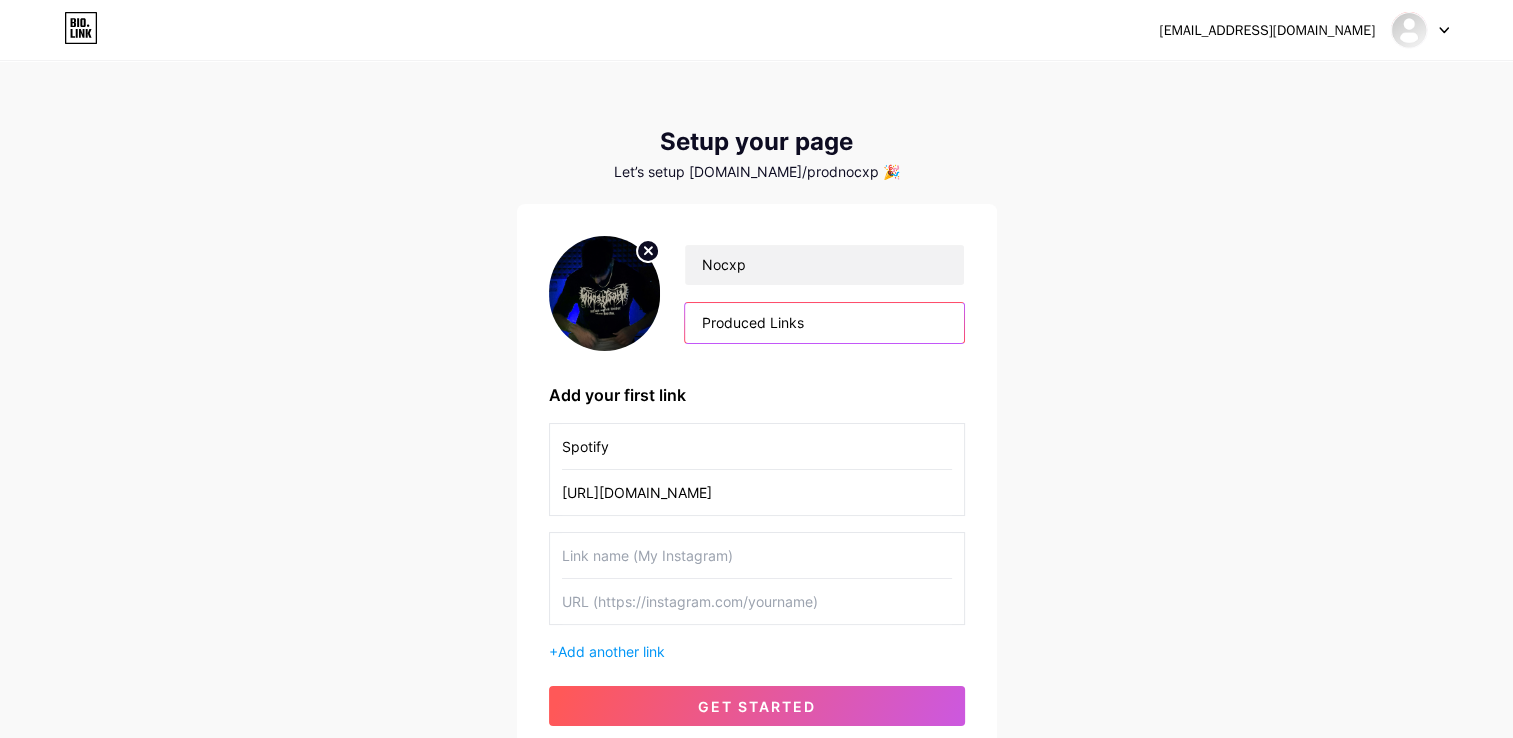 click on "Produced Links" at bounding box center [824, 323] 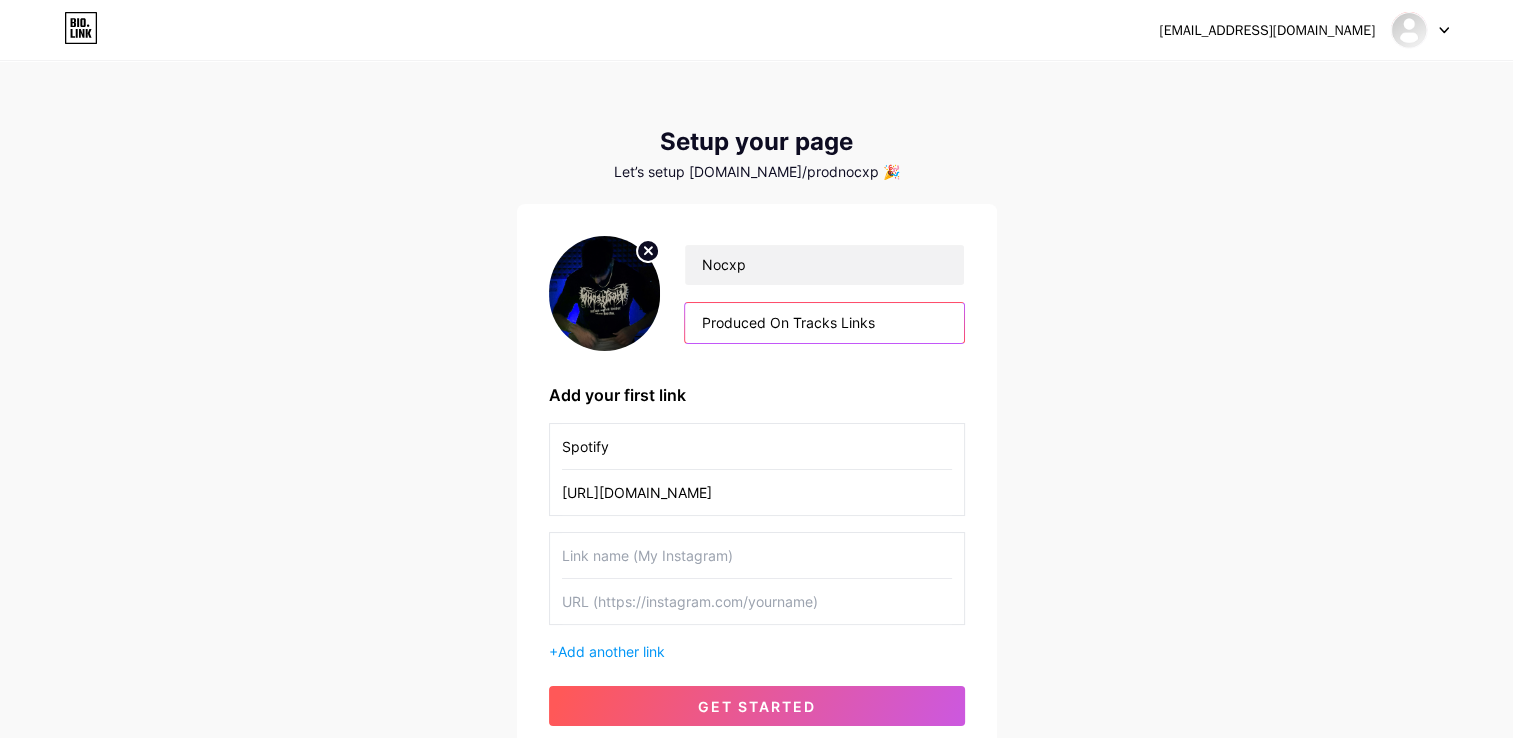 click on "Produced On Tracks Links" at bounding box center (824, 323) 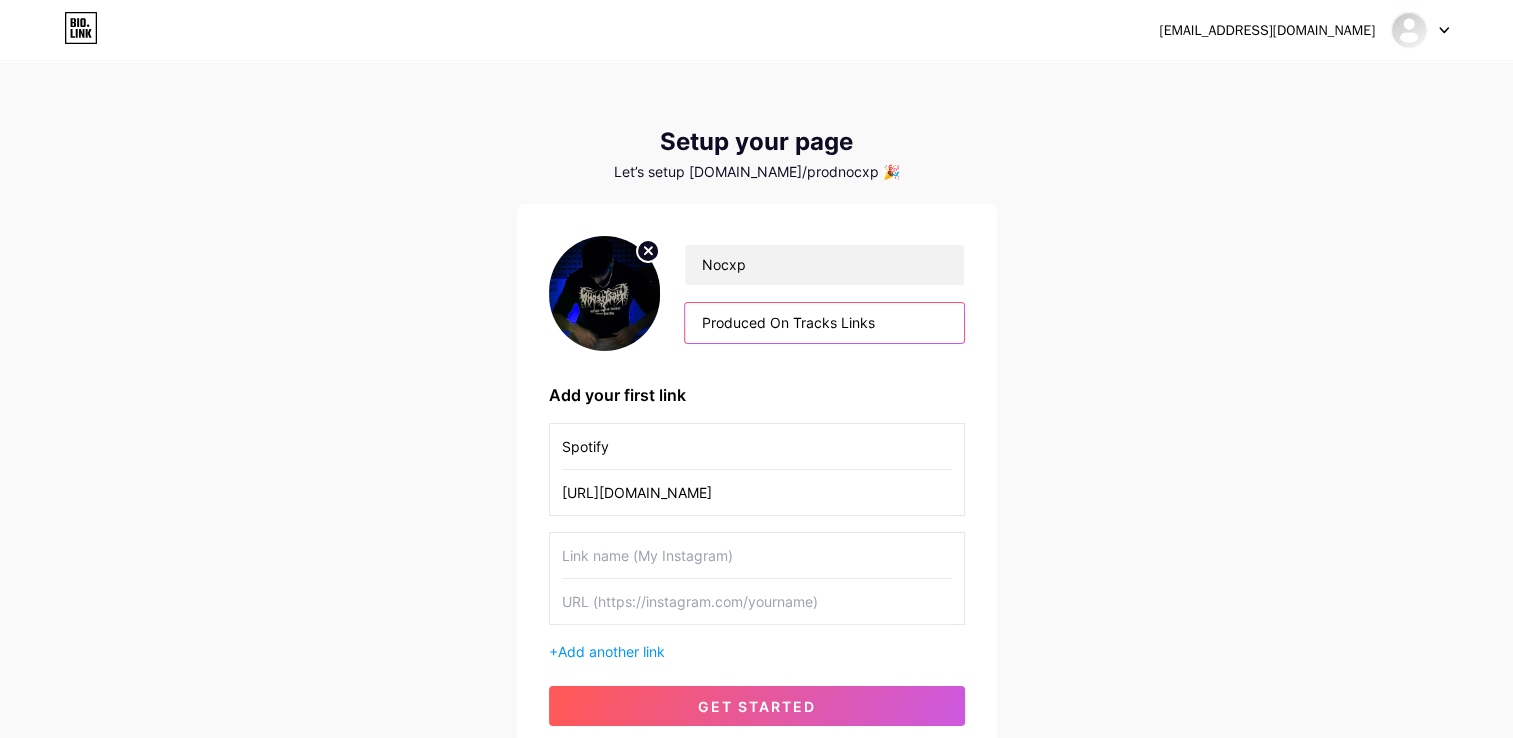 type on "Produced On Tracks Links" 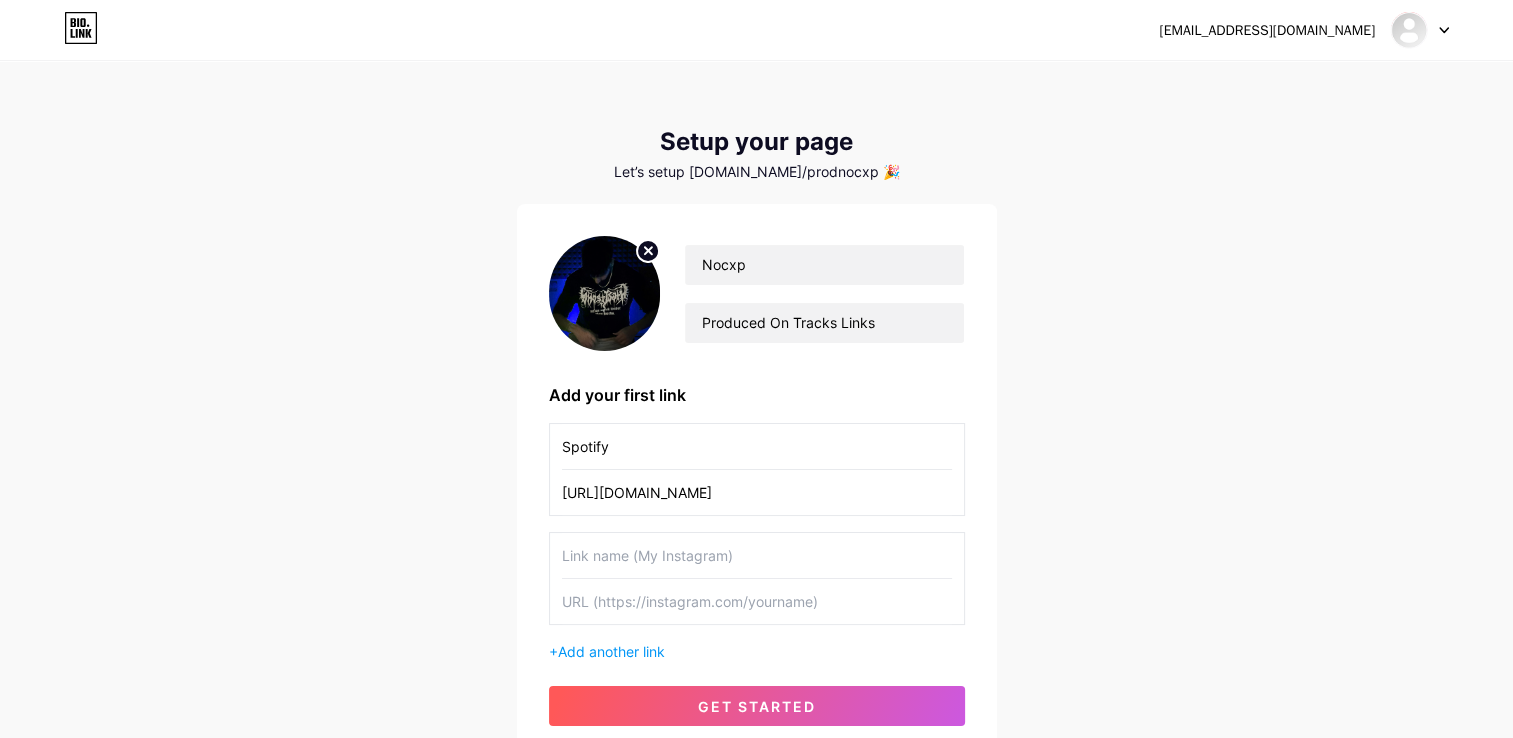 click at bounding box center (757, 555) 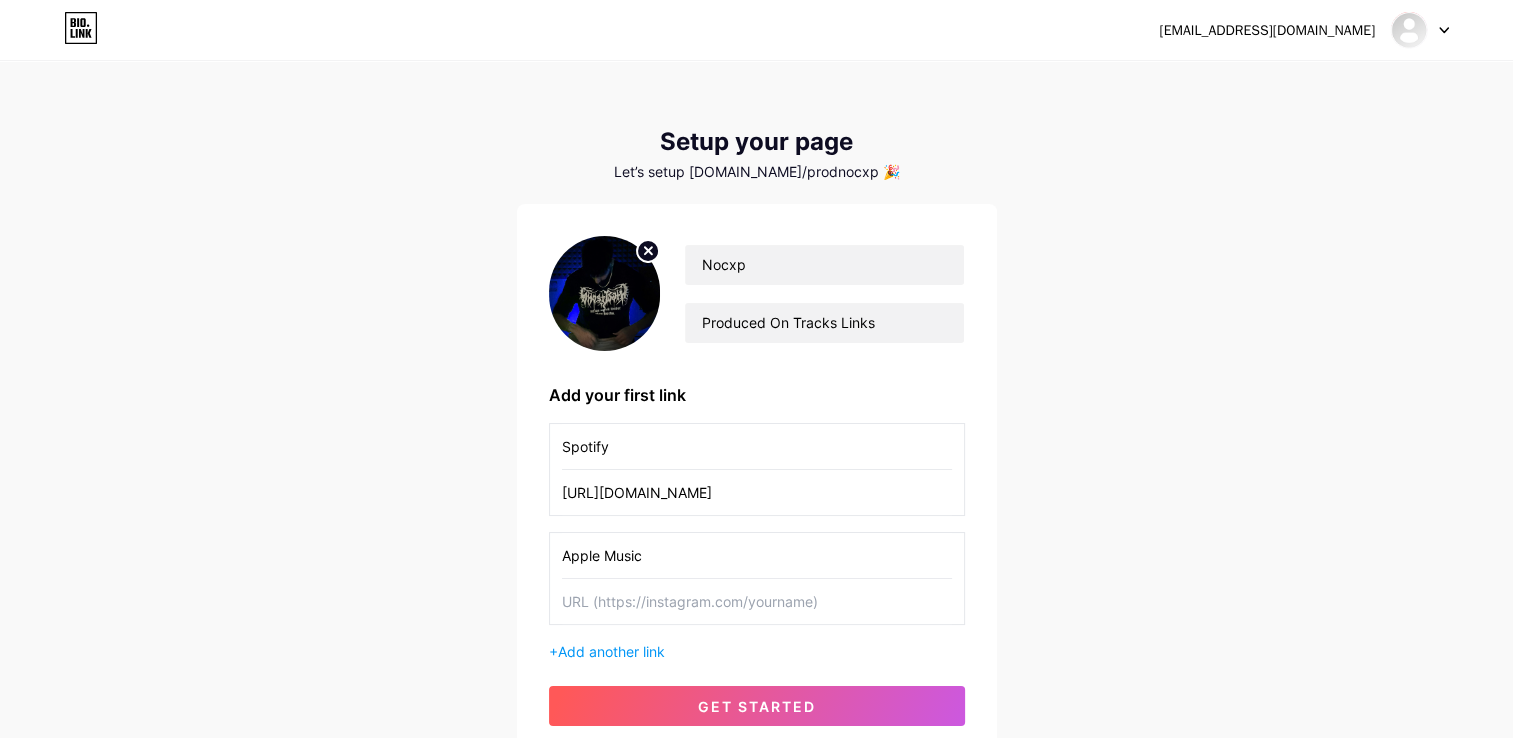 type on "Apple Music" 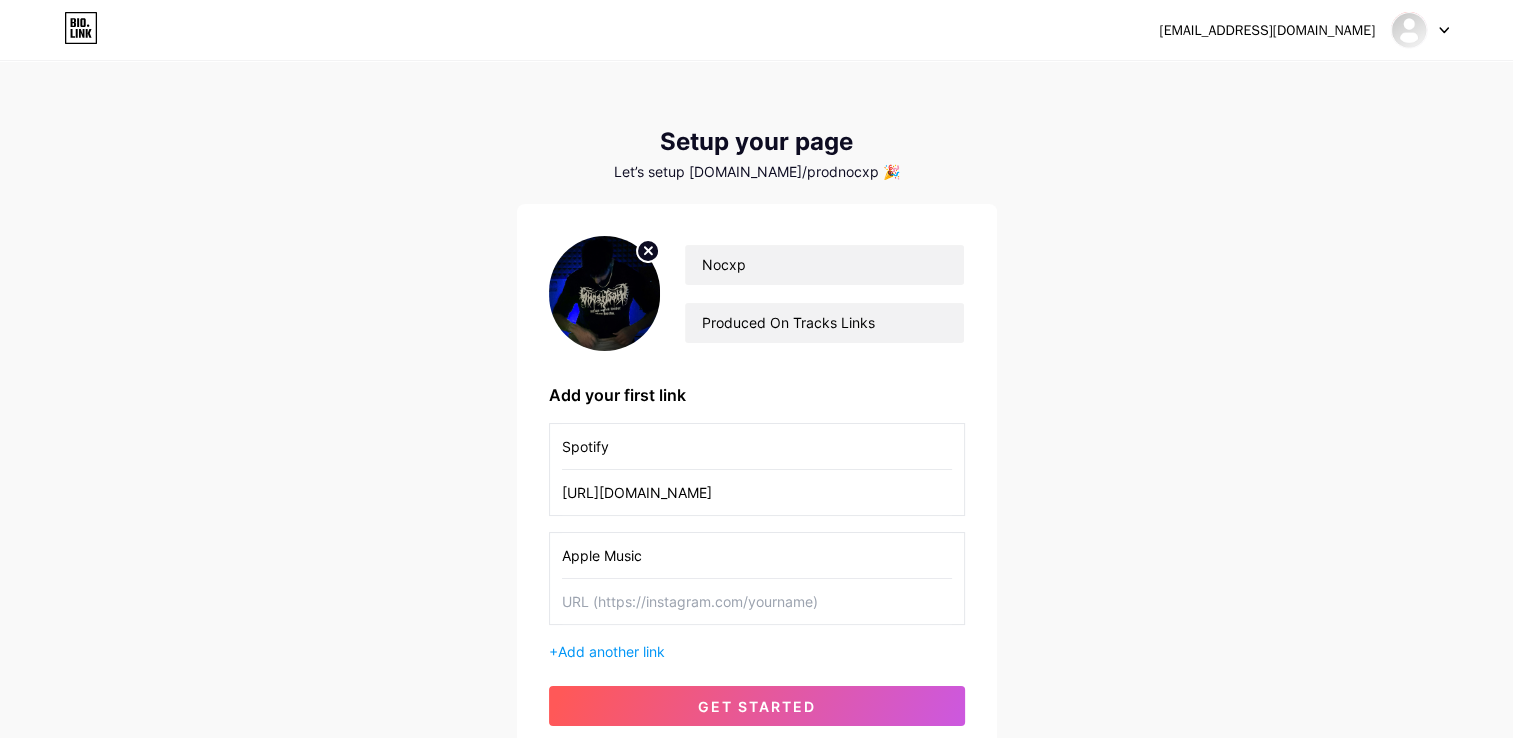 click at bounding box center [757, 601] 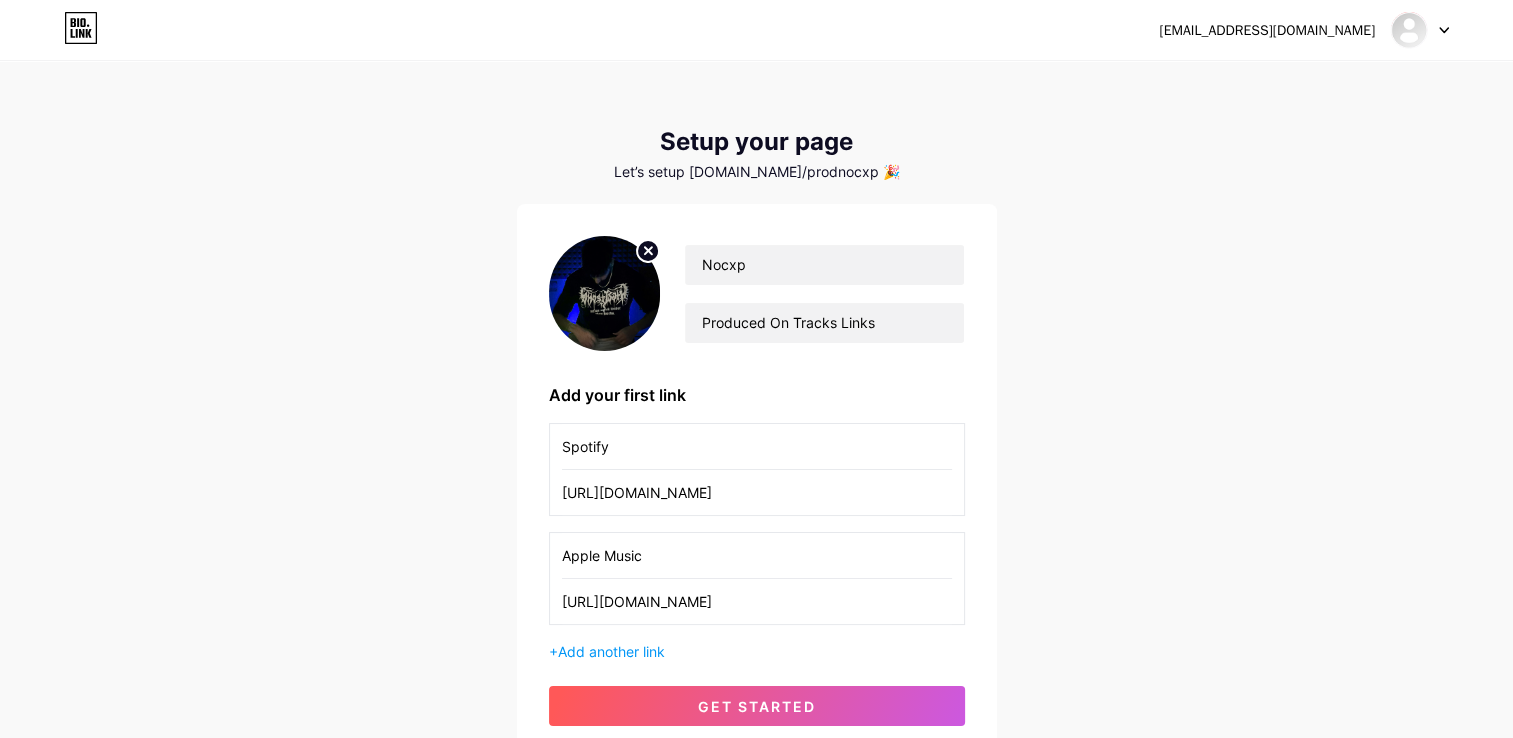 scroll, scrollTop: 162, scrollLeft: 0, axis: vertical 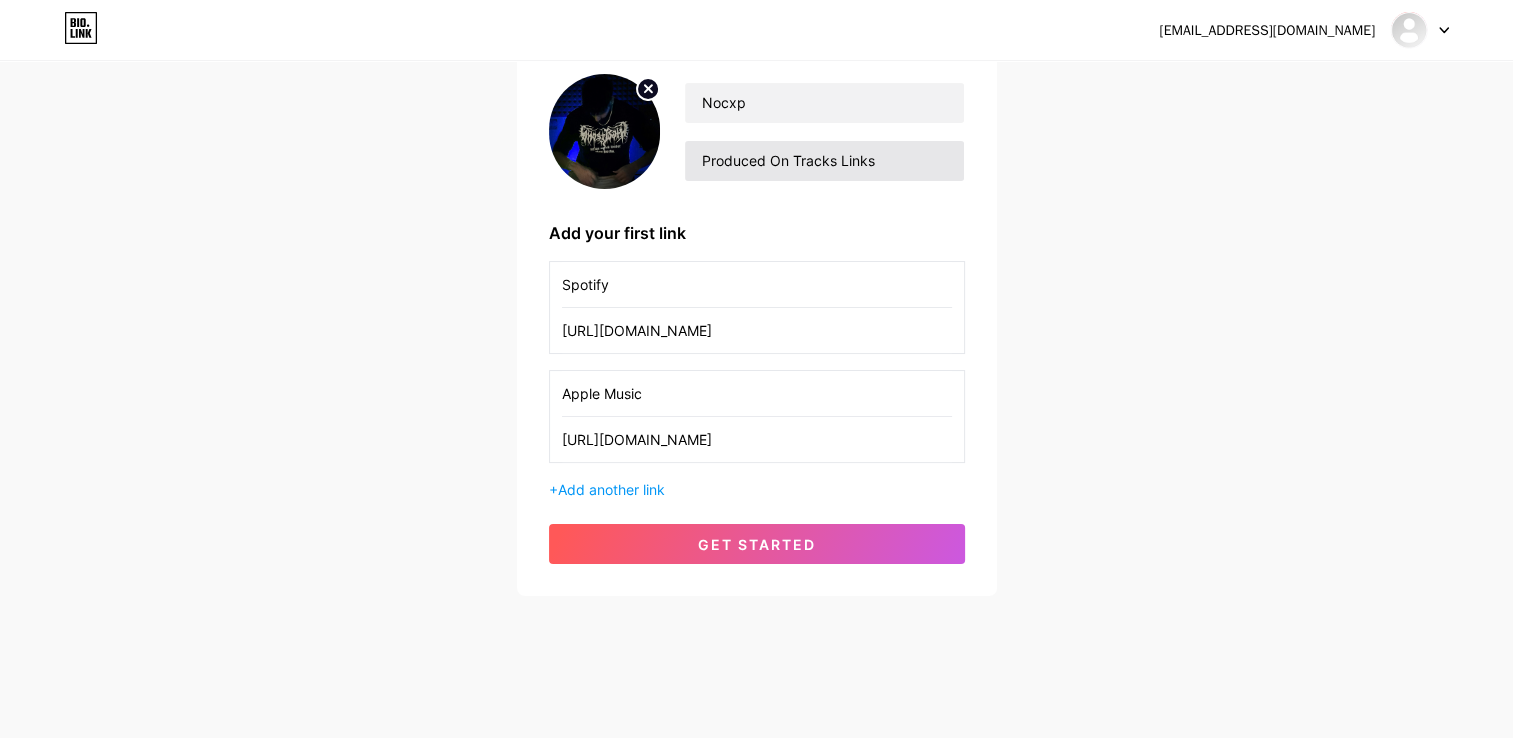 type on "[URL][DOMAIN_NAME]" 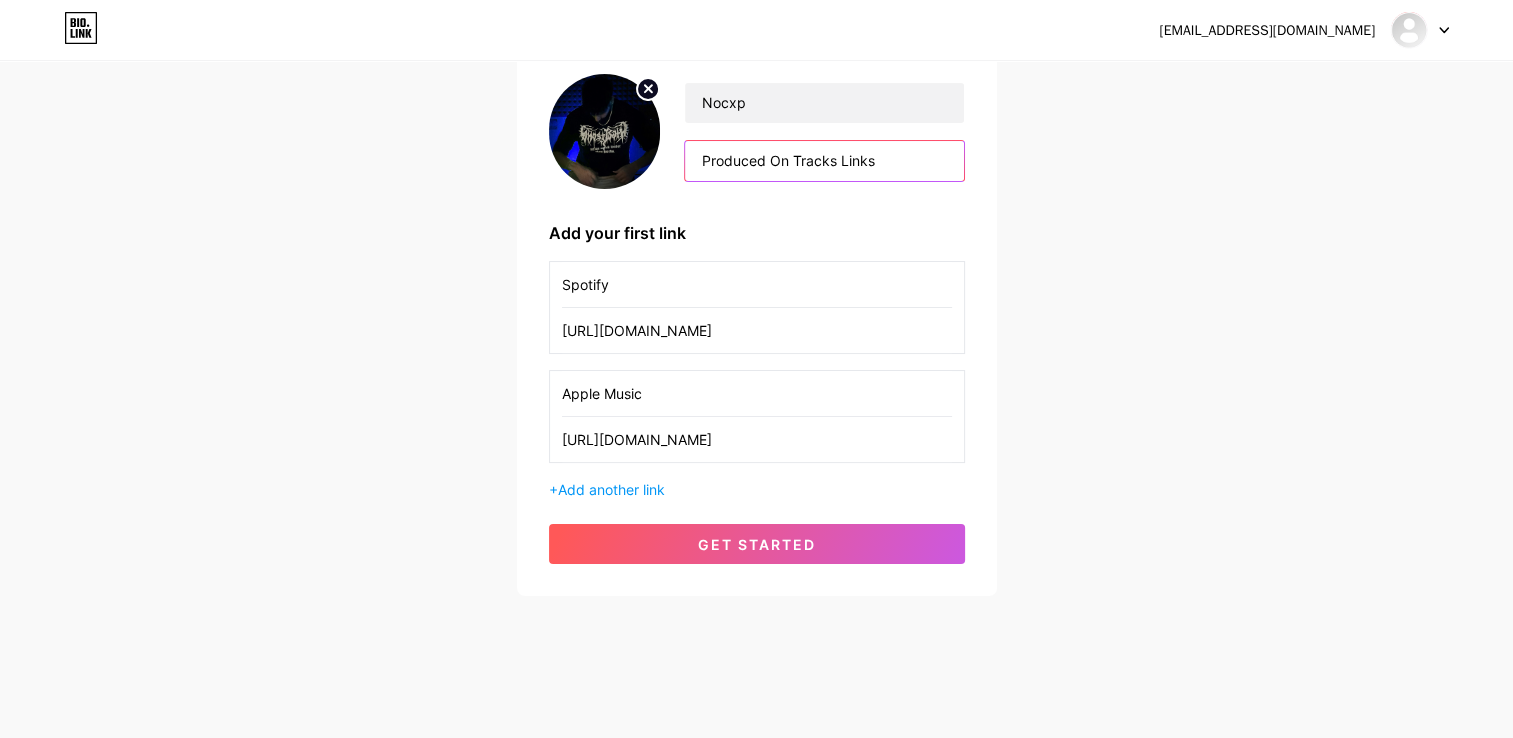 click on "Produced On Tracks Links" at bounding box center (824, 161) 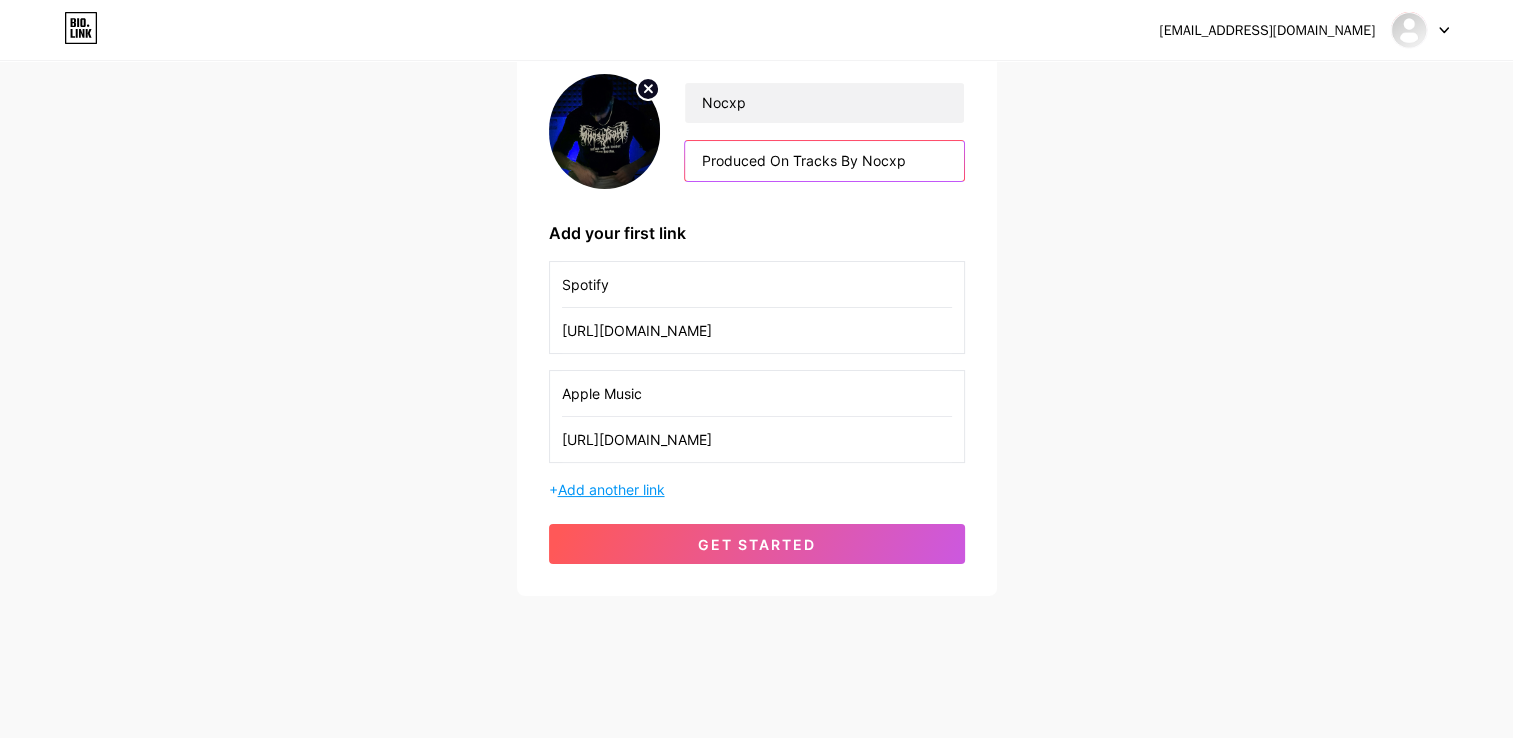 type on "Produced On Tracks By Nocxp" 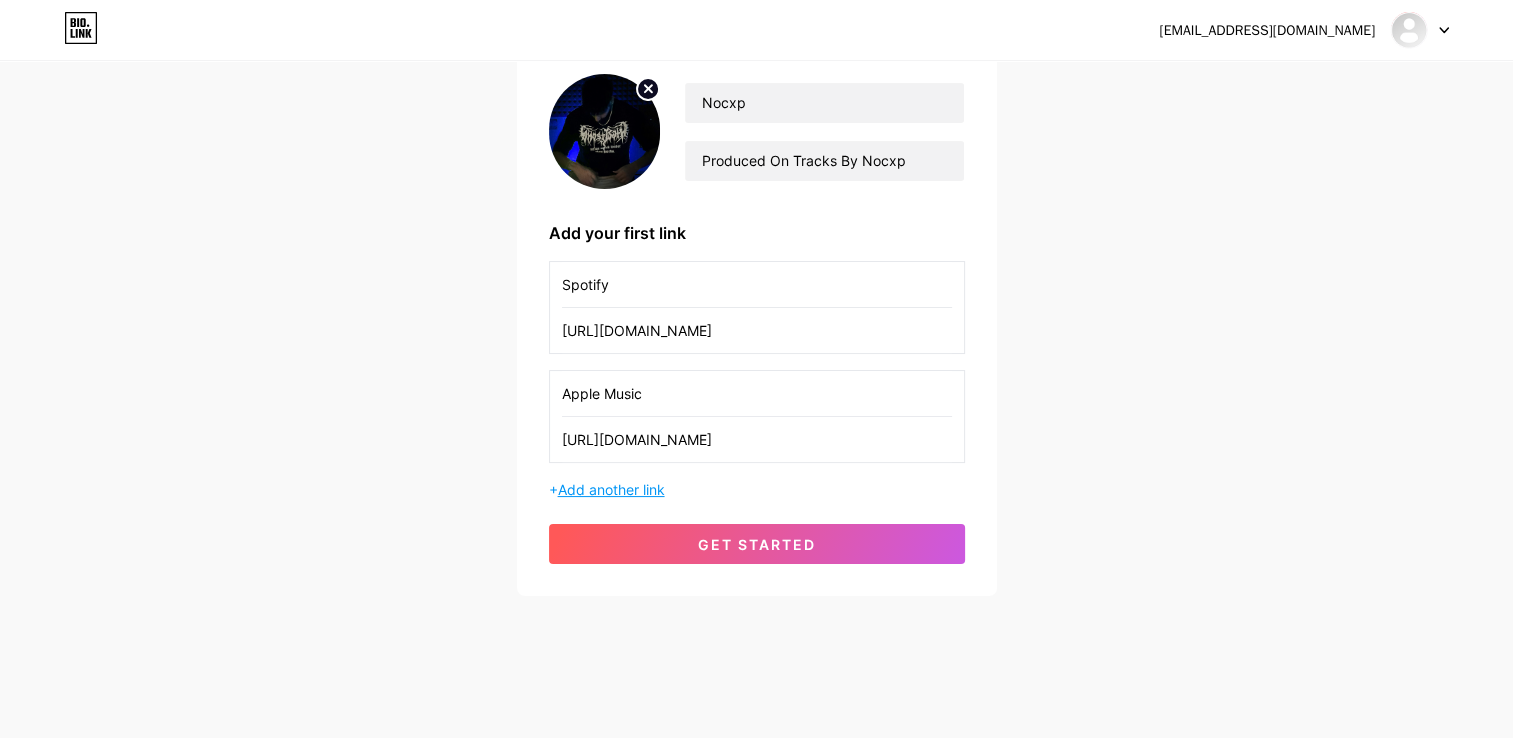 click on "Add another link" at bounding box center (611, 489) 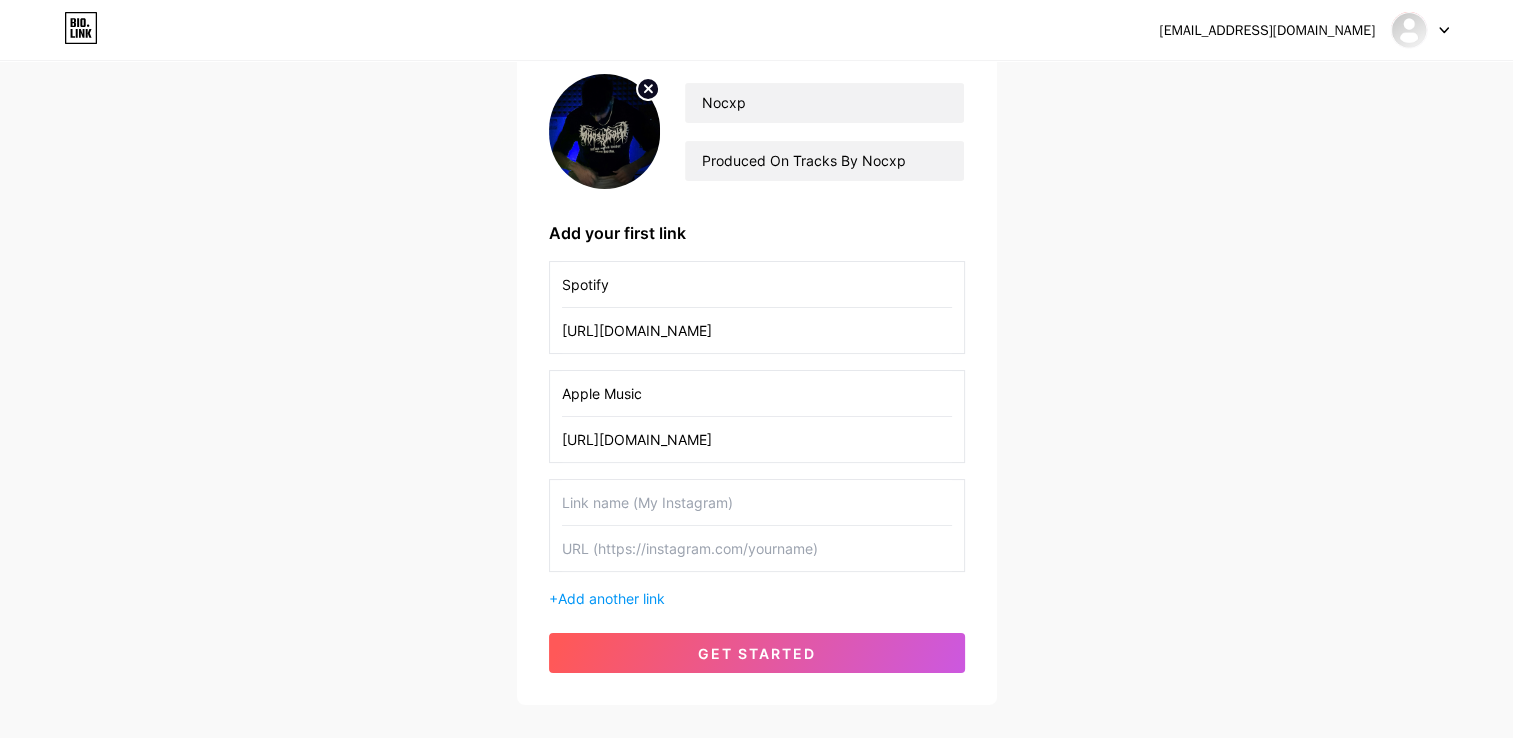 click at bounding box center [757, 502] 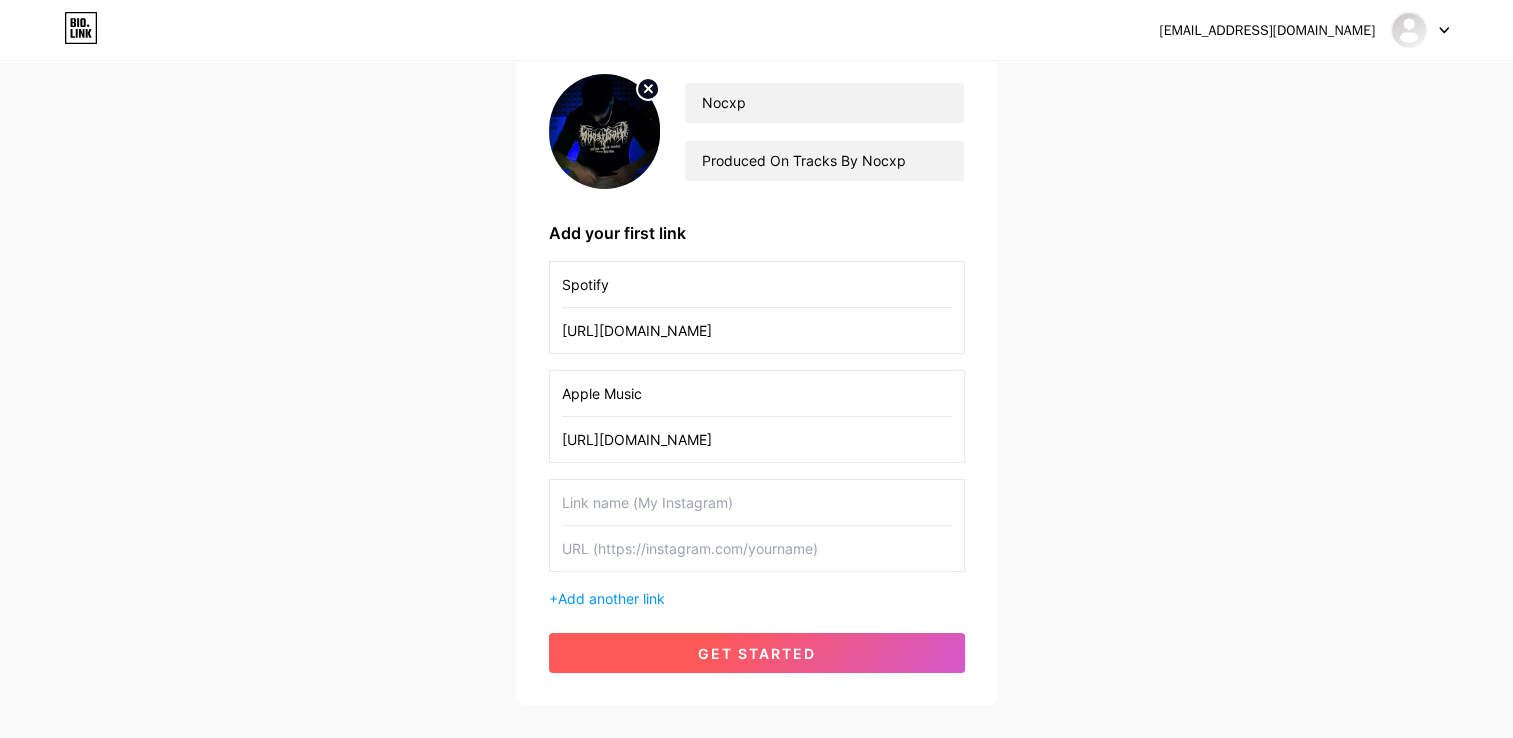 click on "get started" at bounding box center (757, 653) 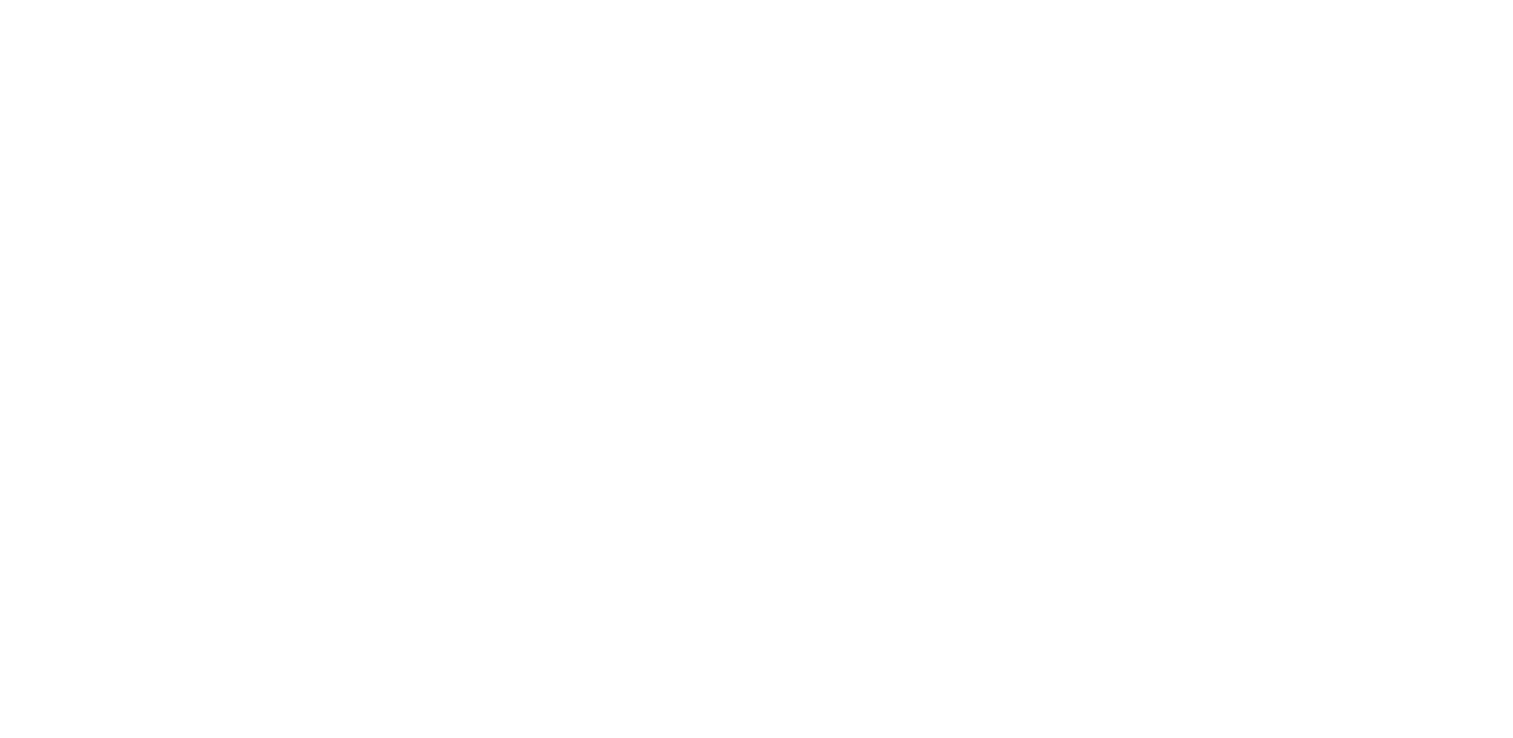 scroll, scrollTop: 0, scrollLeft: 0, axis: both 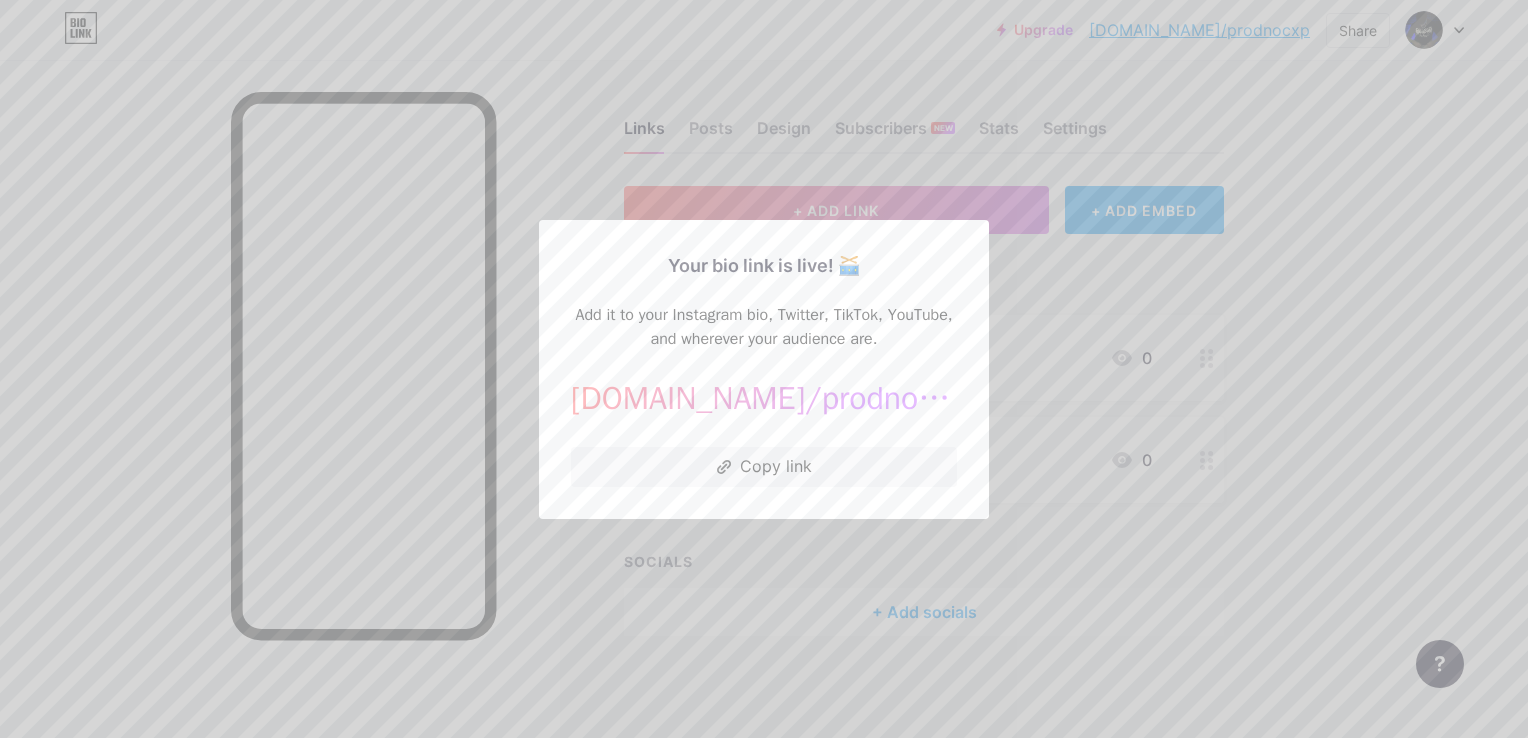 click at bounding box center (764, 369) 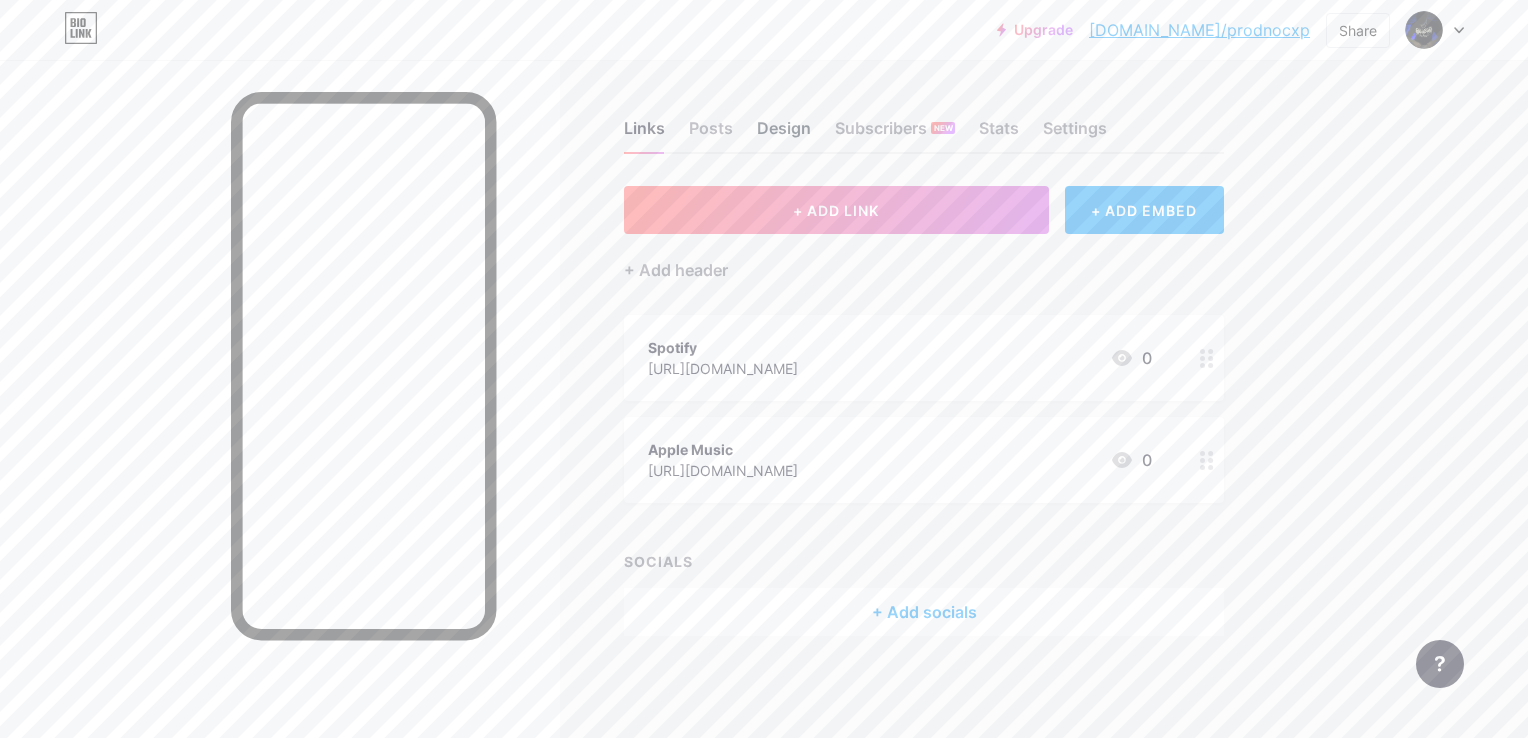 click on "Design" at bounding box center [784, 134] 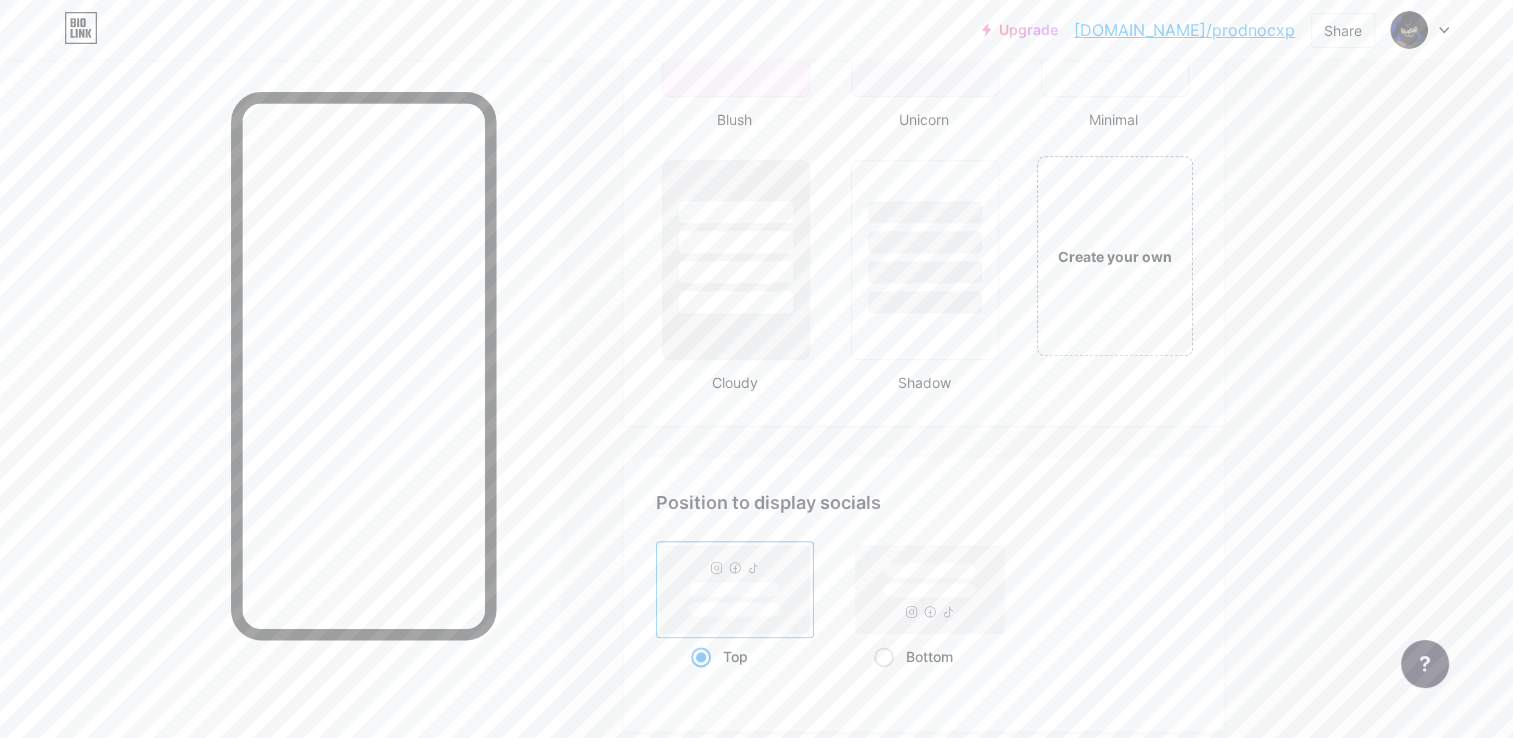 scroll, scrollTop: 2276, scrollLeft: 0, axis: vertical 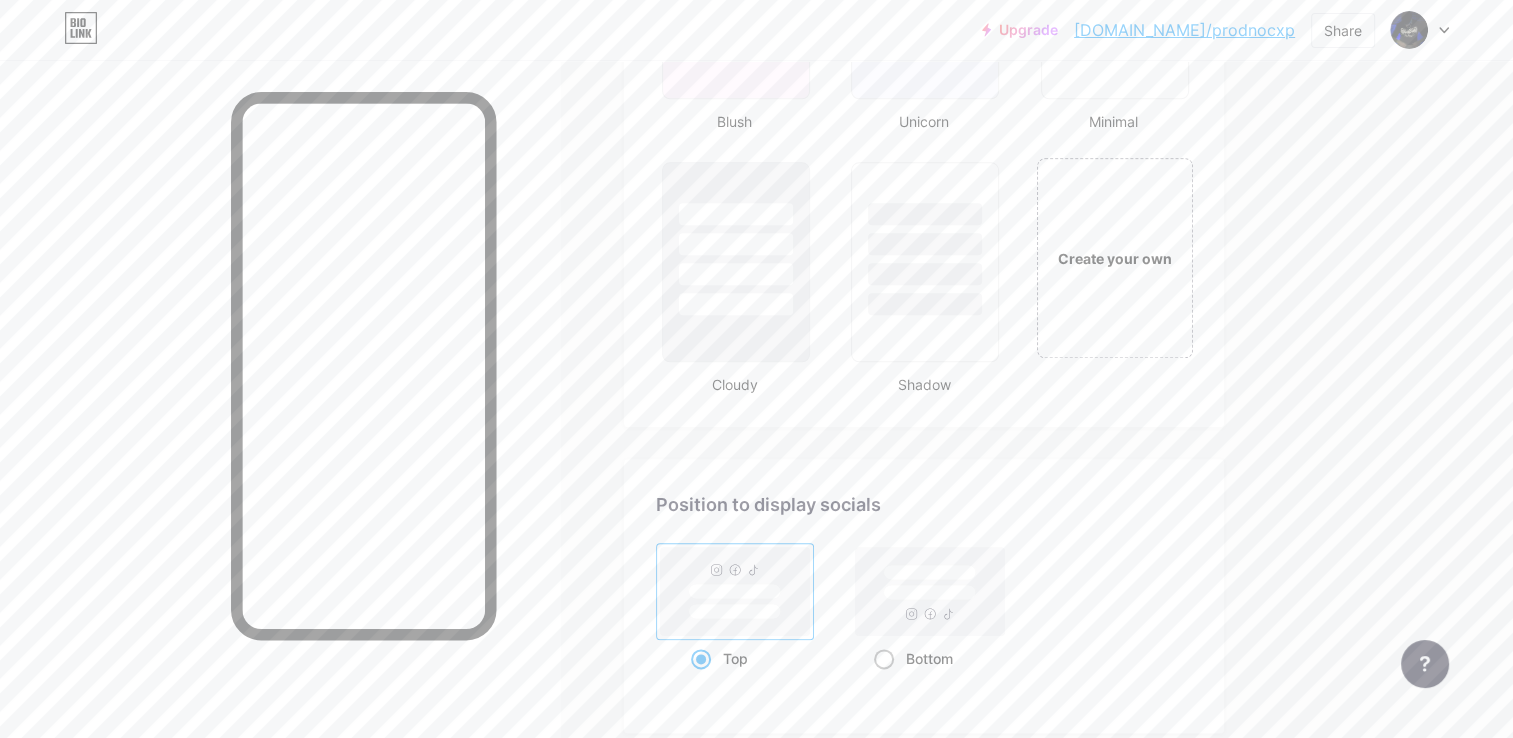 click 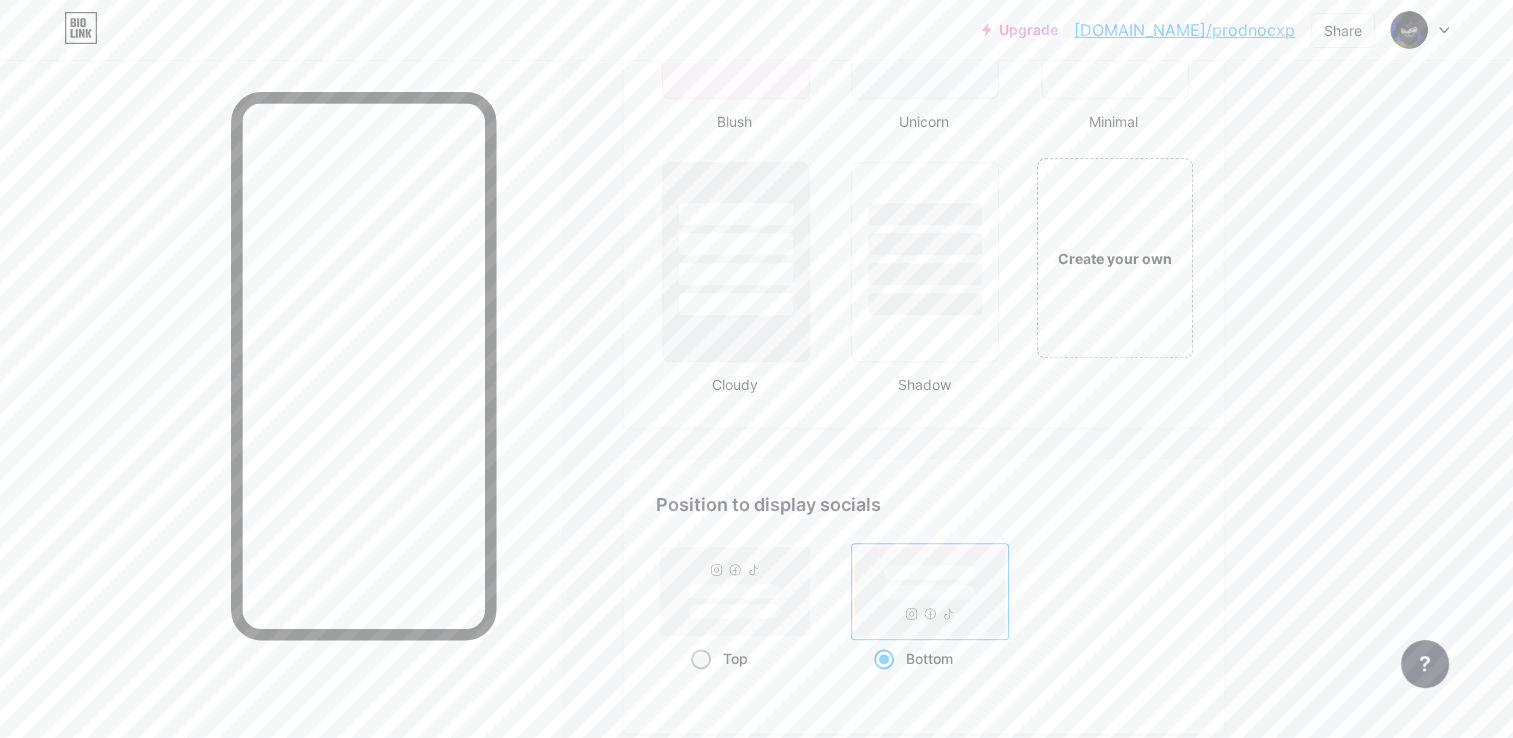 click 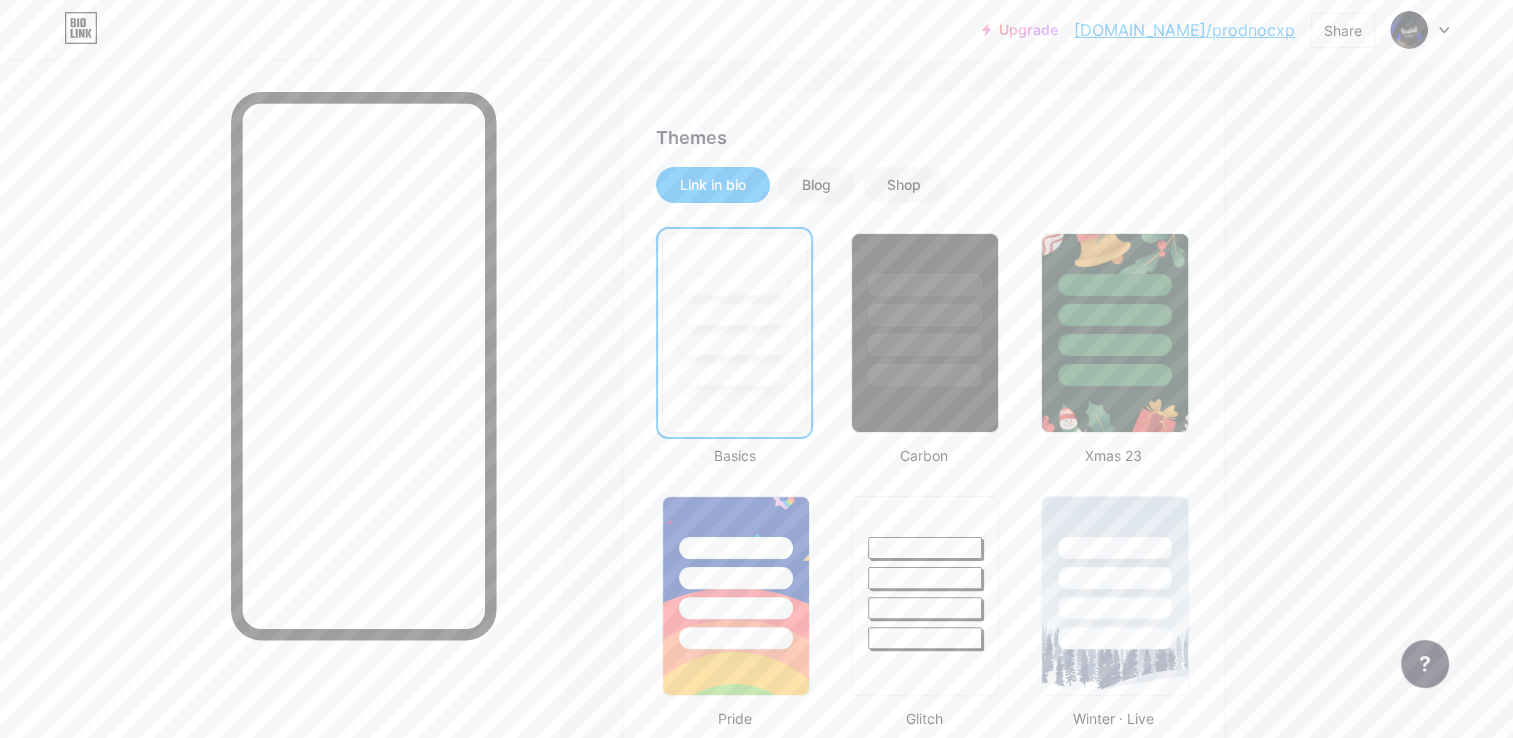 scroll, scrollTop: 366, scrollLeft: 0, axis: vertical 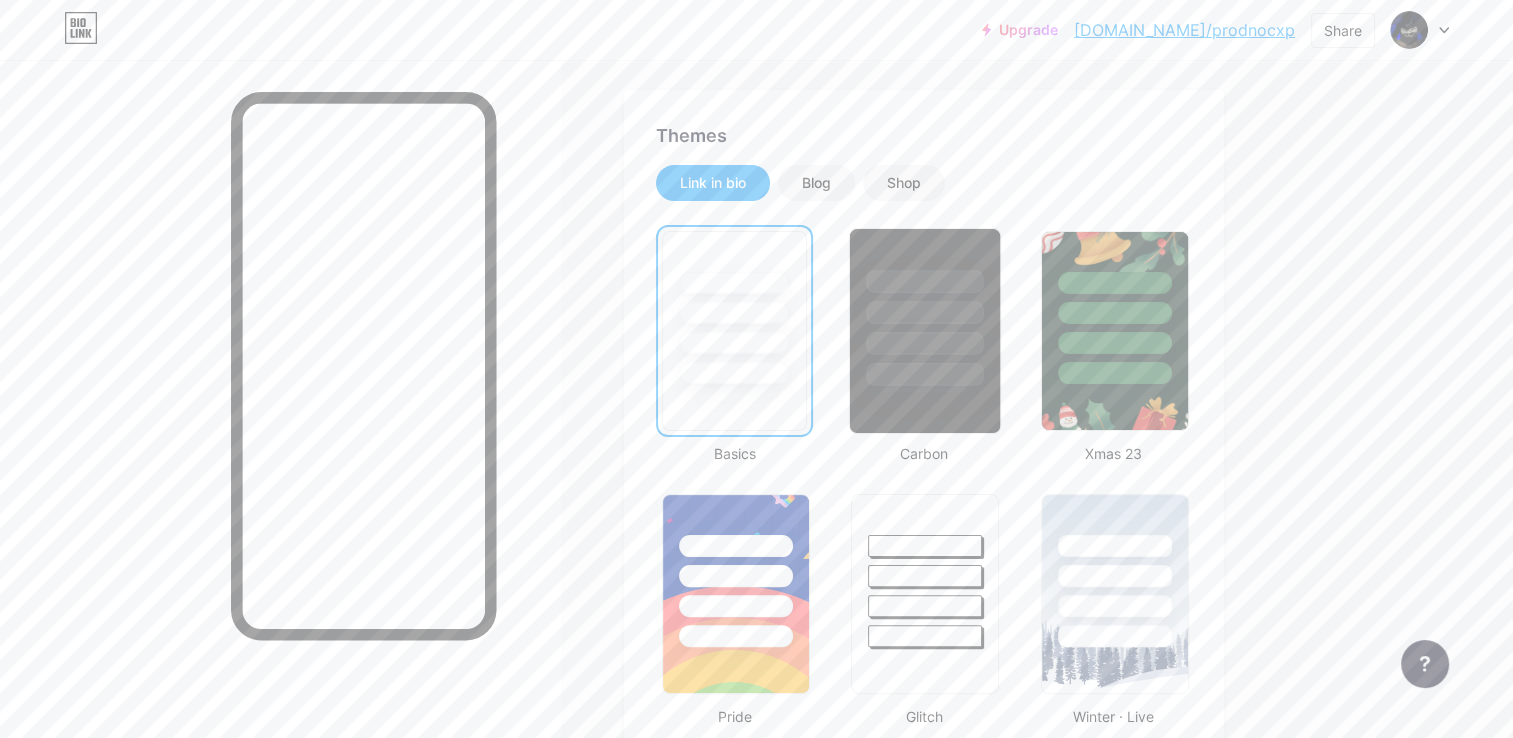 click at bounding box center (925, 343) 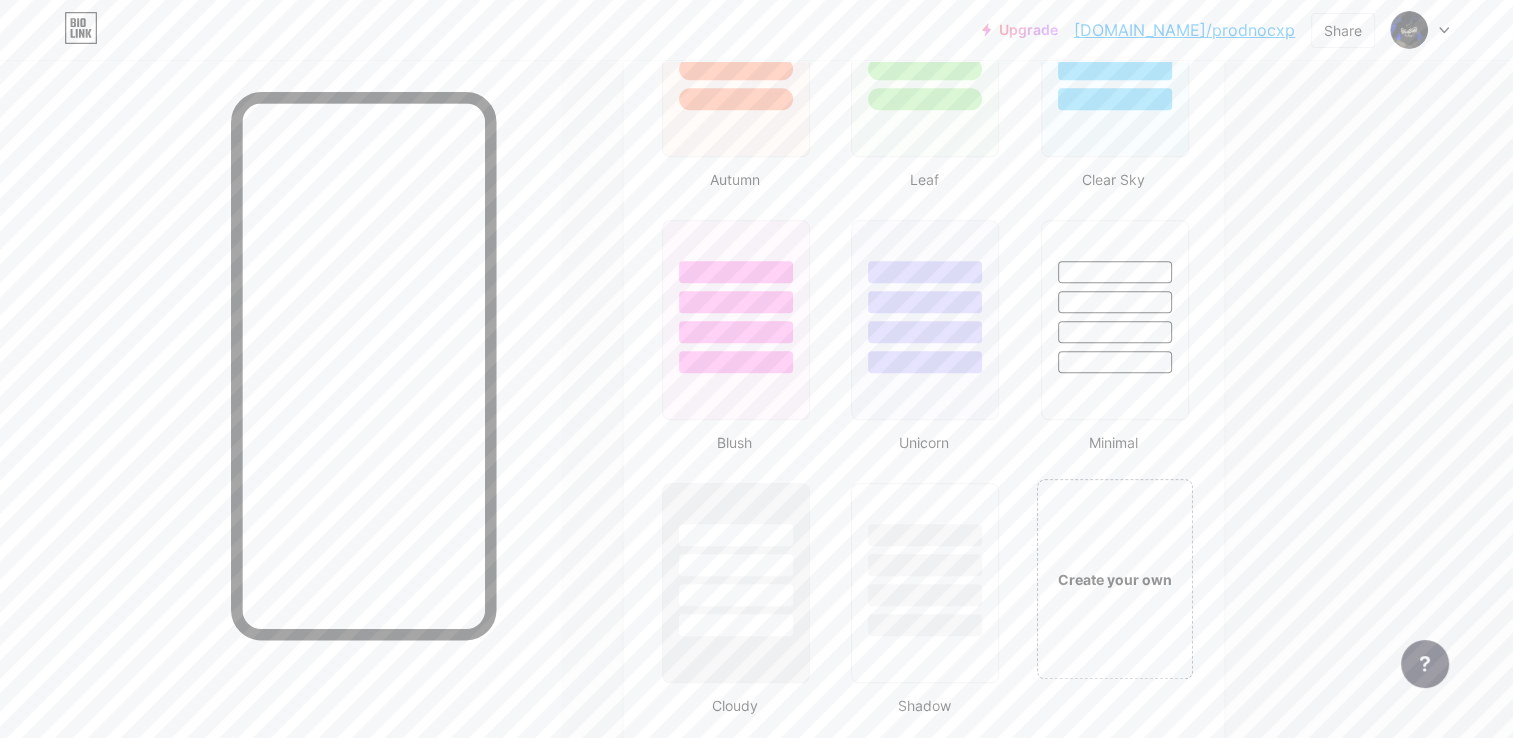 scroll, scrollTop: 1952, scrollLeft: 0, axis: vertical 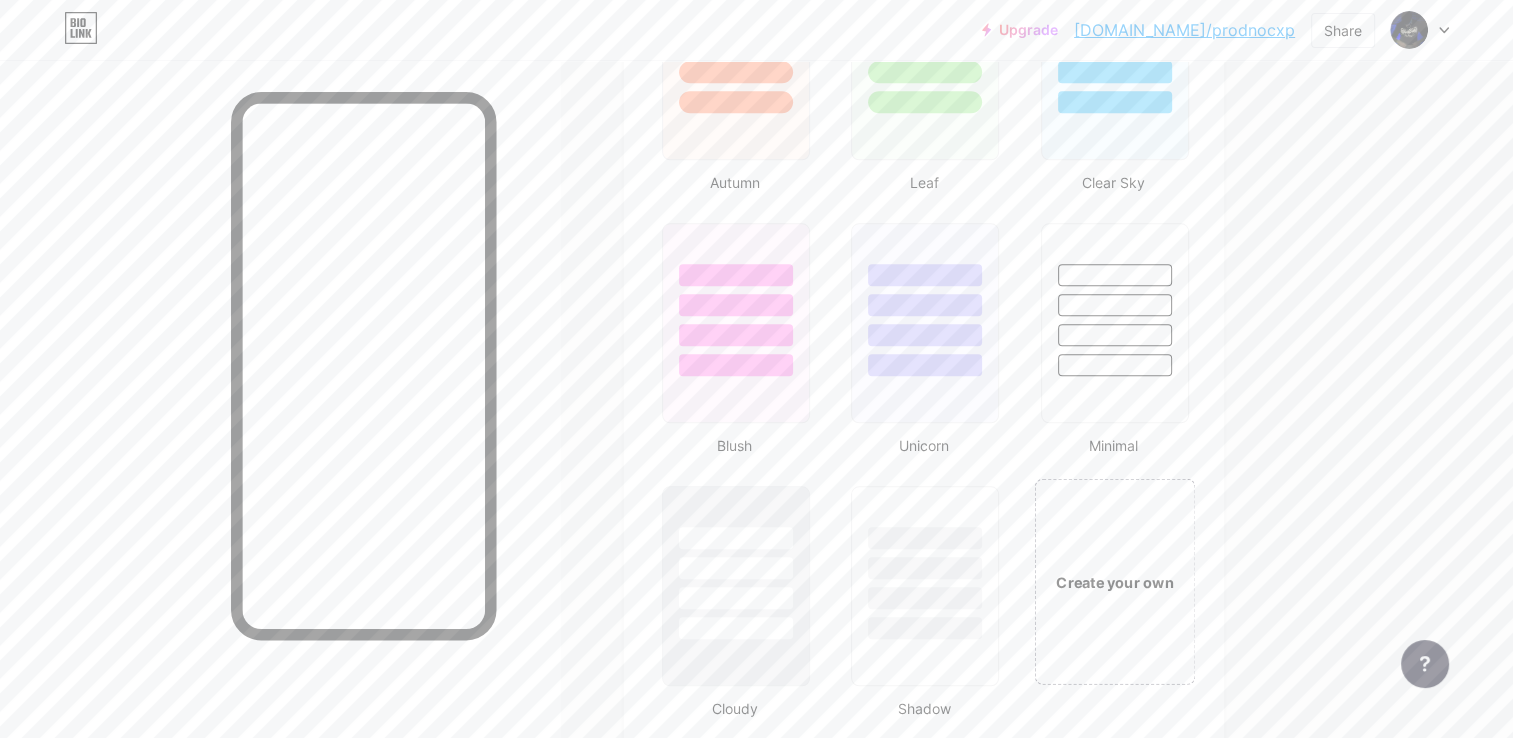 click on "Create your own" at bounding box center (1114, 582) 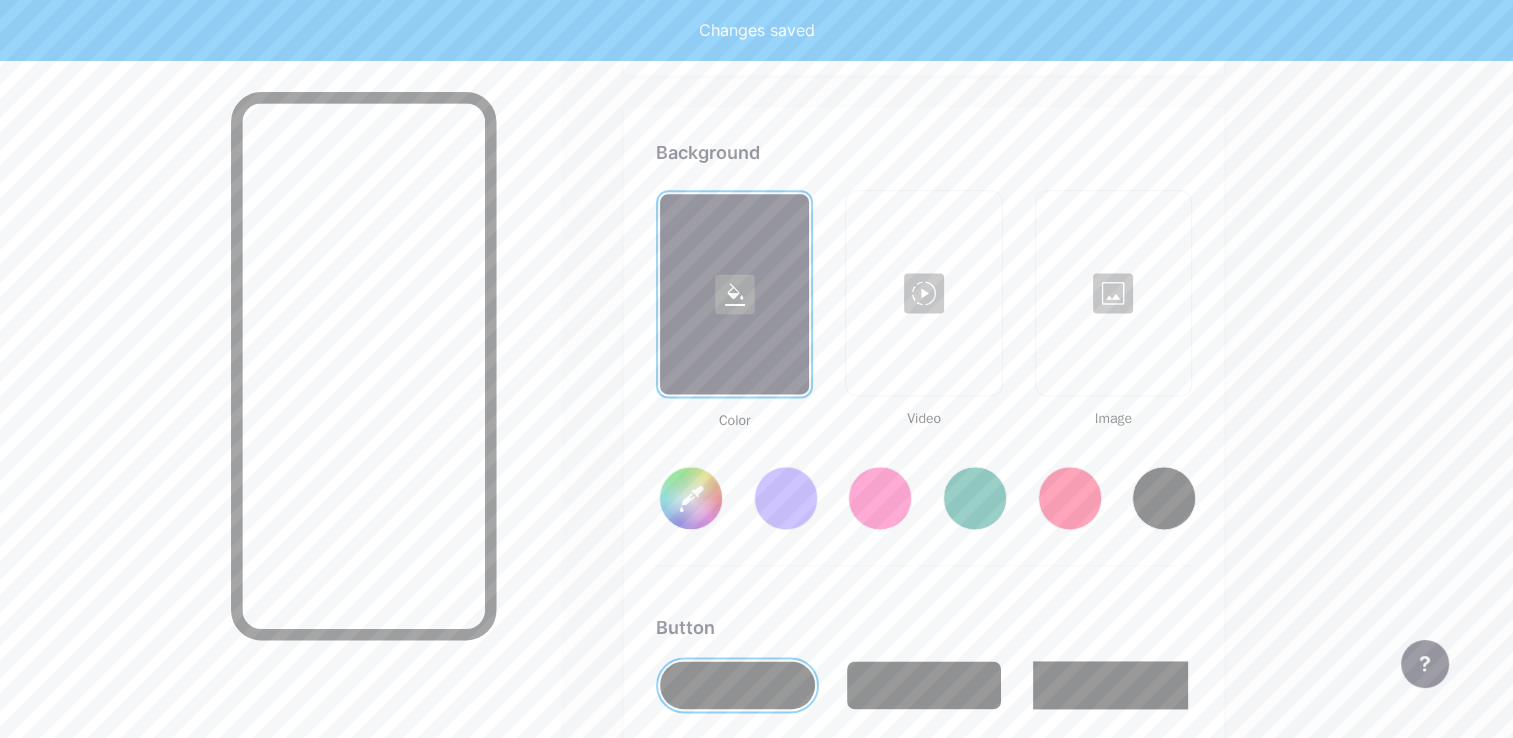 scroll, scrollTop: 2648, scrollLeft: 0, axis: vertical 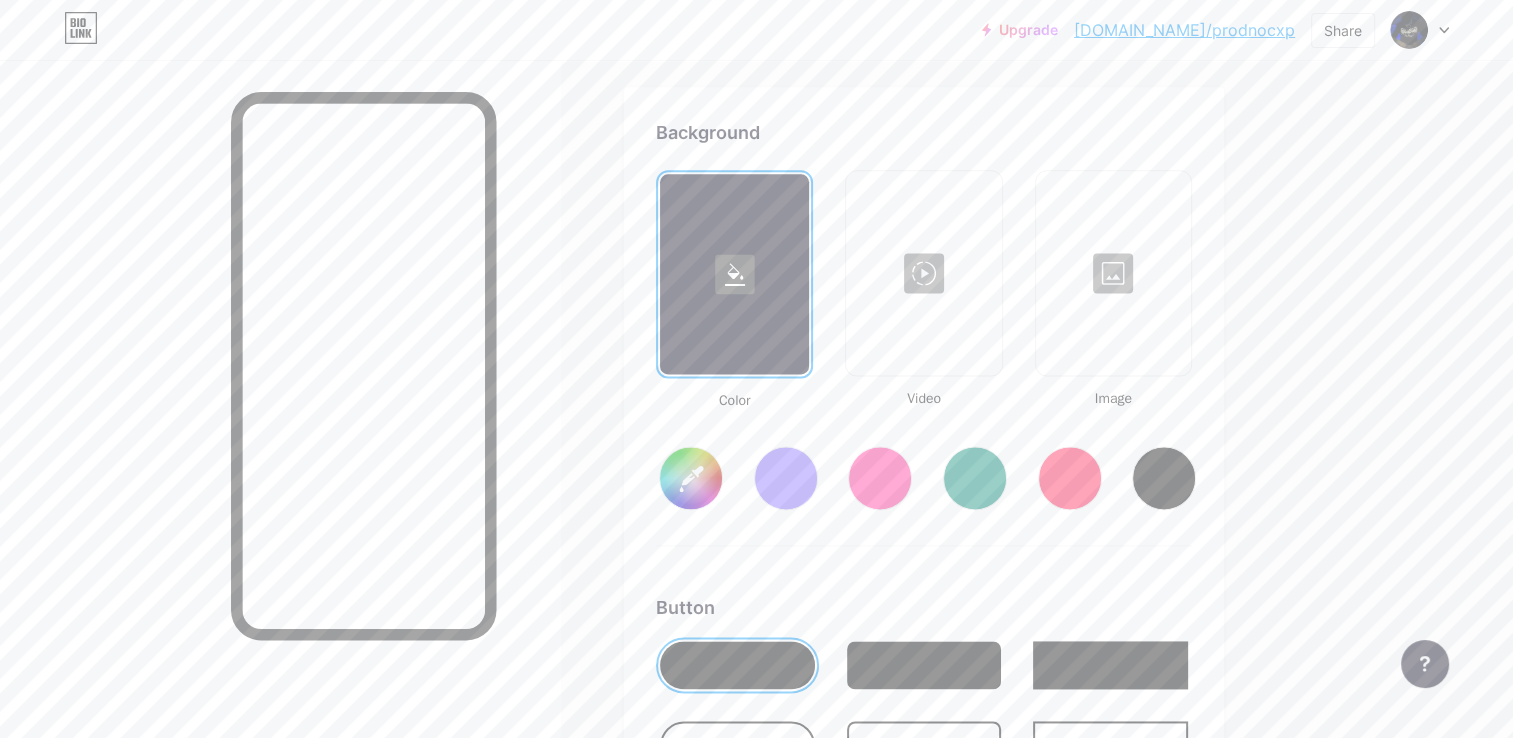type on "#ffffff" 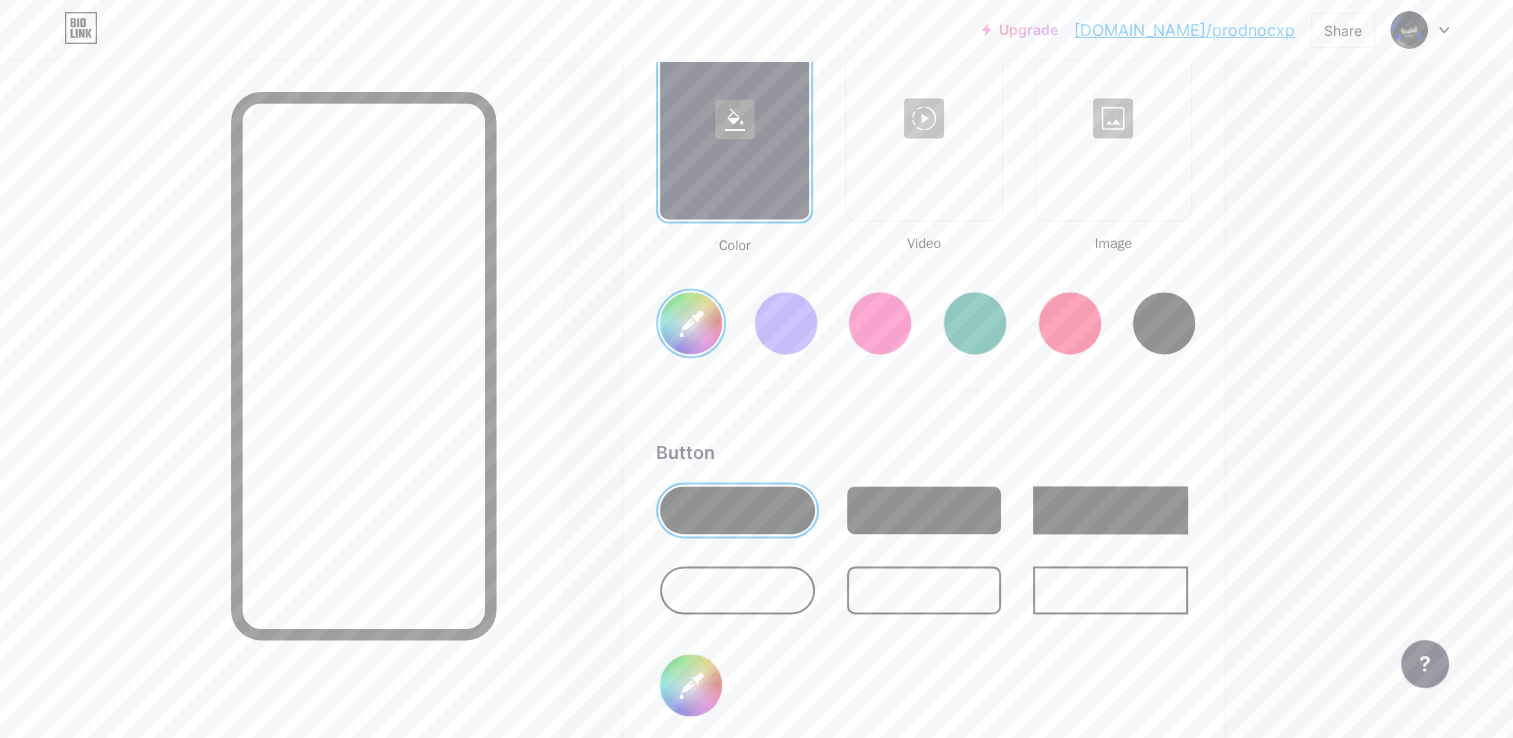 scroll, scrollTop: 2804, scrollLeft: 0, axis: vertical 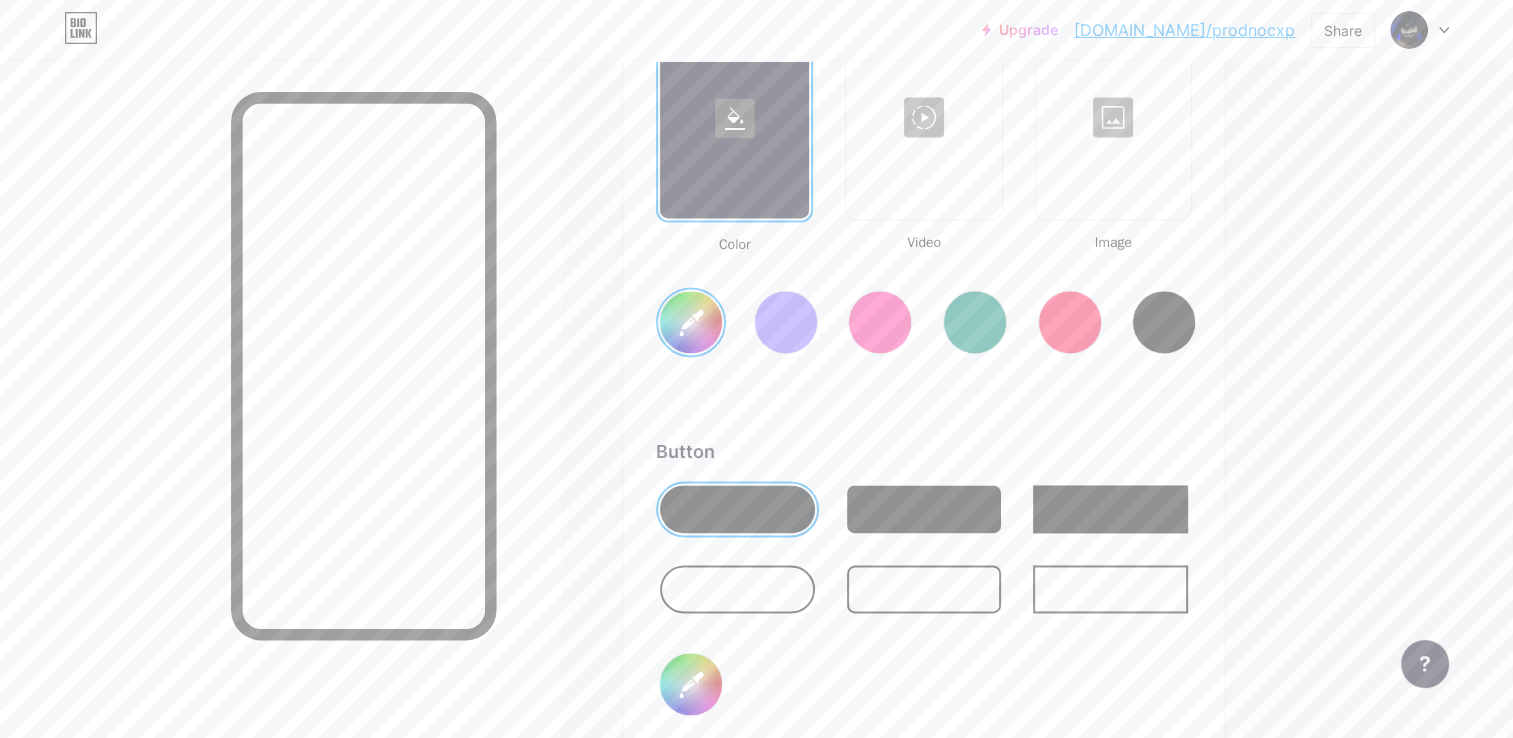 click at bounding box center (1113, 117) 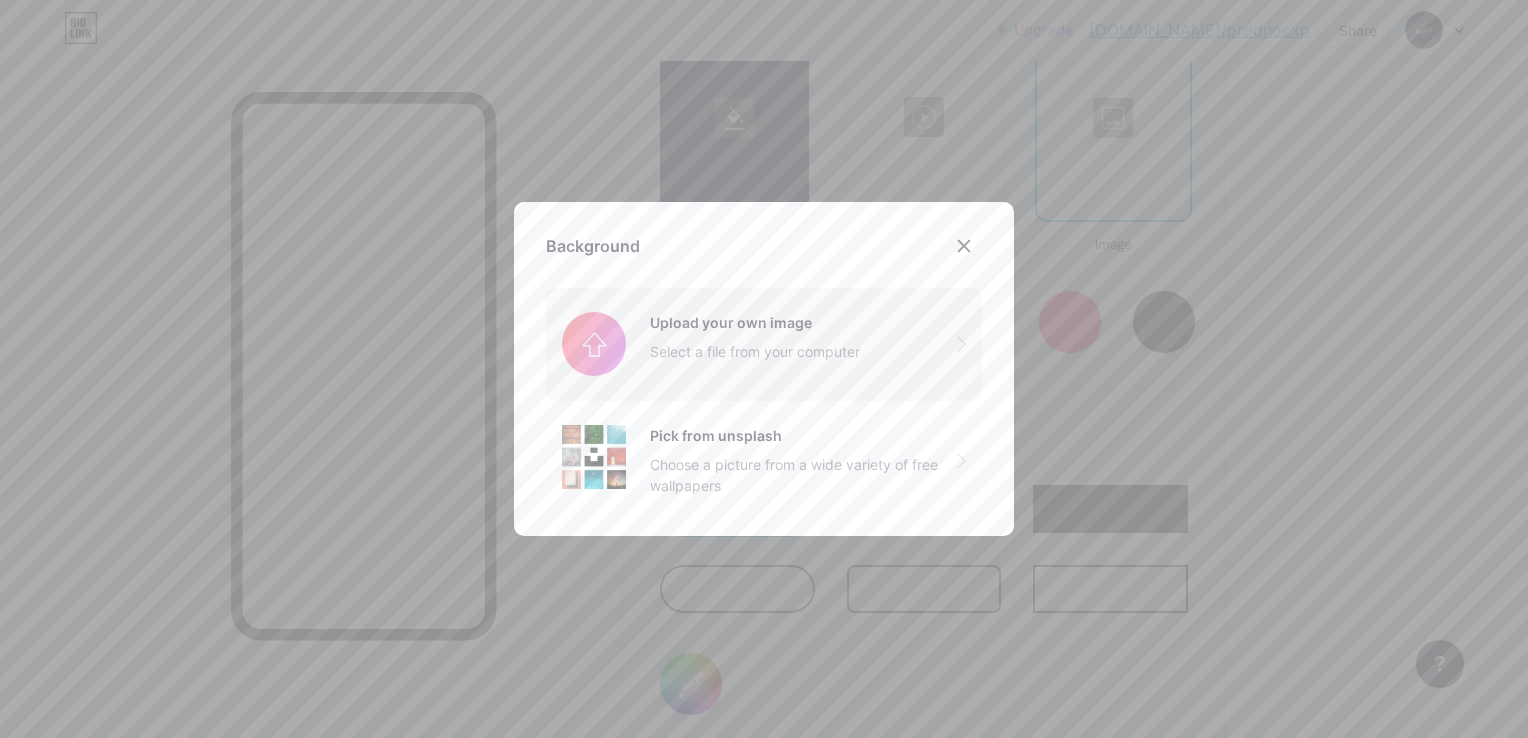 click at bounding box center [764, 344] 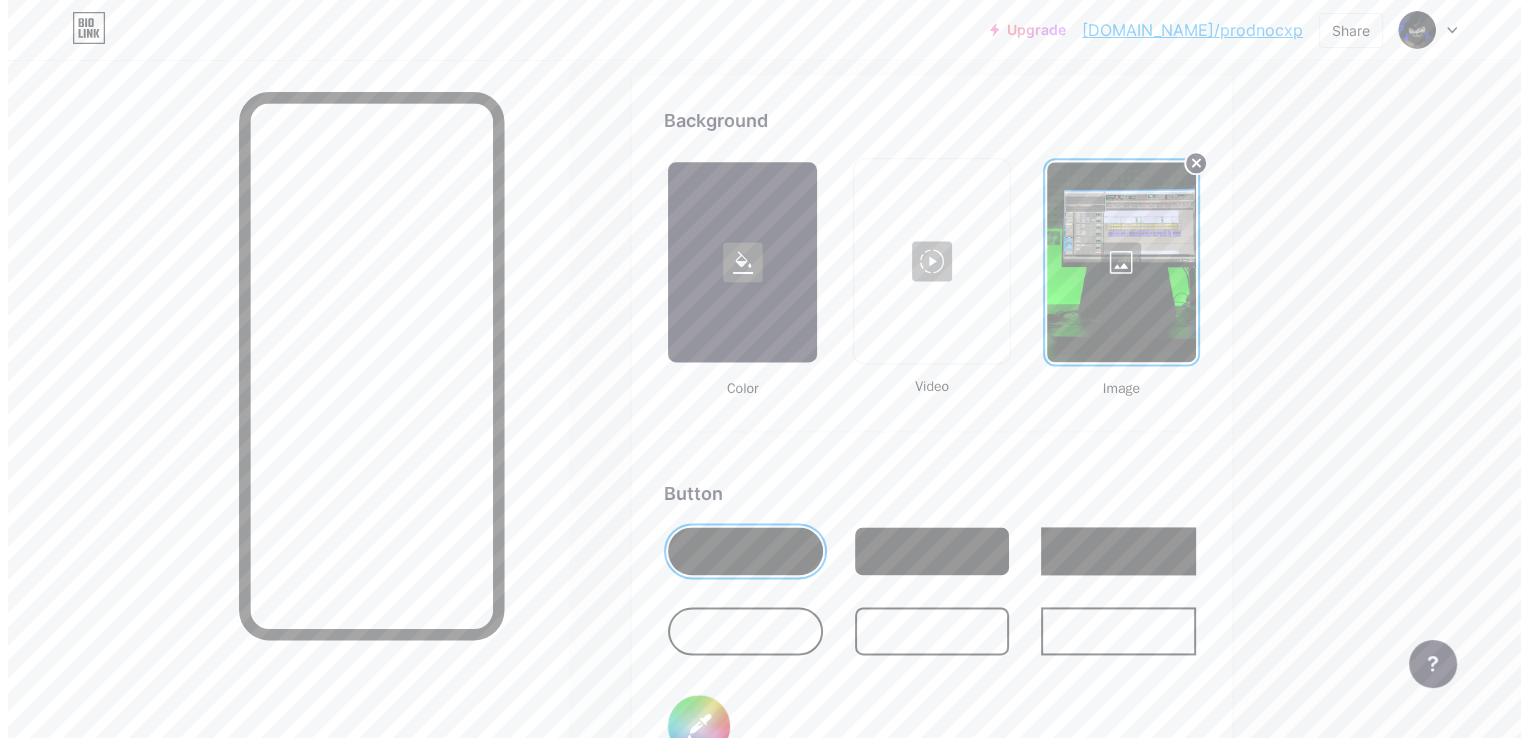 scroll, scrollTop: 2660, scrollLeft: 0, axis: vertical 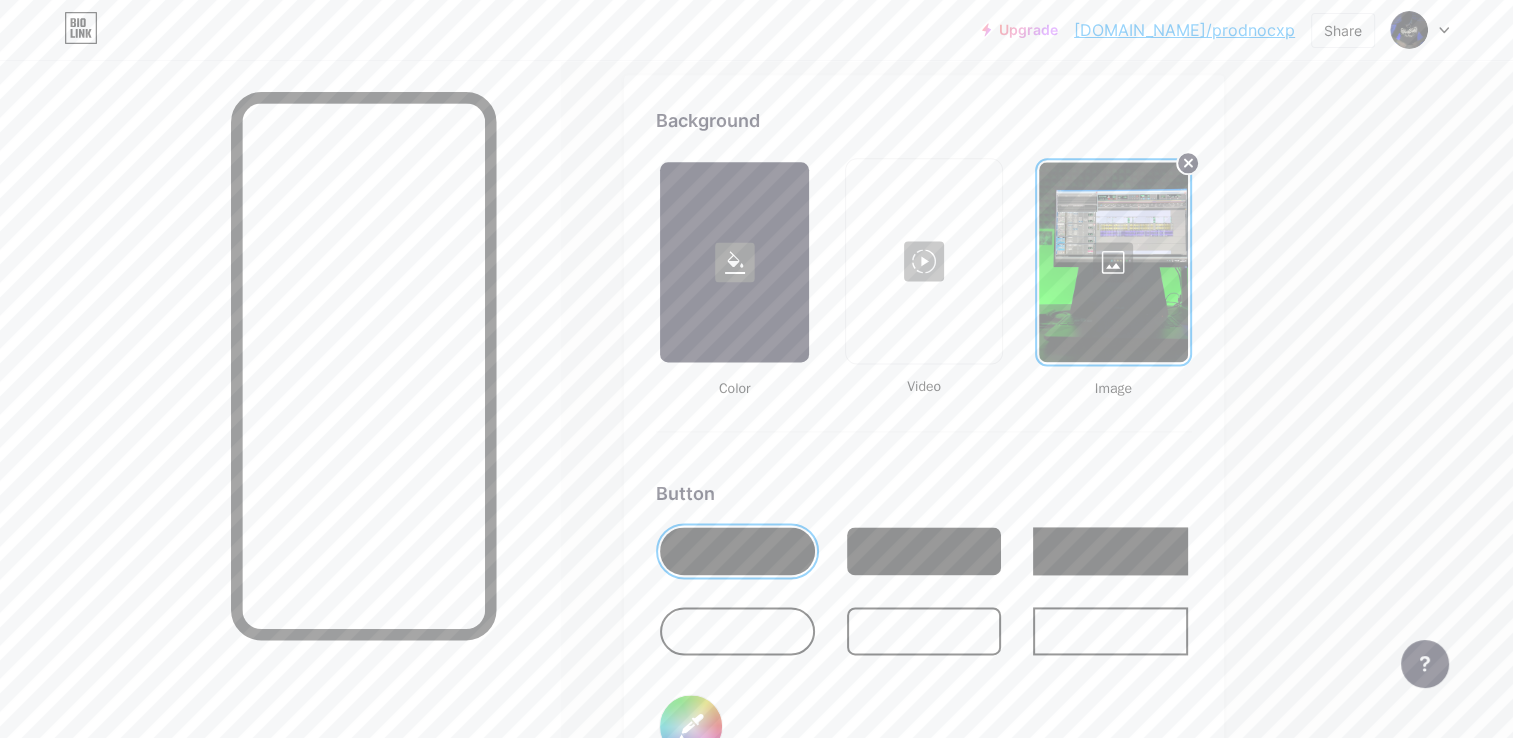 click at bounding box center (923, 261) 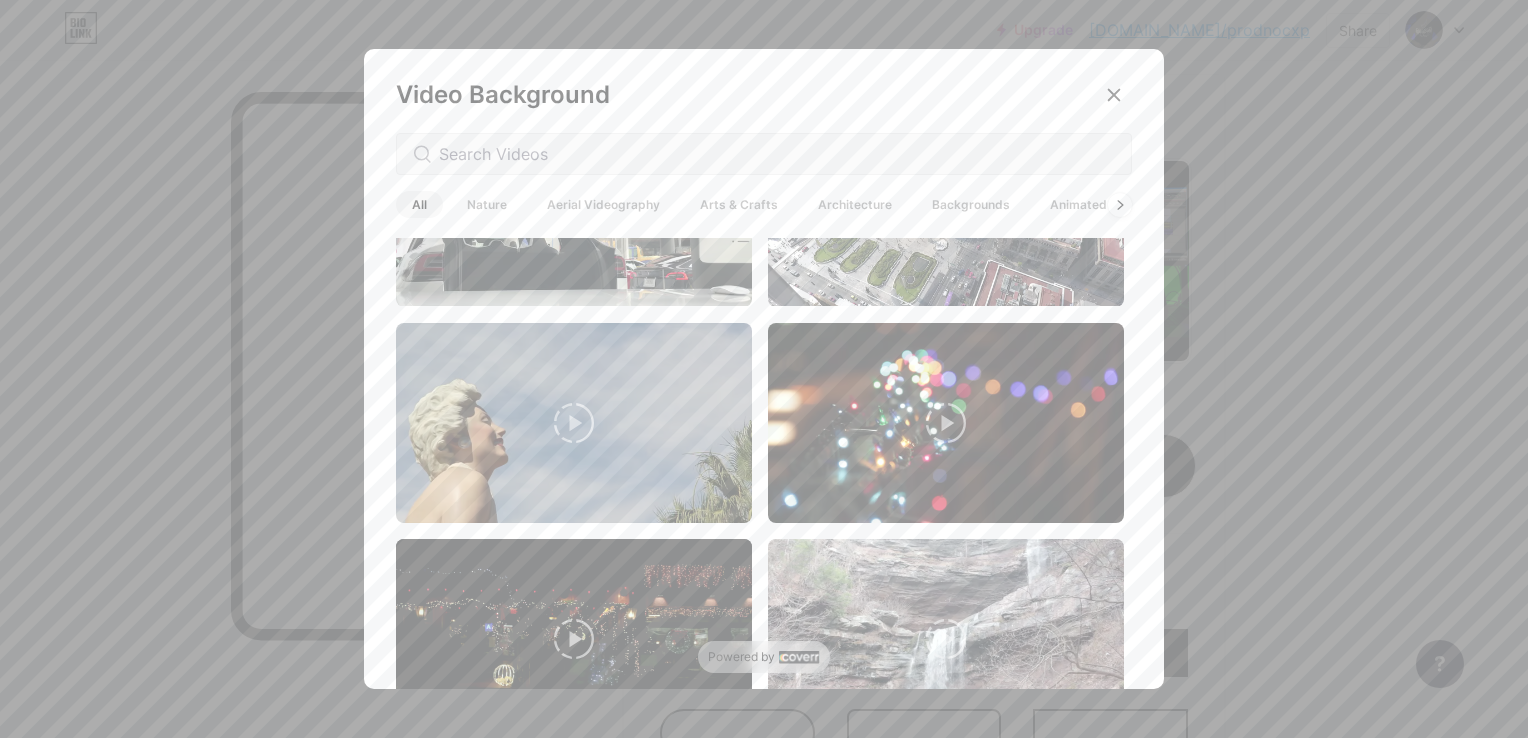 scroll, scrollTop: 348, scrollLeft: 0, axis: vertical 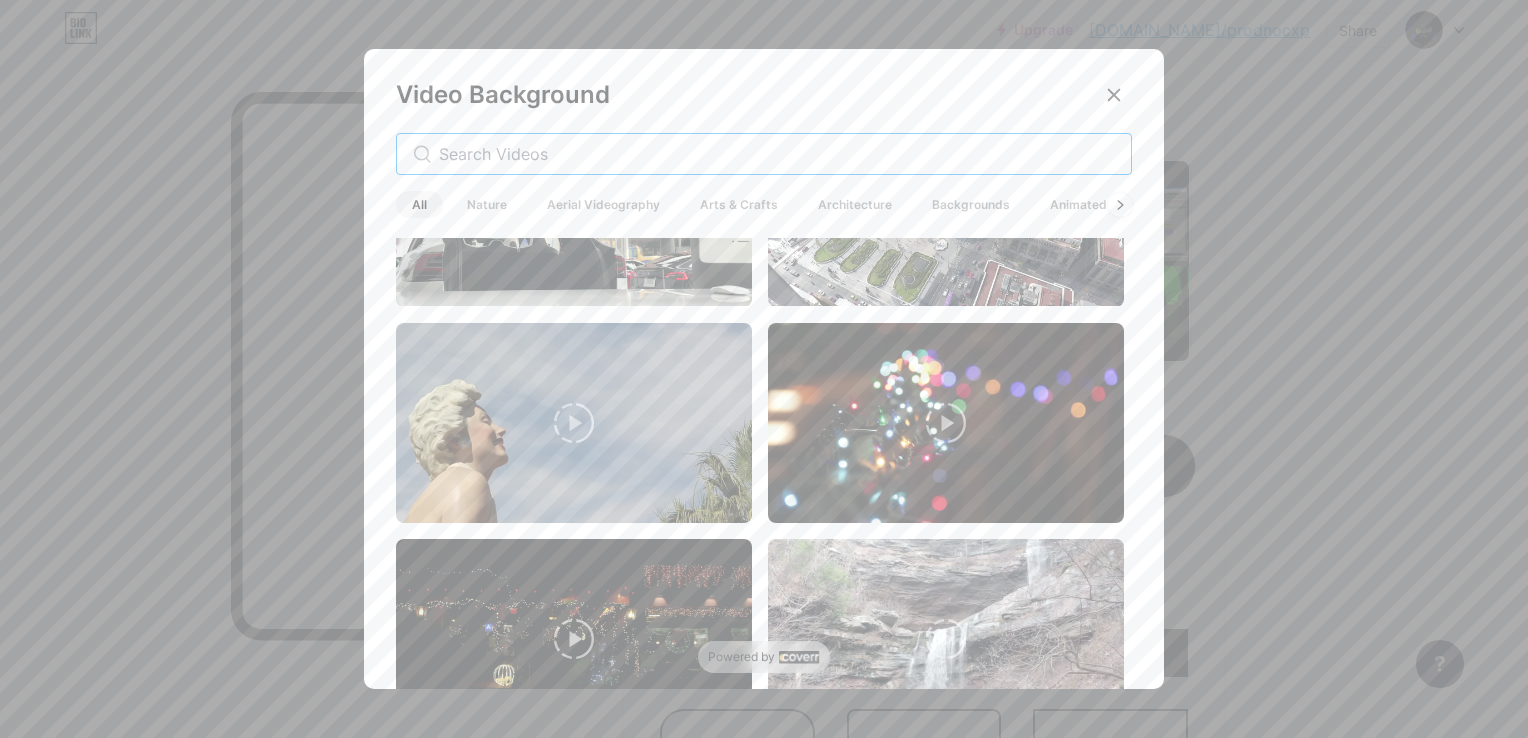 click at bounding box center (777, 154) 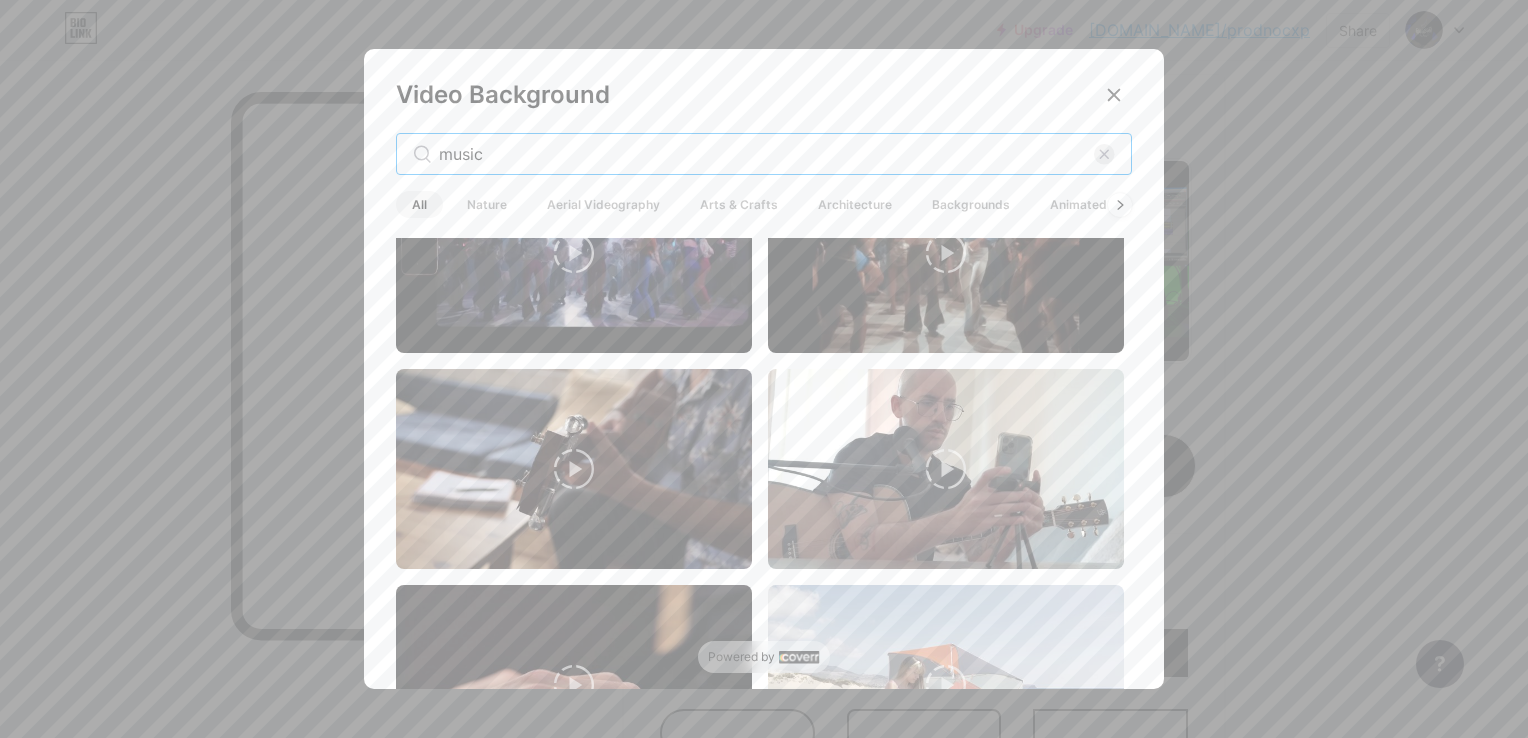 scroll, scrollTop: 5275, scrollLeft: 0, axis: vertical 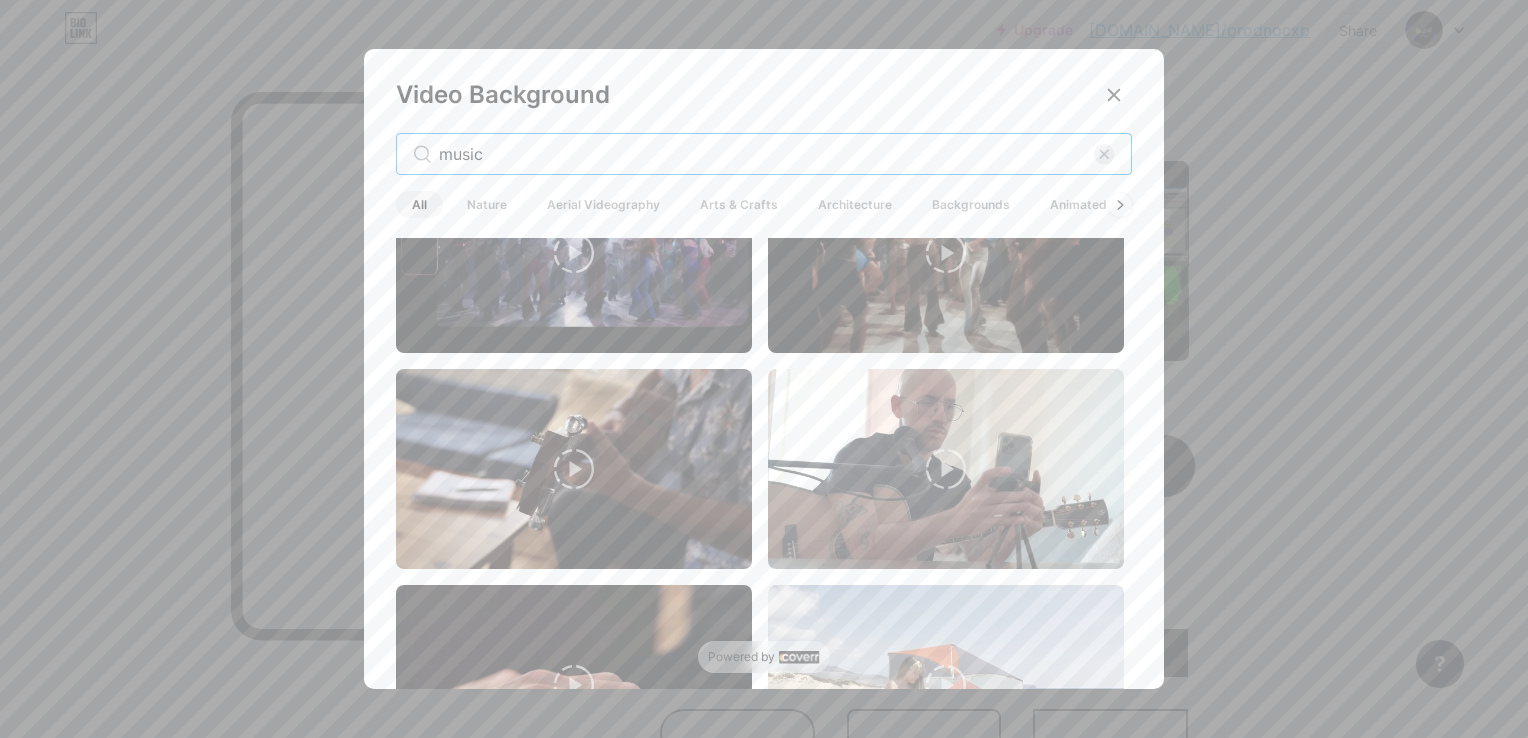 click on "music" at bounding box center [766, 154] 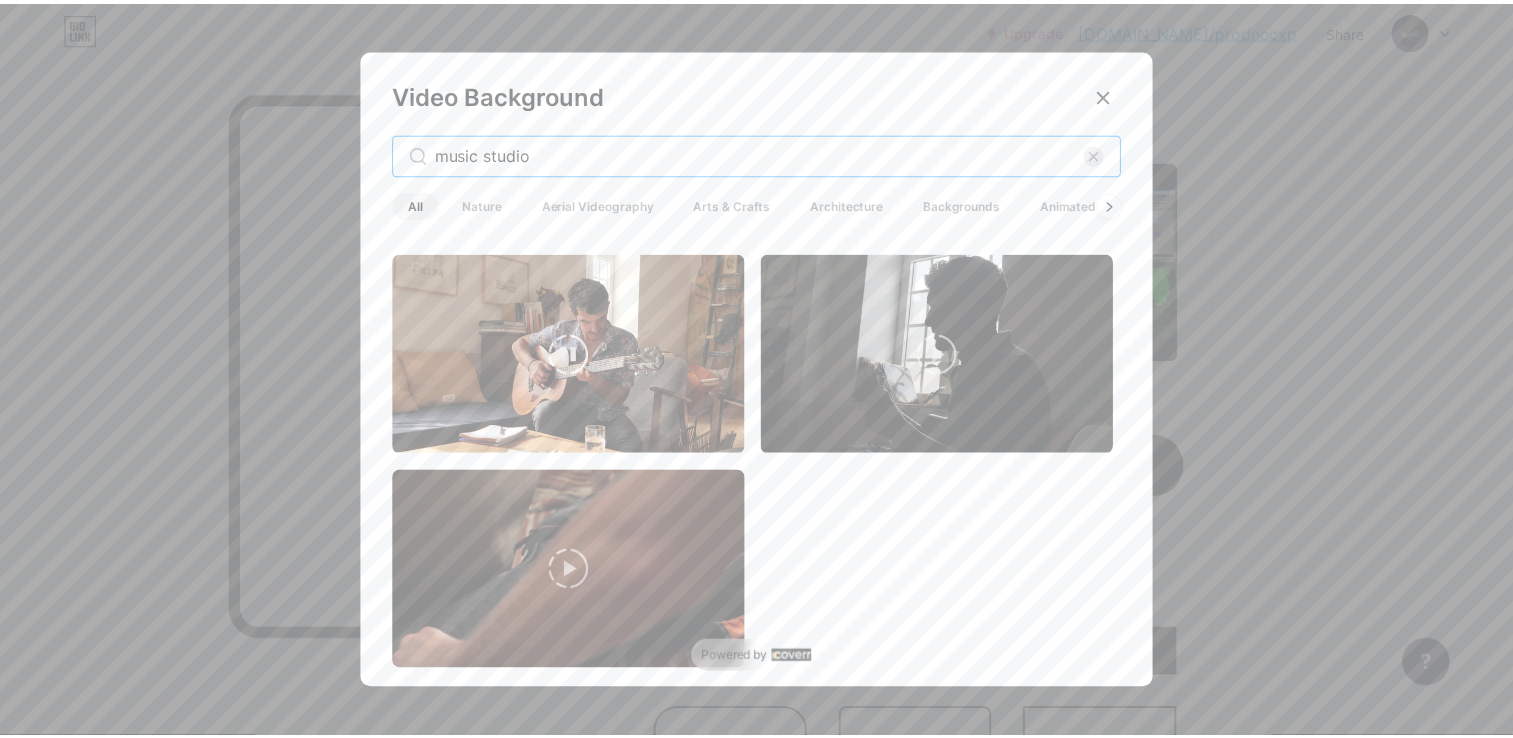 scroll, scrollTop: 0, scrollLeft: 0, axis: both 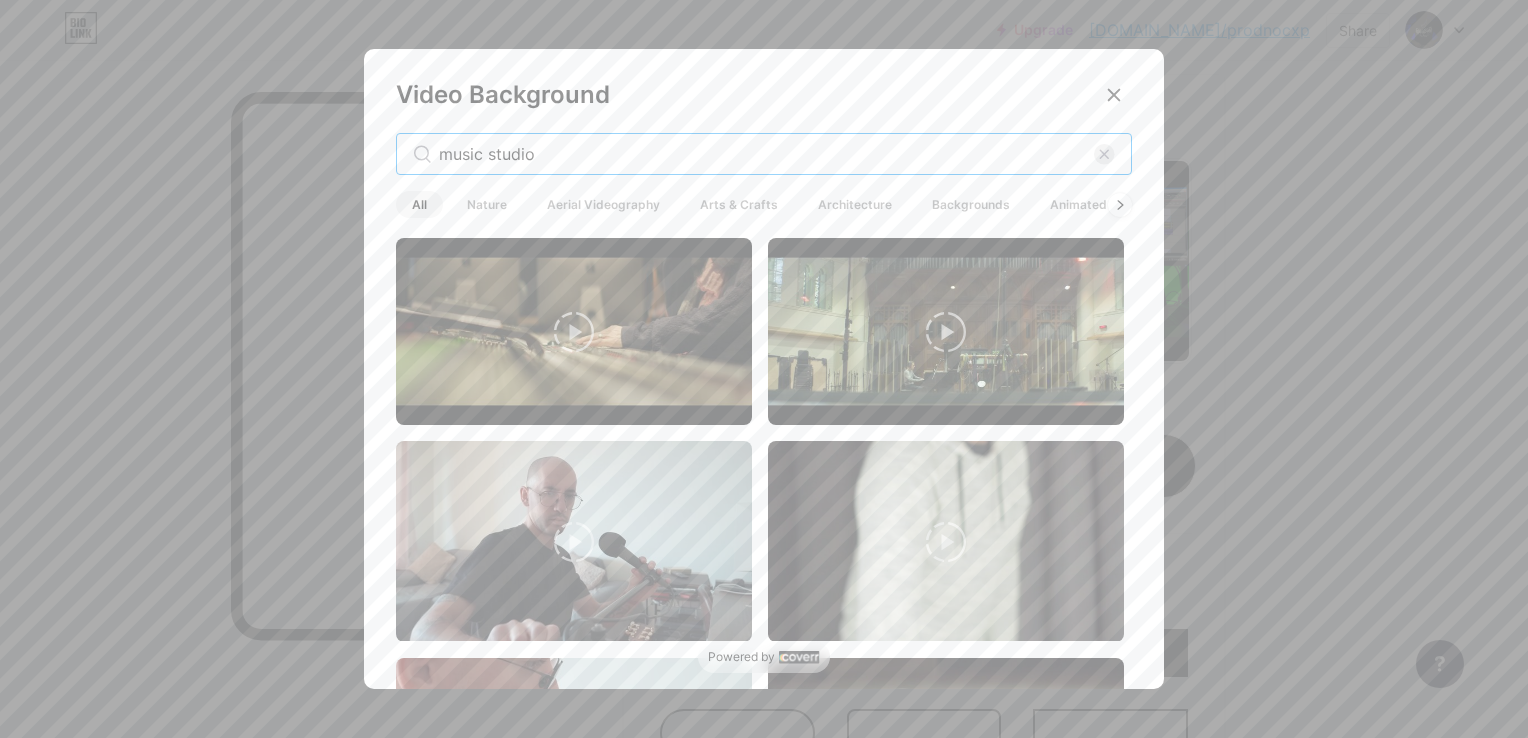 click on "music studio" at bounding box center (766, 154) 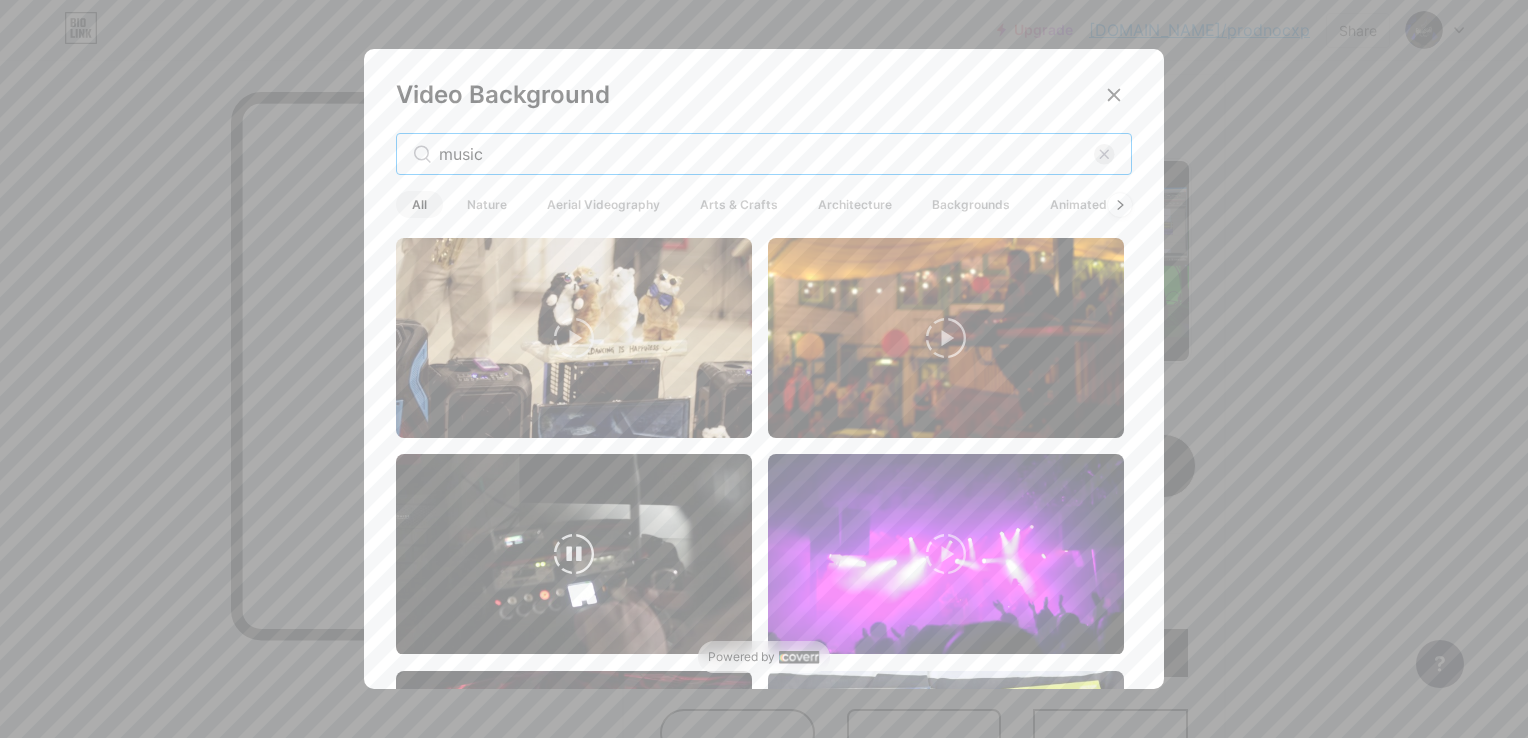 type on "music" 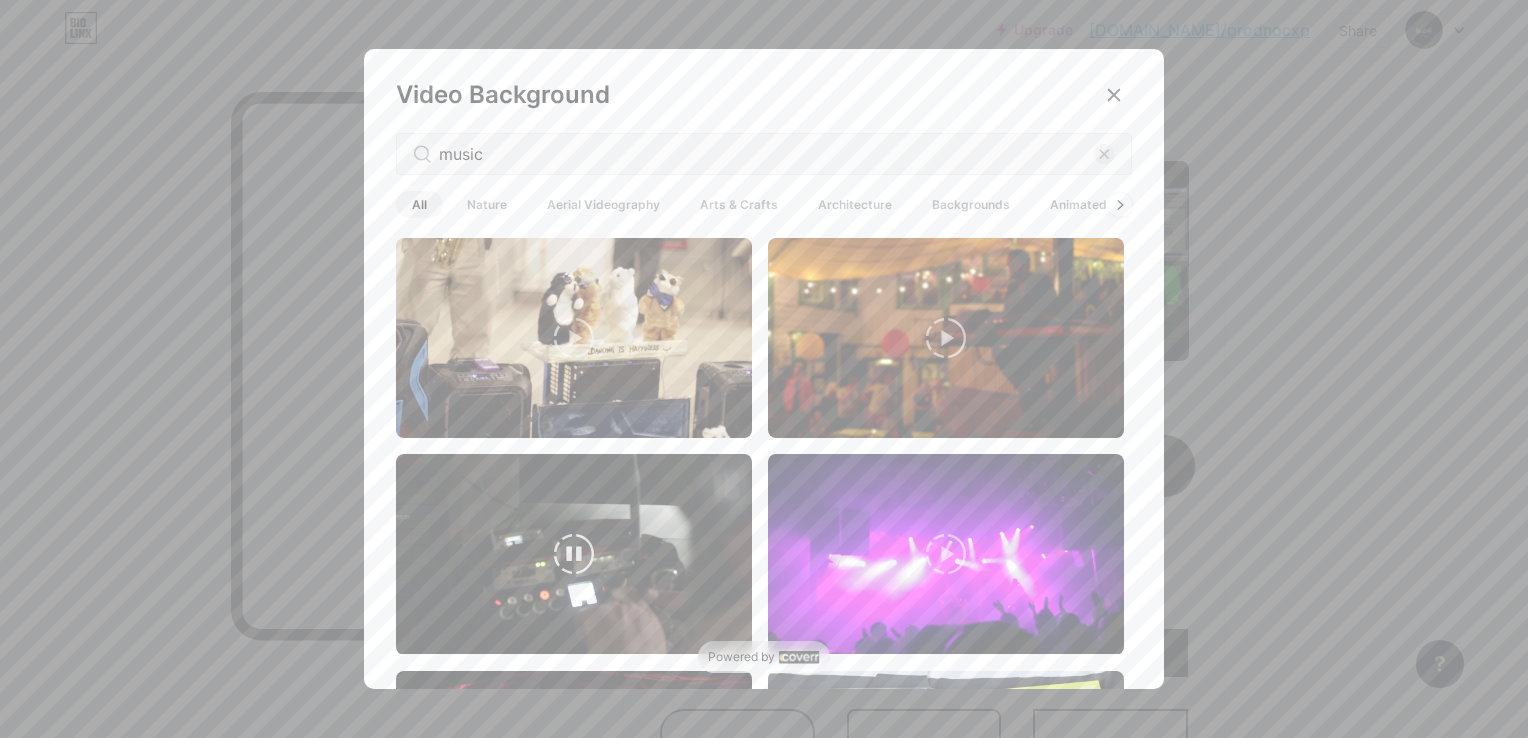 click at bounding box center (574, 554) 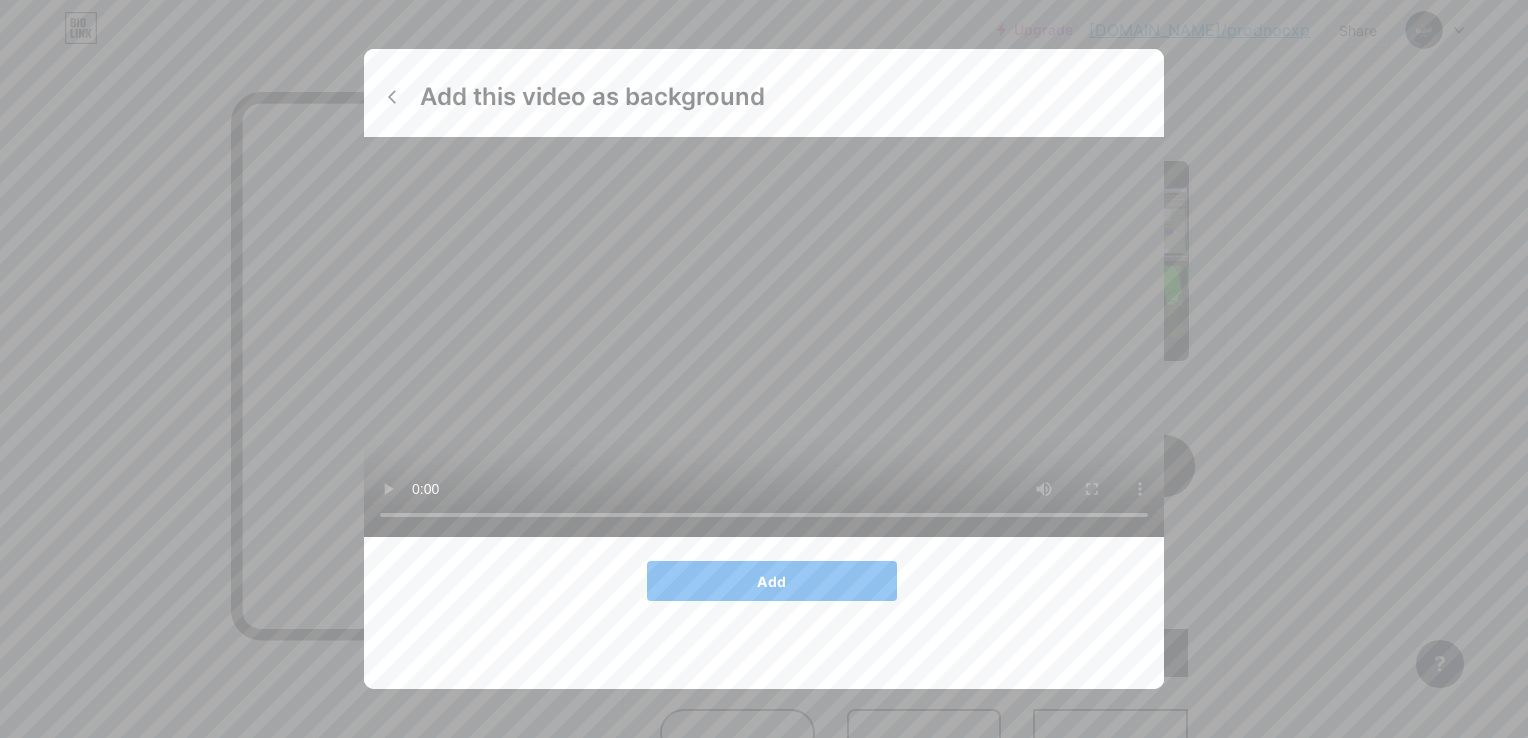 click on "Add" at bounding box center (771, 581) 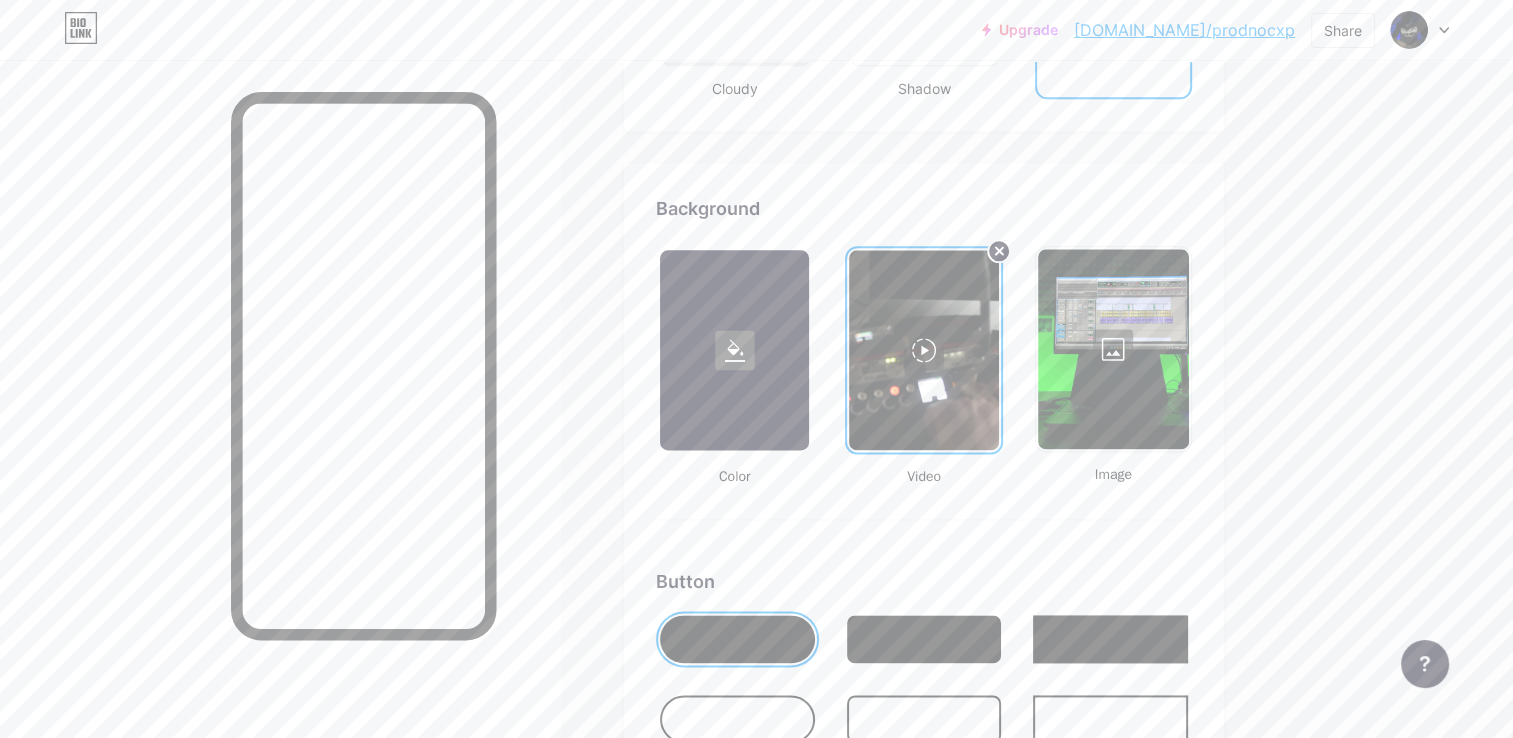 scroll, scrollTop: 2572, scrollLeft: 0, axis: vertical 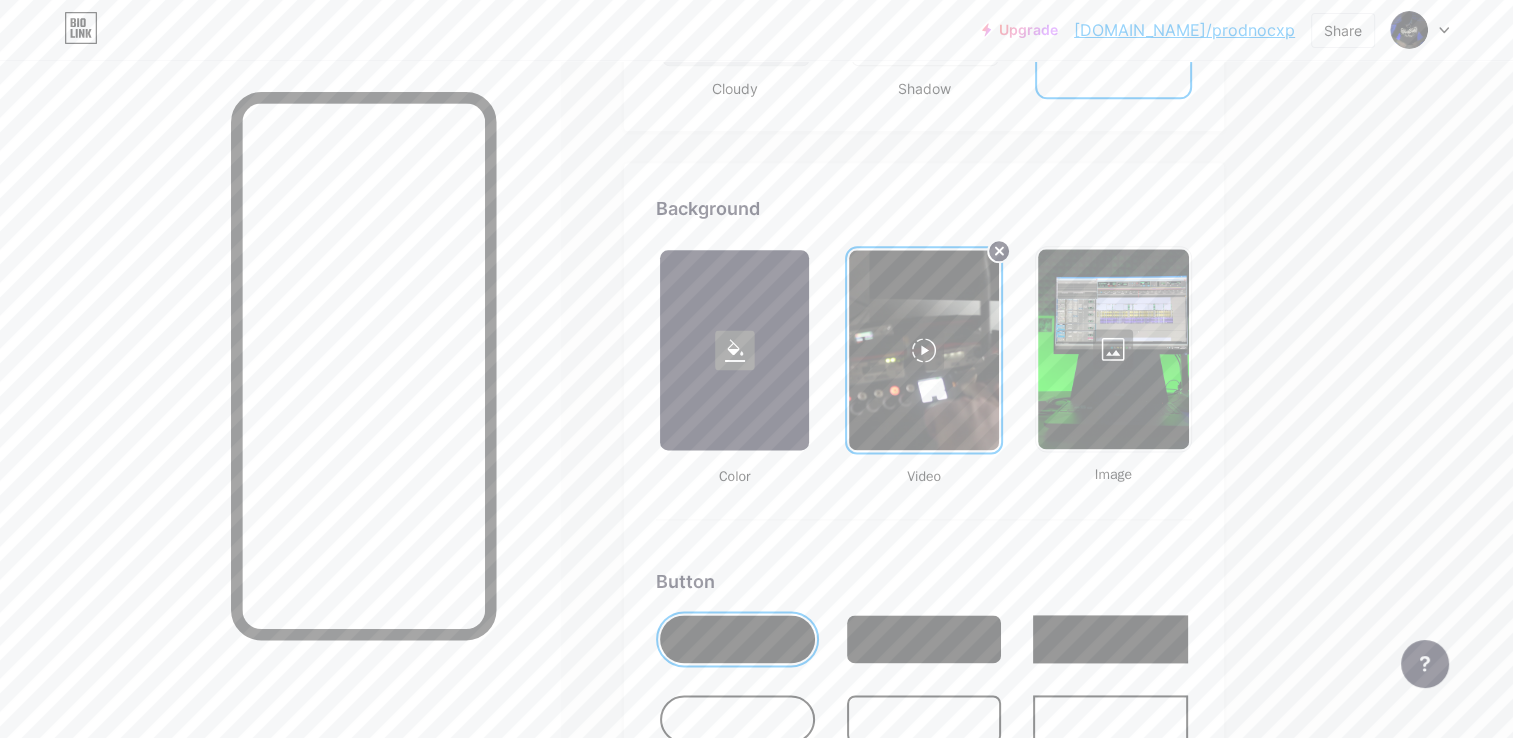 click at bounding box center [923, 350] 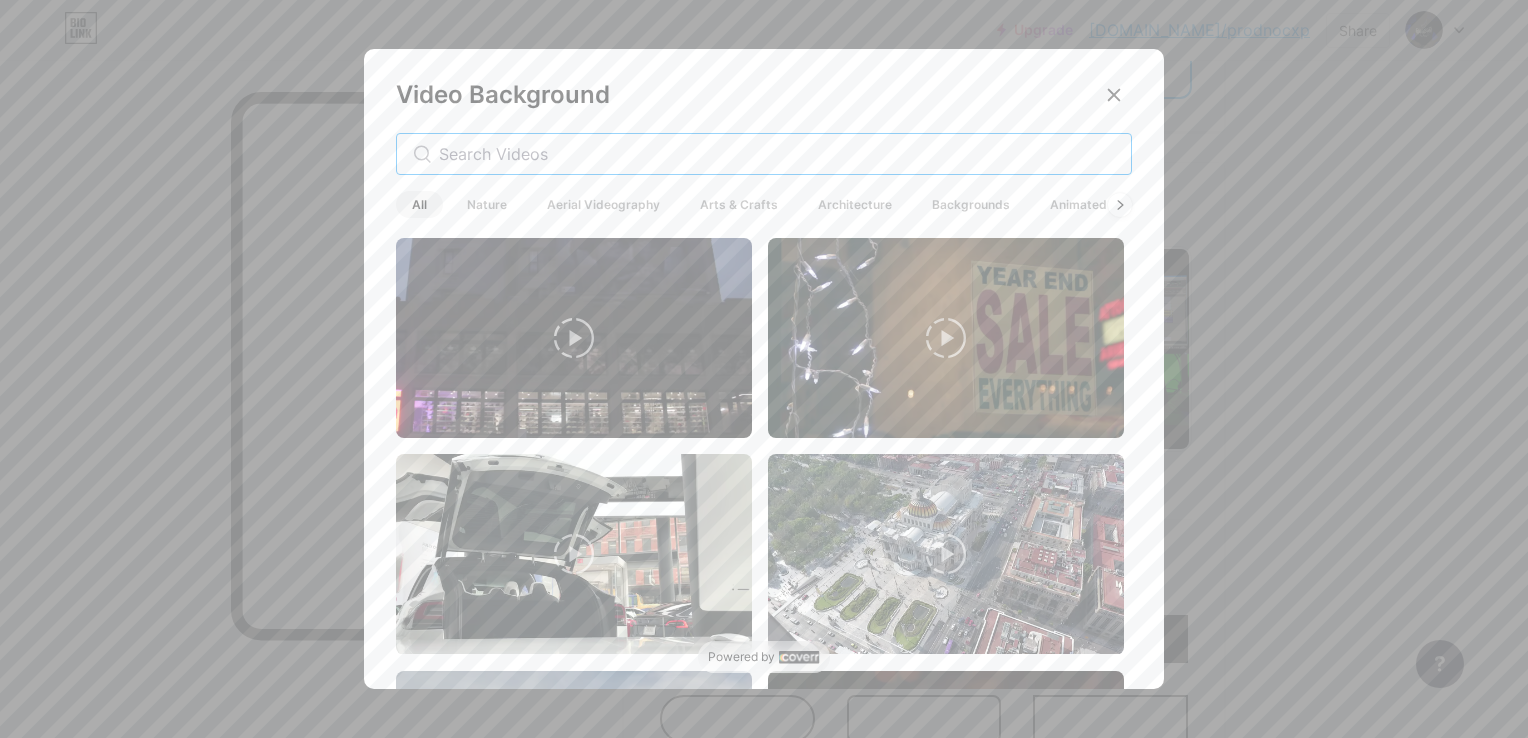click at bounding box center (777, 154) 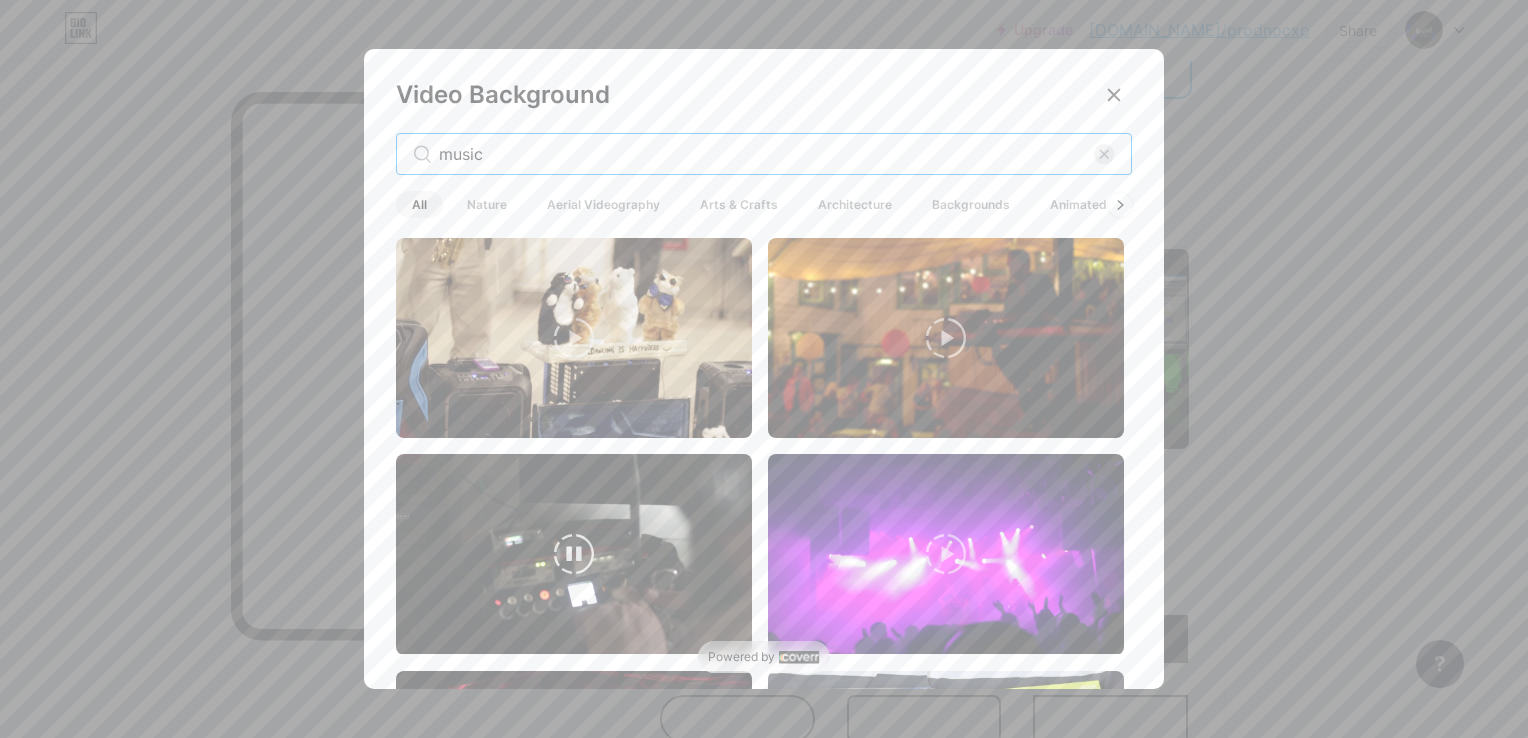 type on "music" 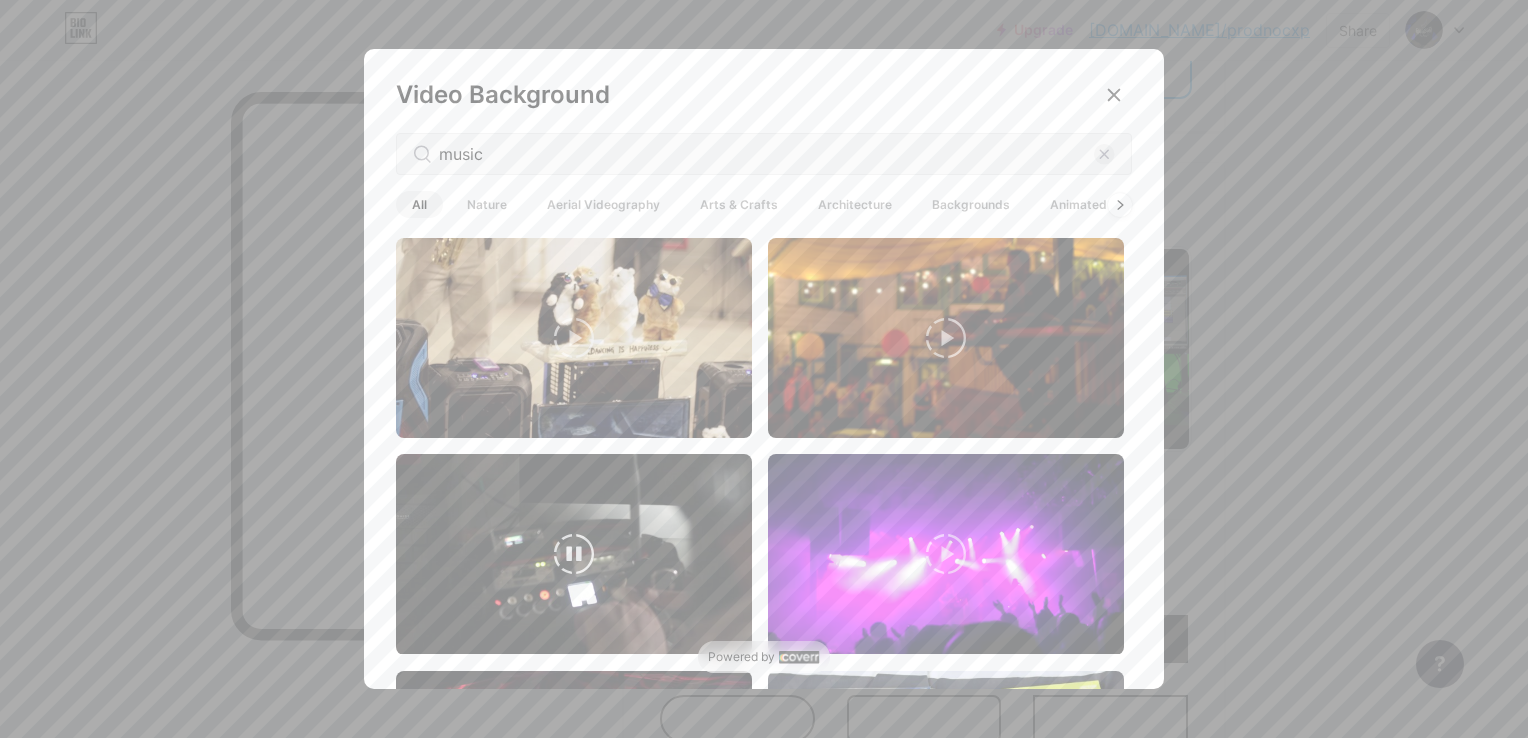 click at bounding box center (574, 554) 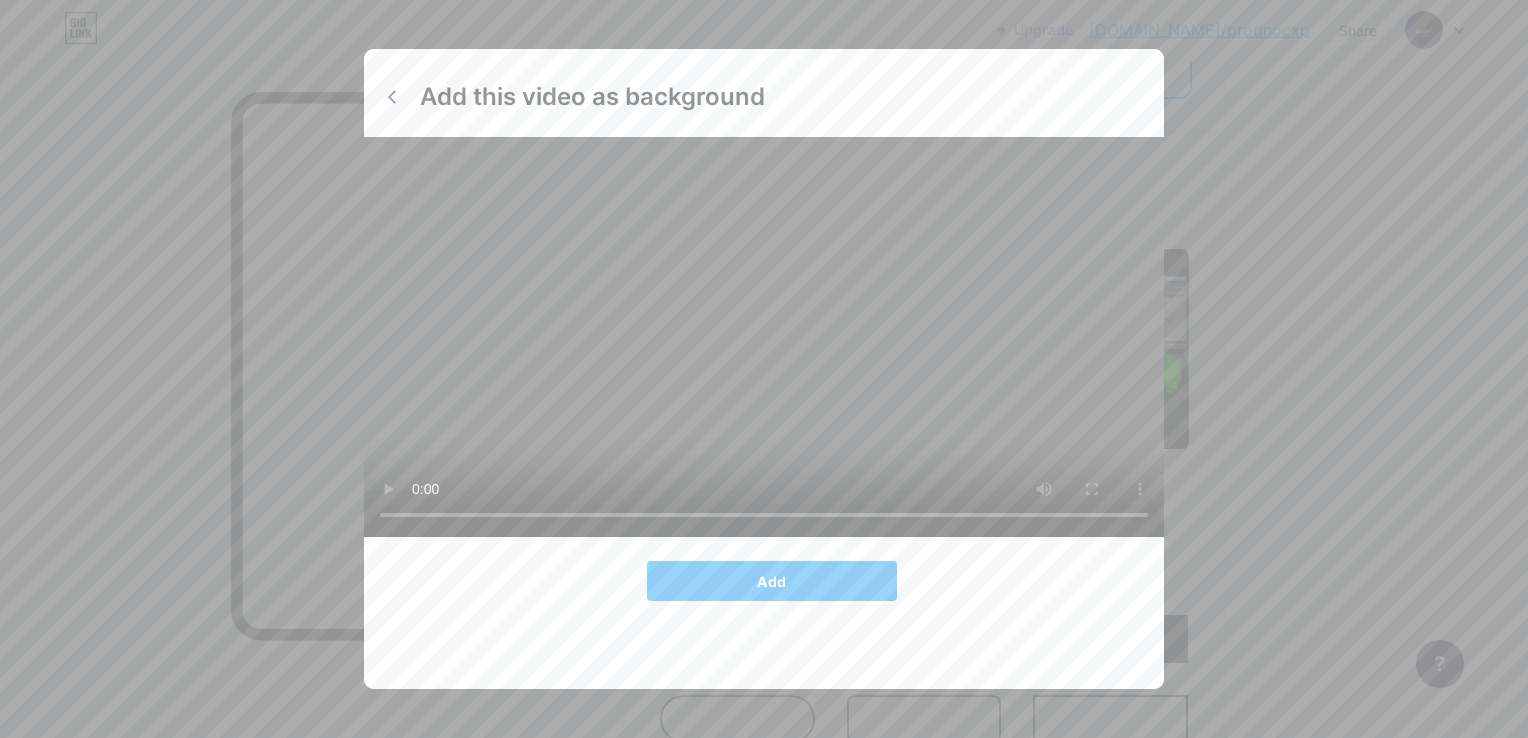 click on "Add" at bounding box center [764, 581] 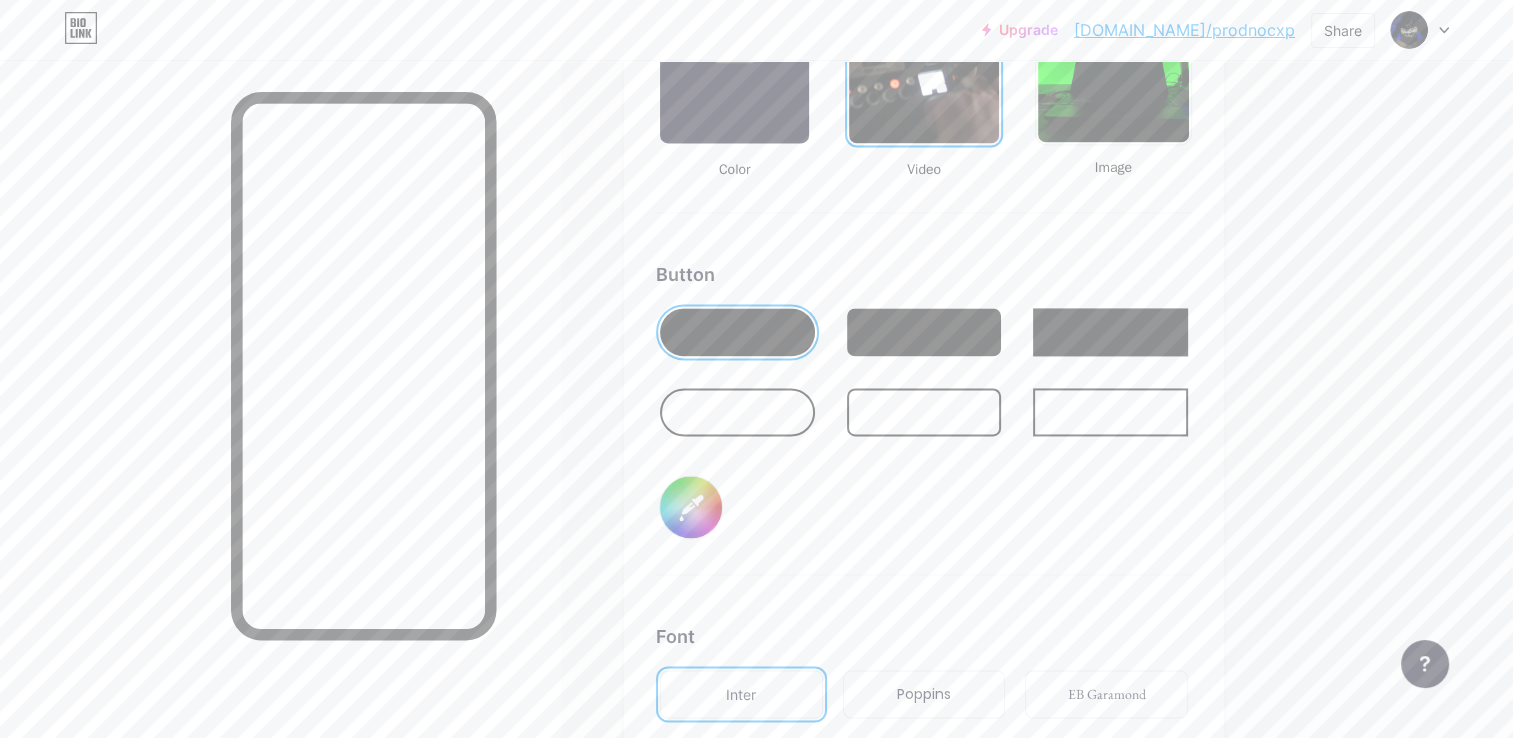 scroll, scrollTop: 2972, scrollLeft: 0, axis: vertical 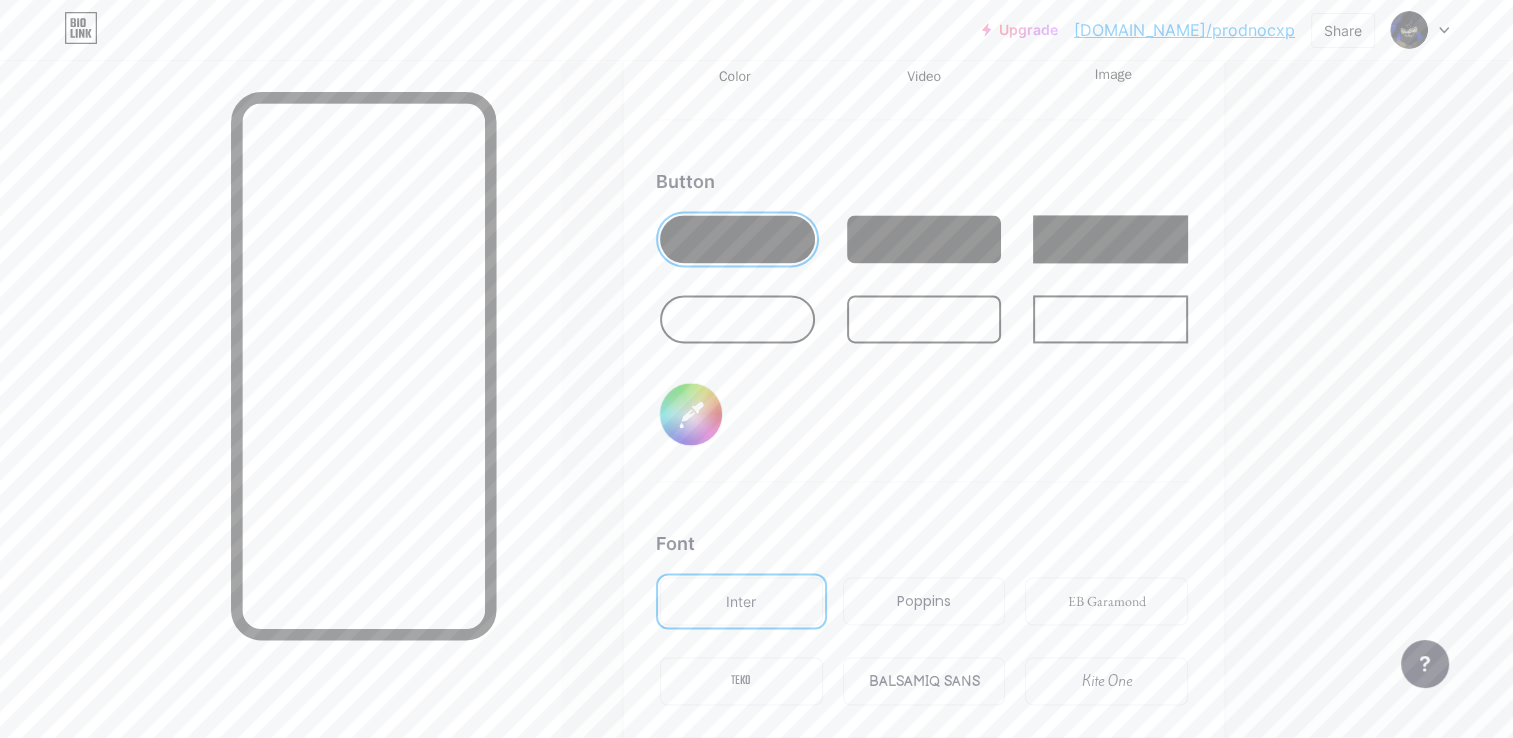 click at bounding box center (924, 239) 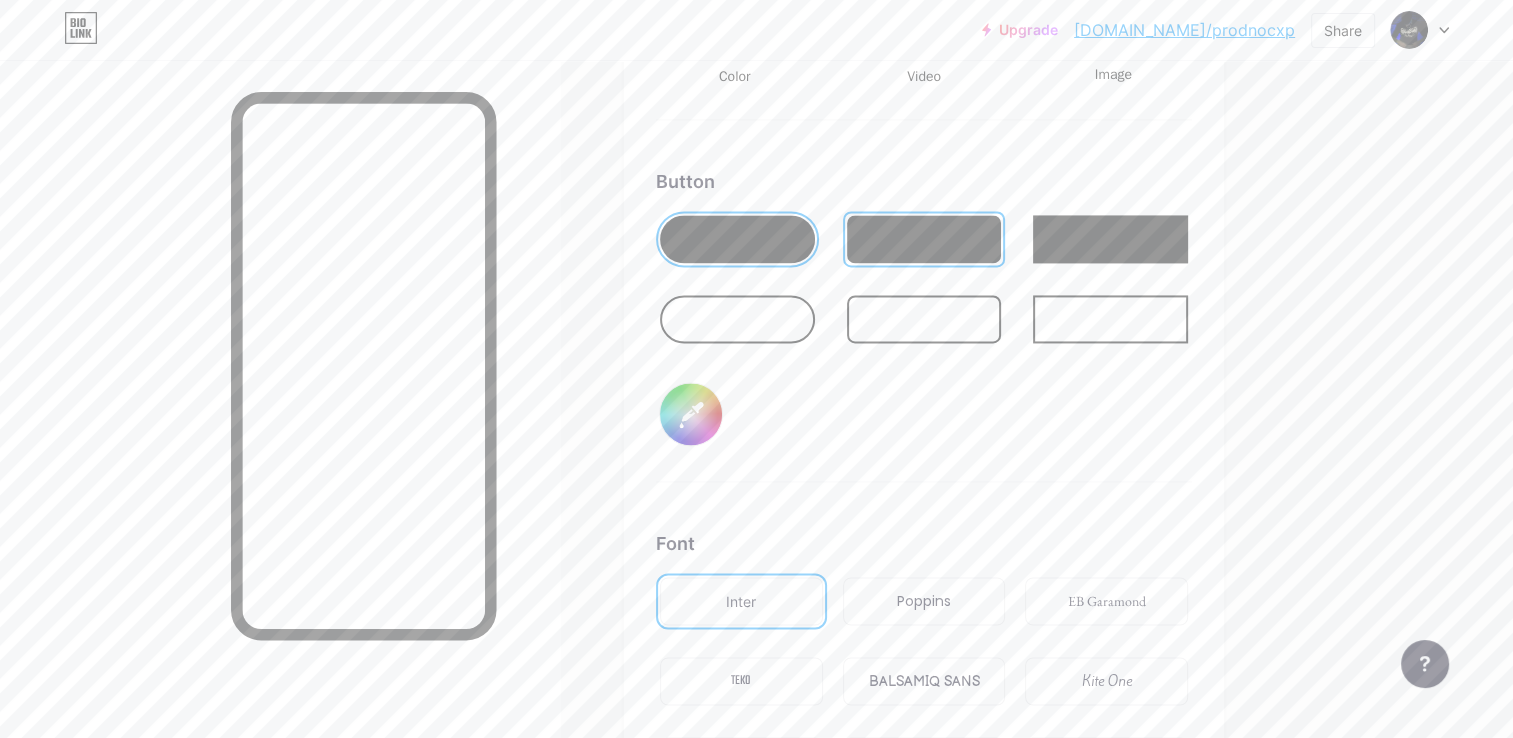 click at bounding box center (924, 319) 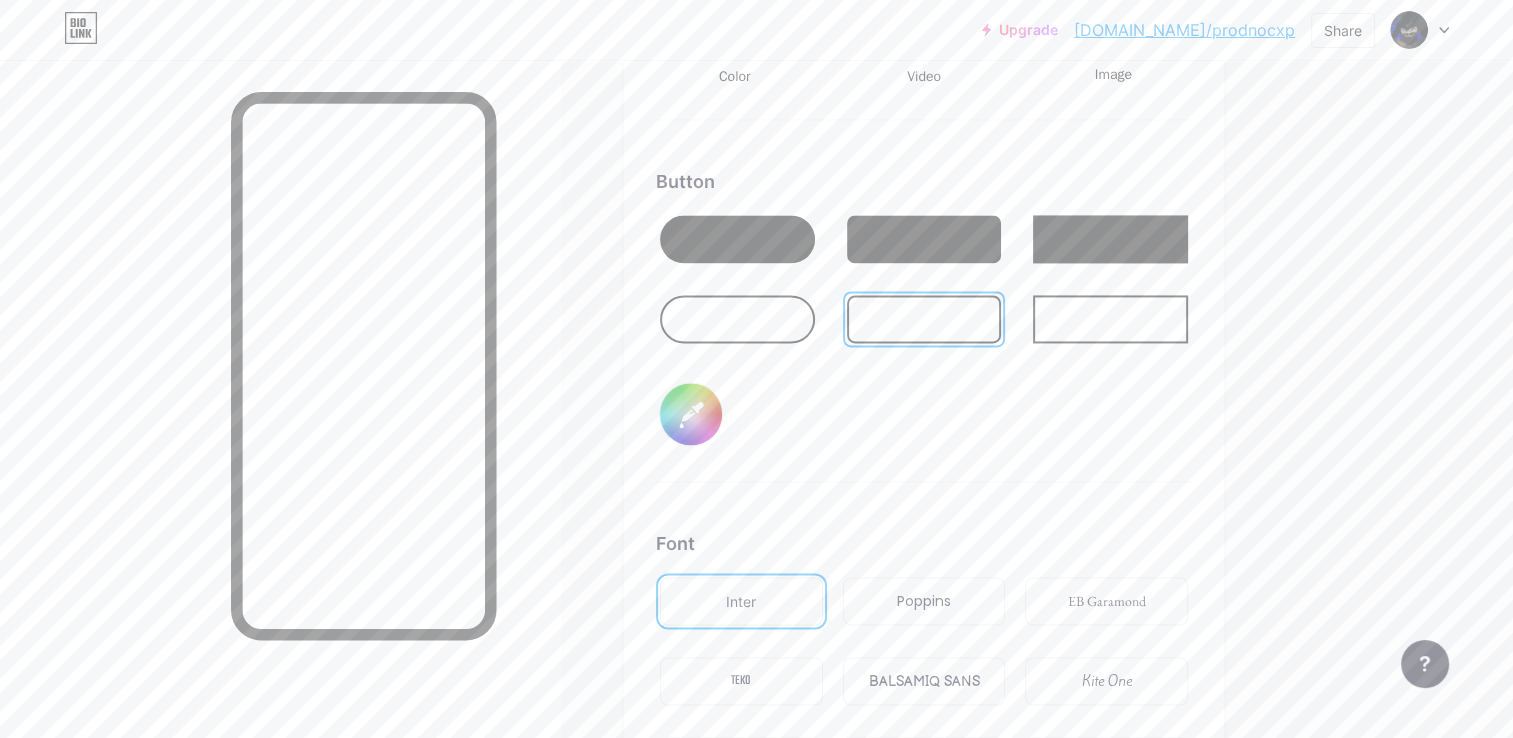 click at bounding box center [737, 319] 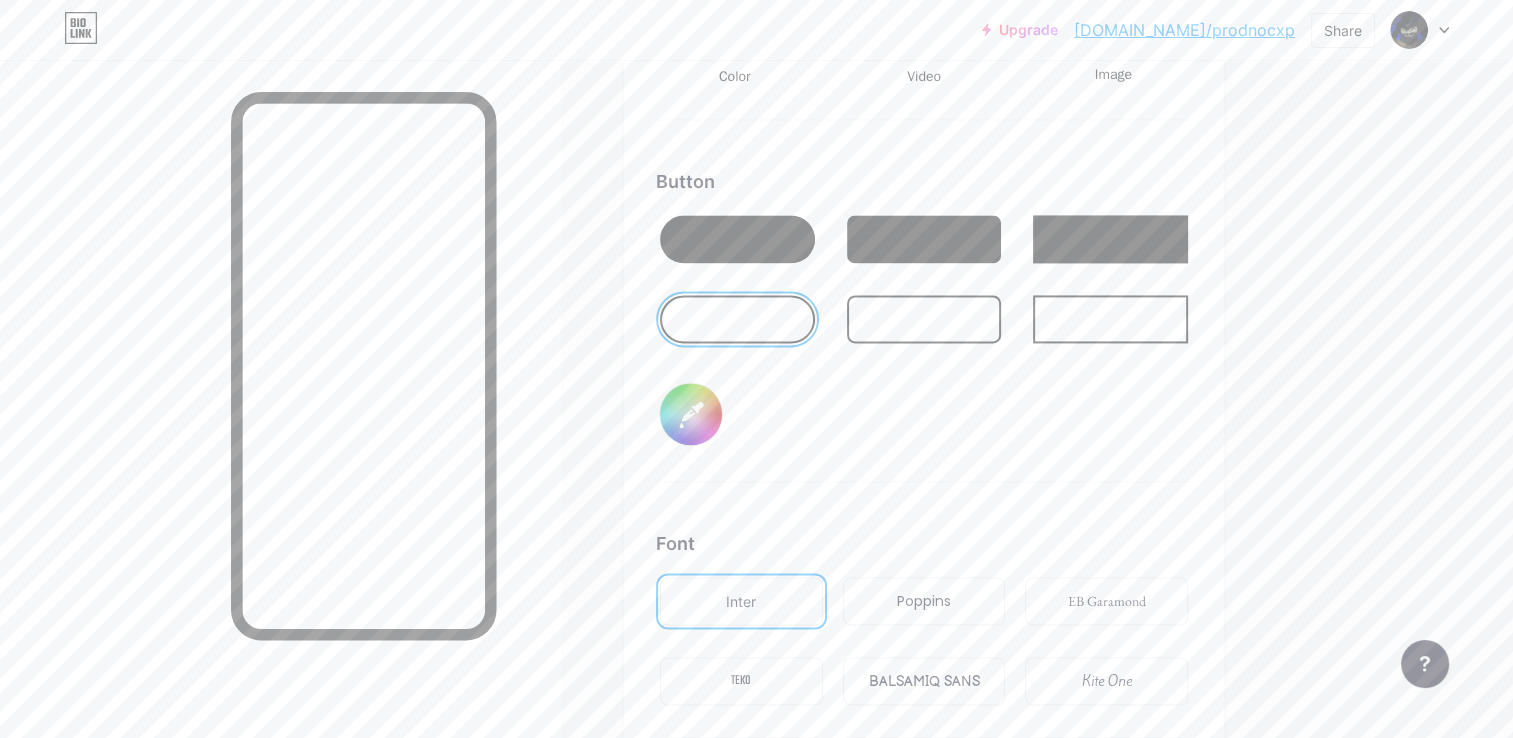 click at bounding box center (737, 239) 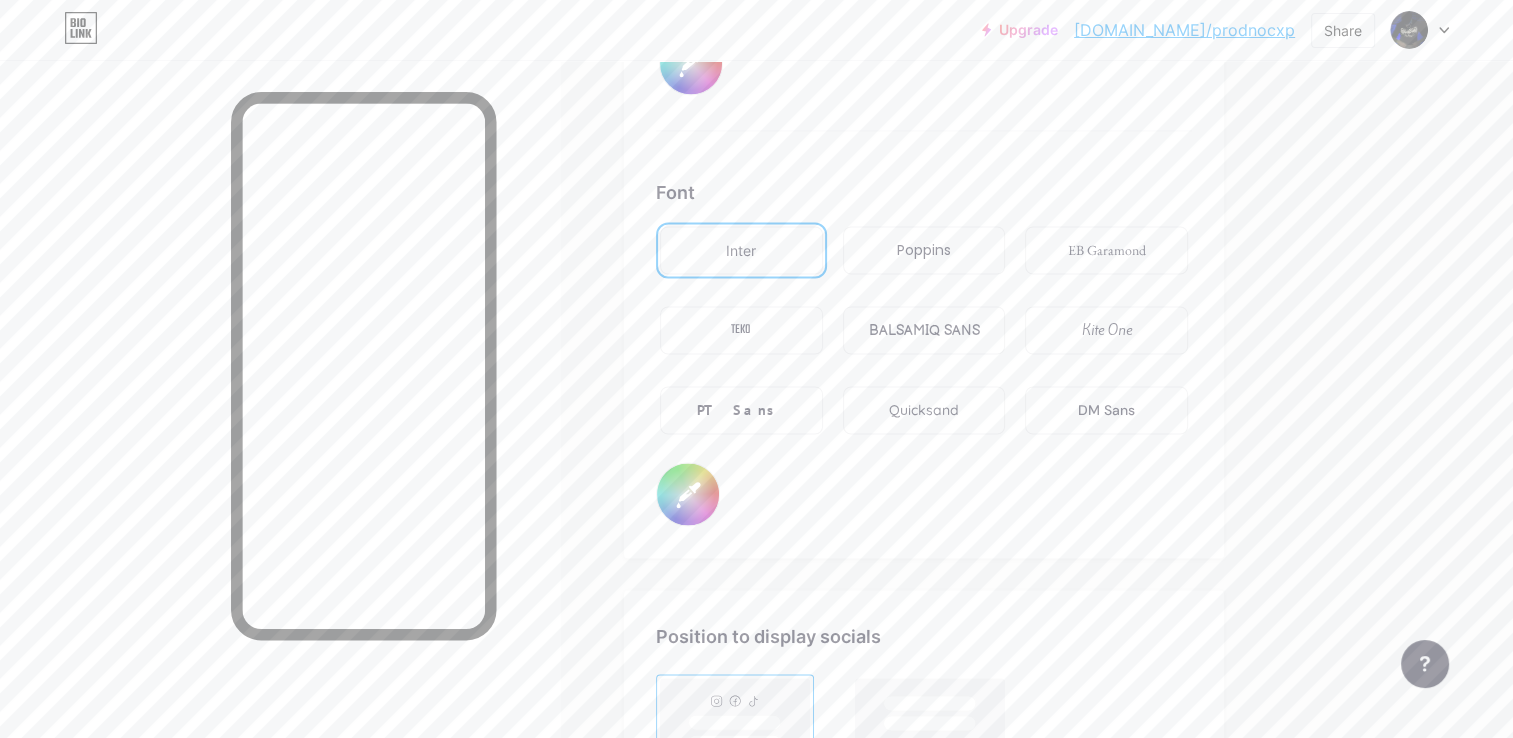 scroll, scrollTop: 3322, scrollLeft: 0, axis: vertical 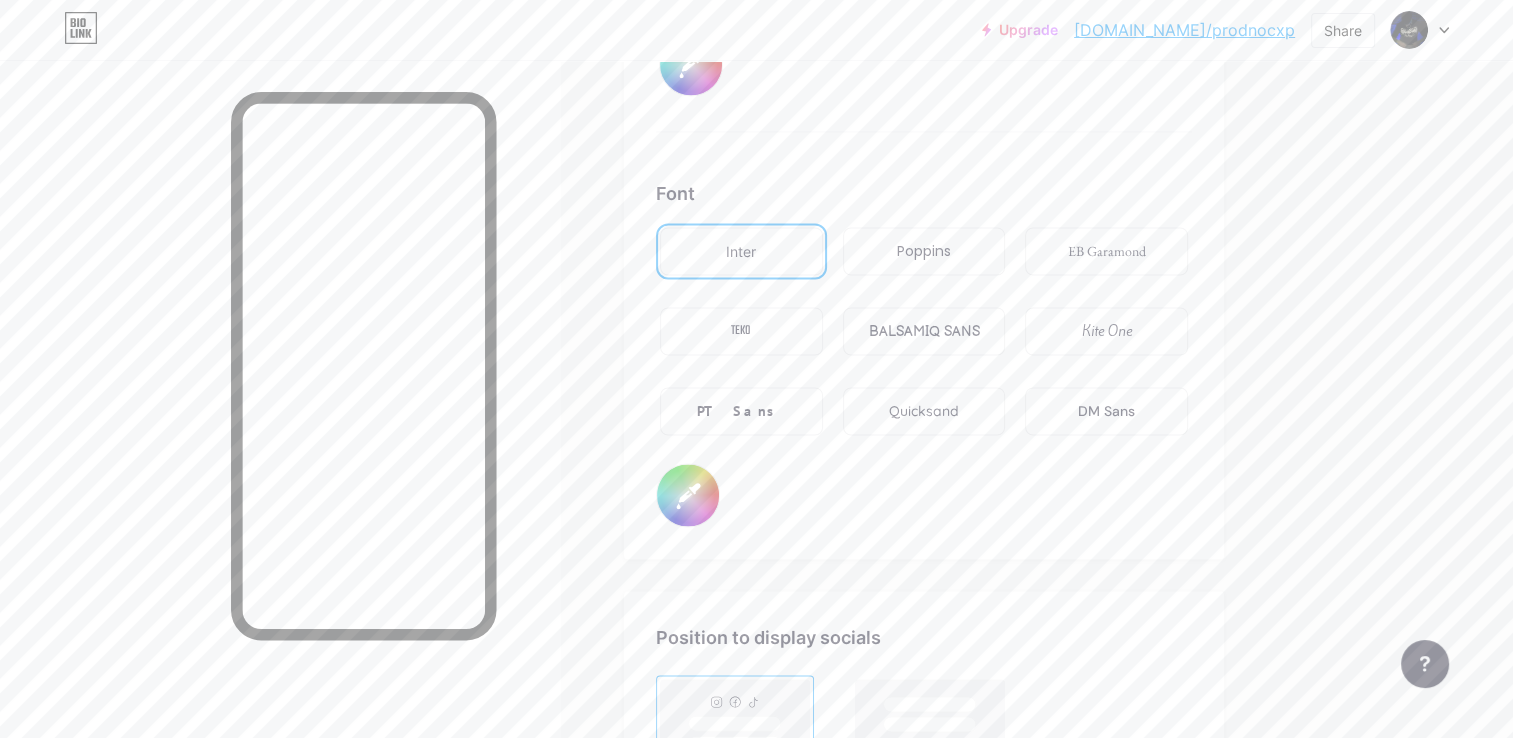 click on "Poppins" at bounding box center [924, 251] 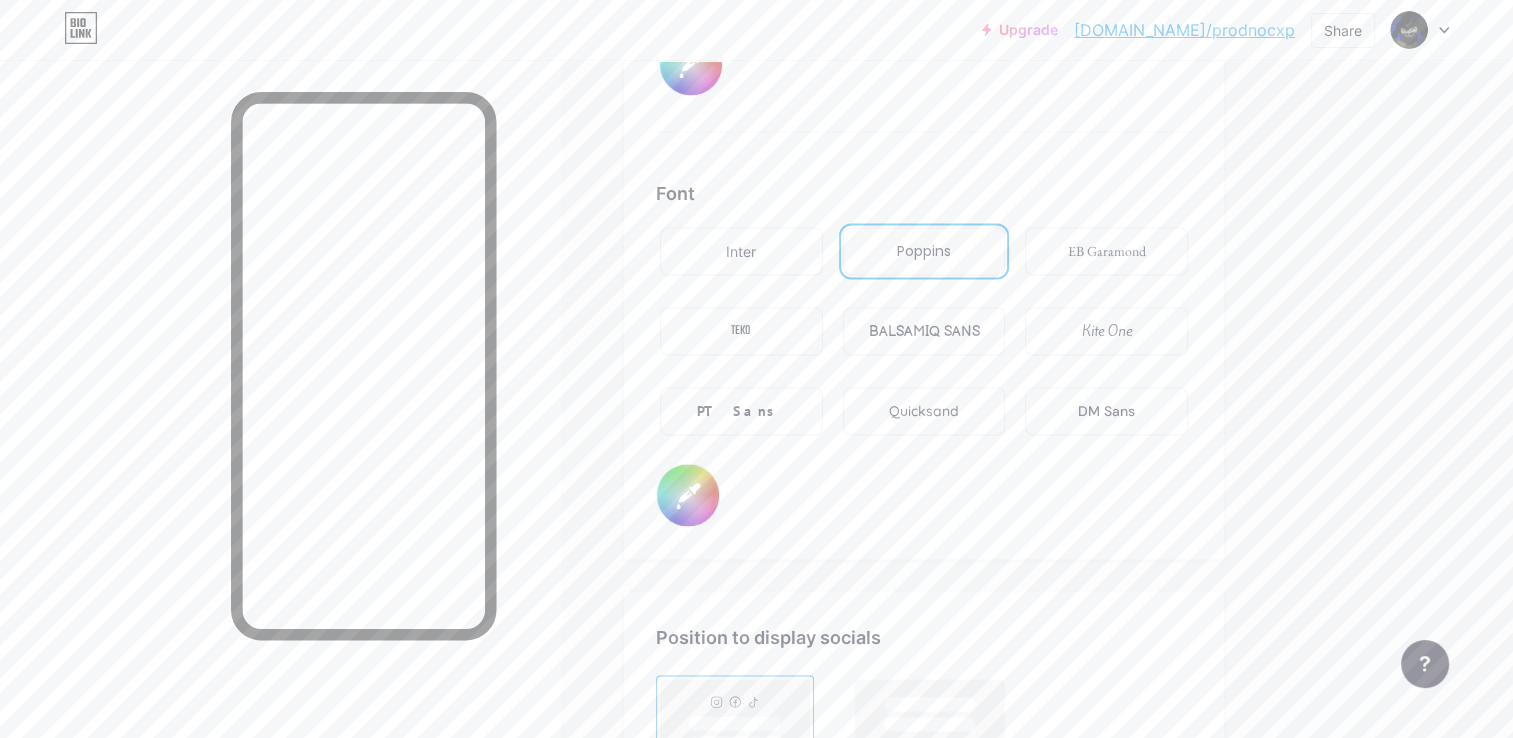 click on "BALSAMIQ SANS" at bounding box center (923, 331) 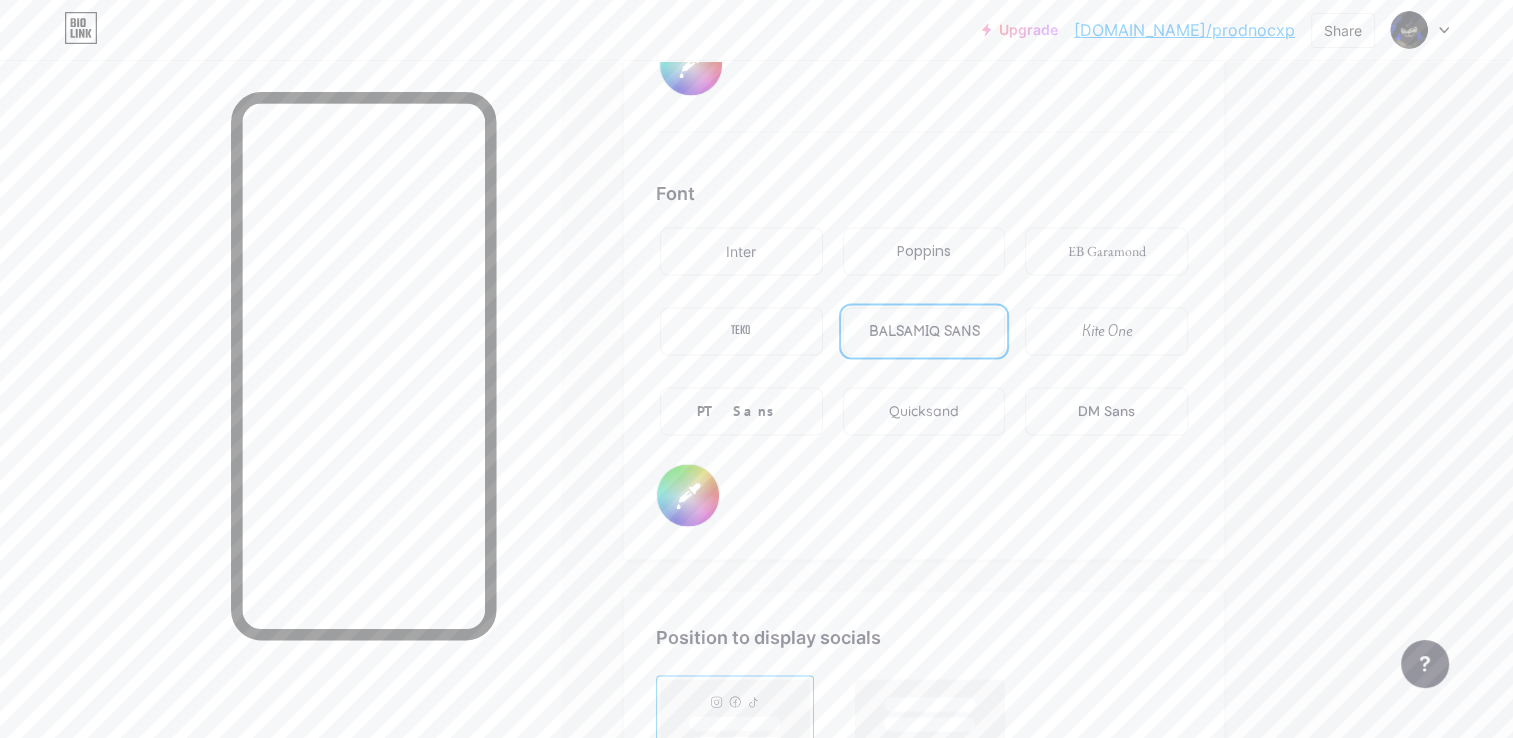 click on "TEKO" at bounding box center (741, 331) 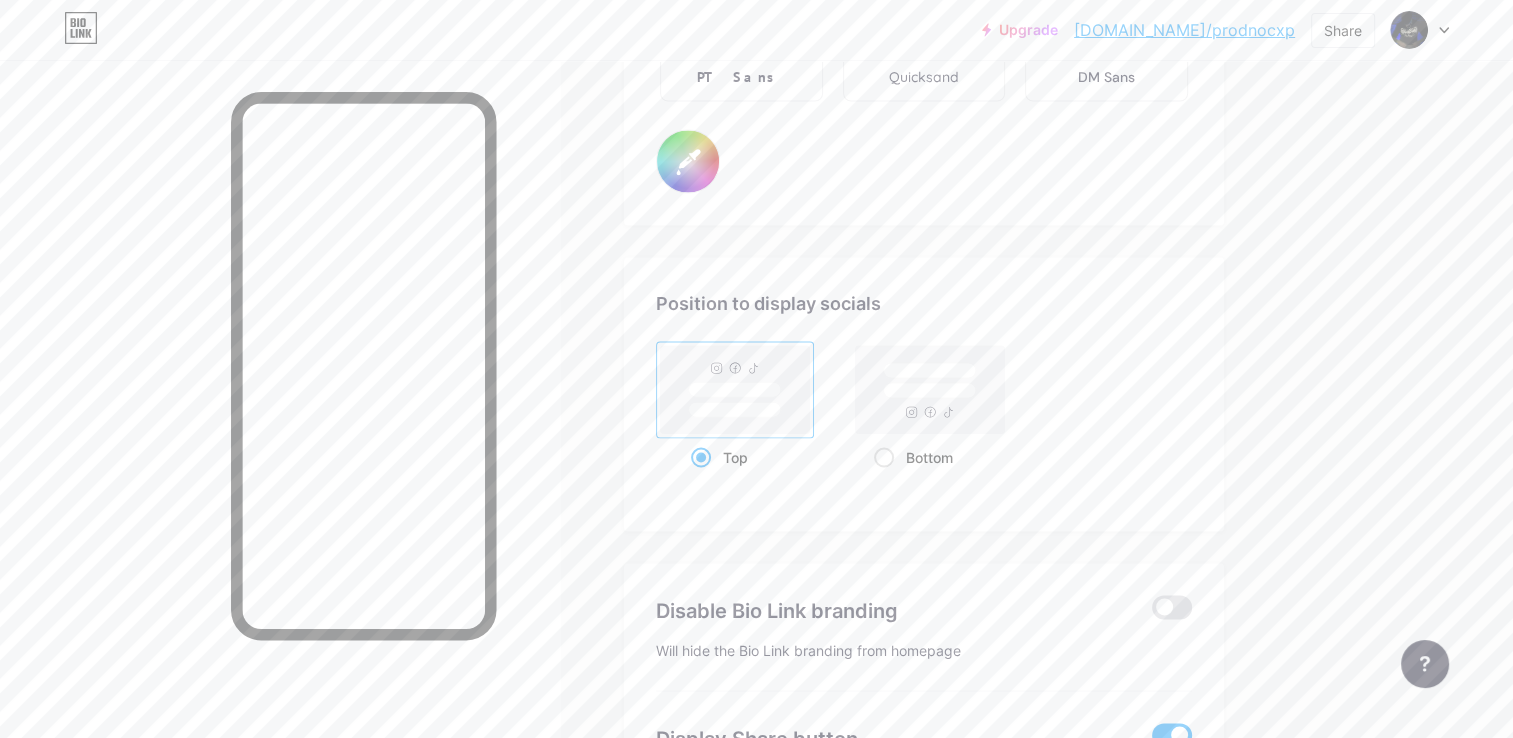 scroll, scrollTop: 3712, scrollLeft: 0, axis: vertical 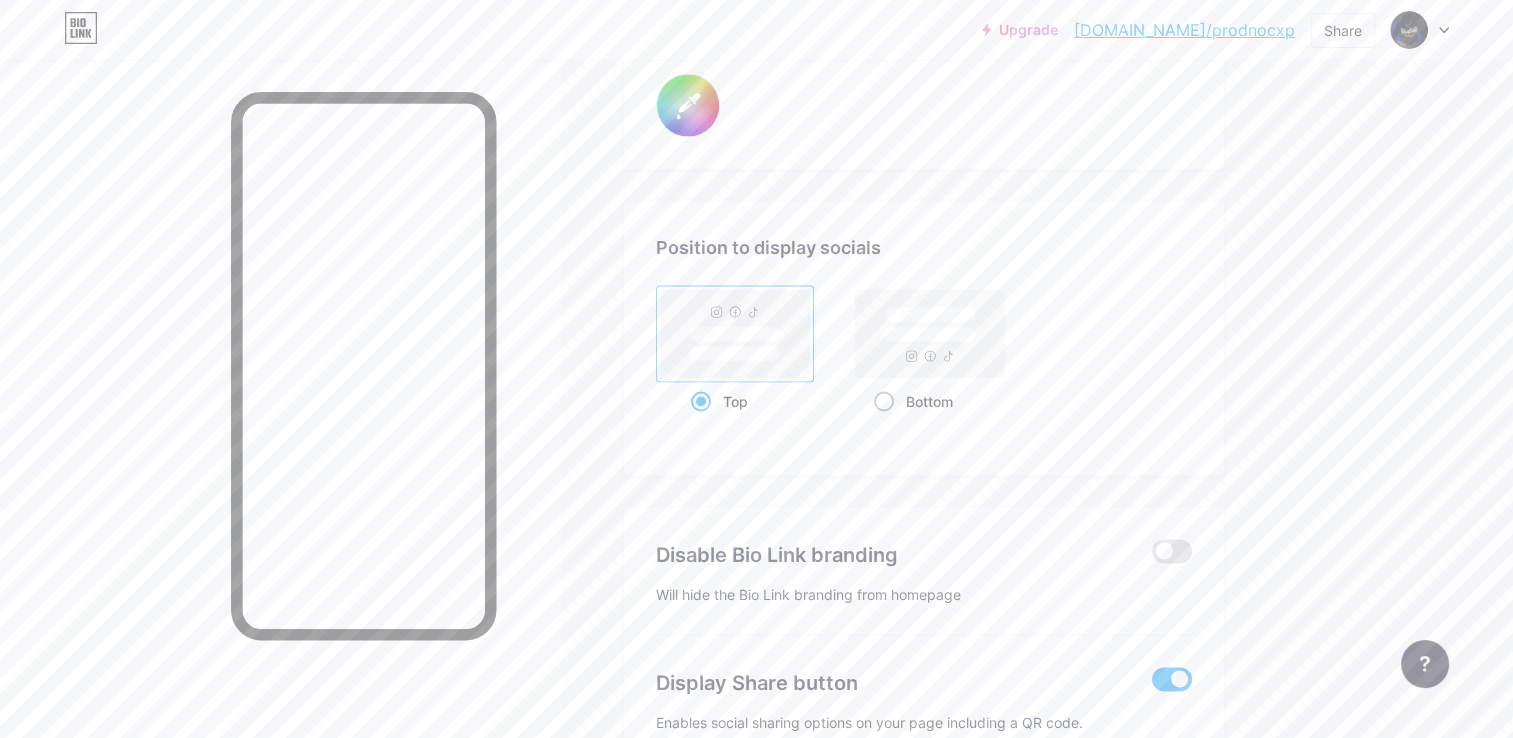 click 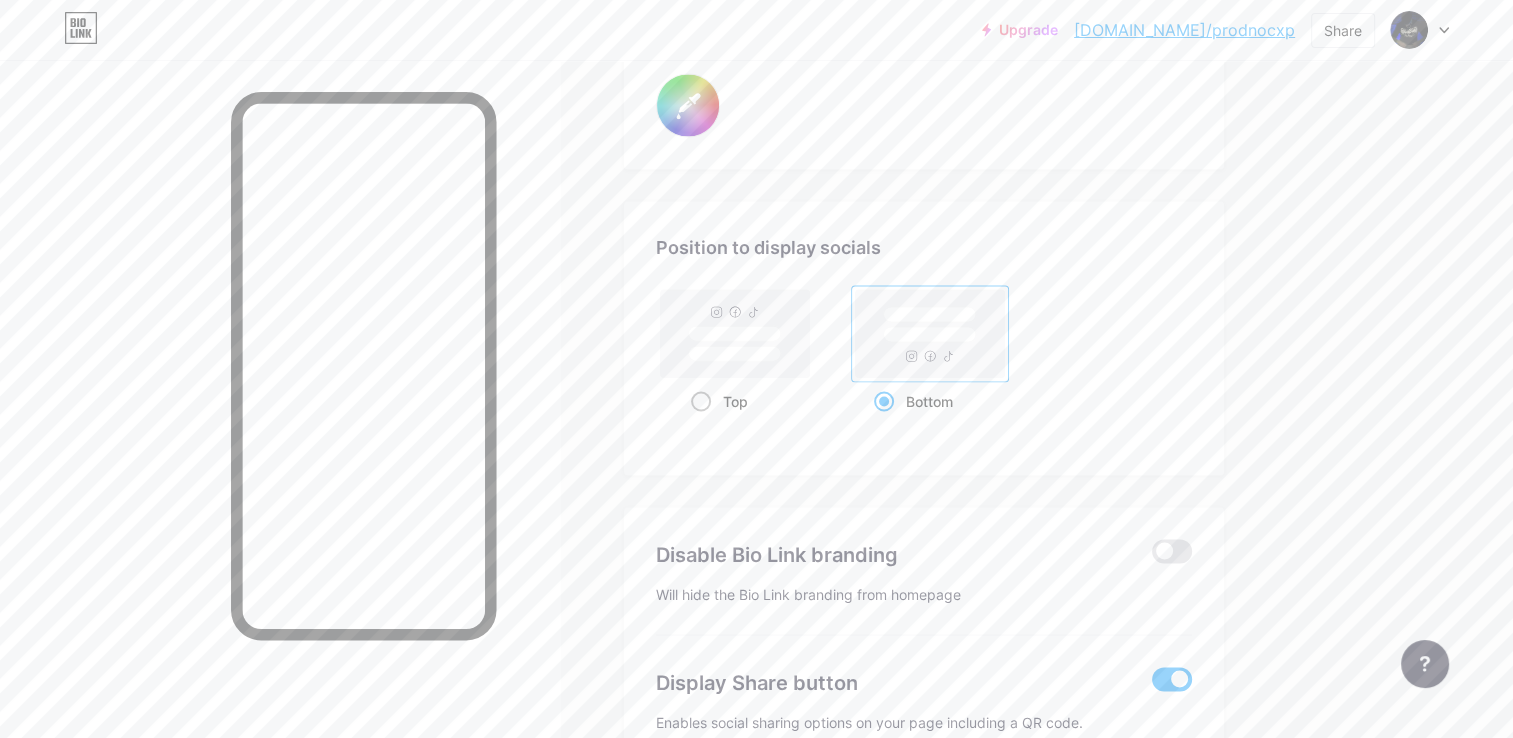click 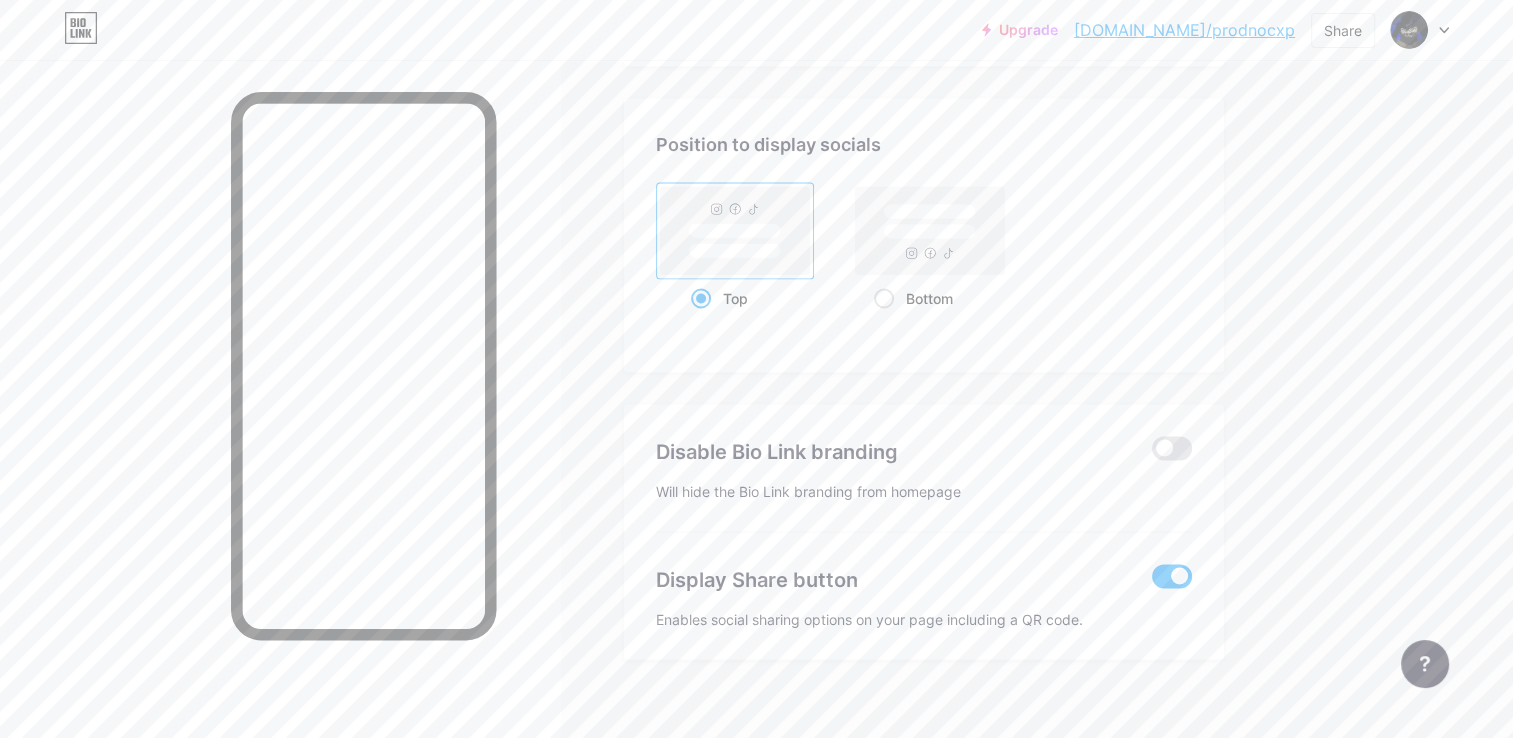 scroll, scrollTop: 3828, scrollLeft: 0, axis: vertical 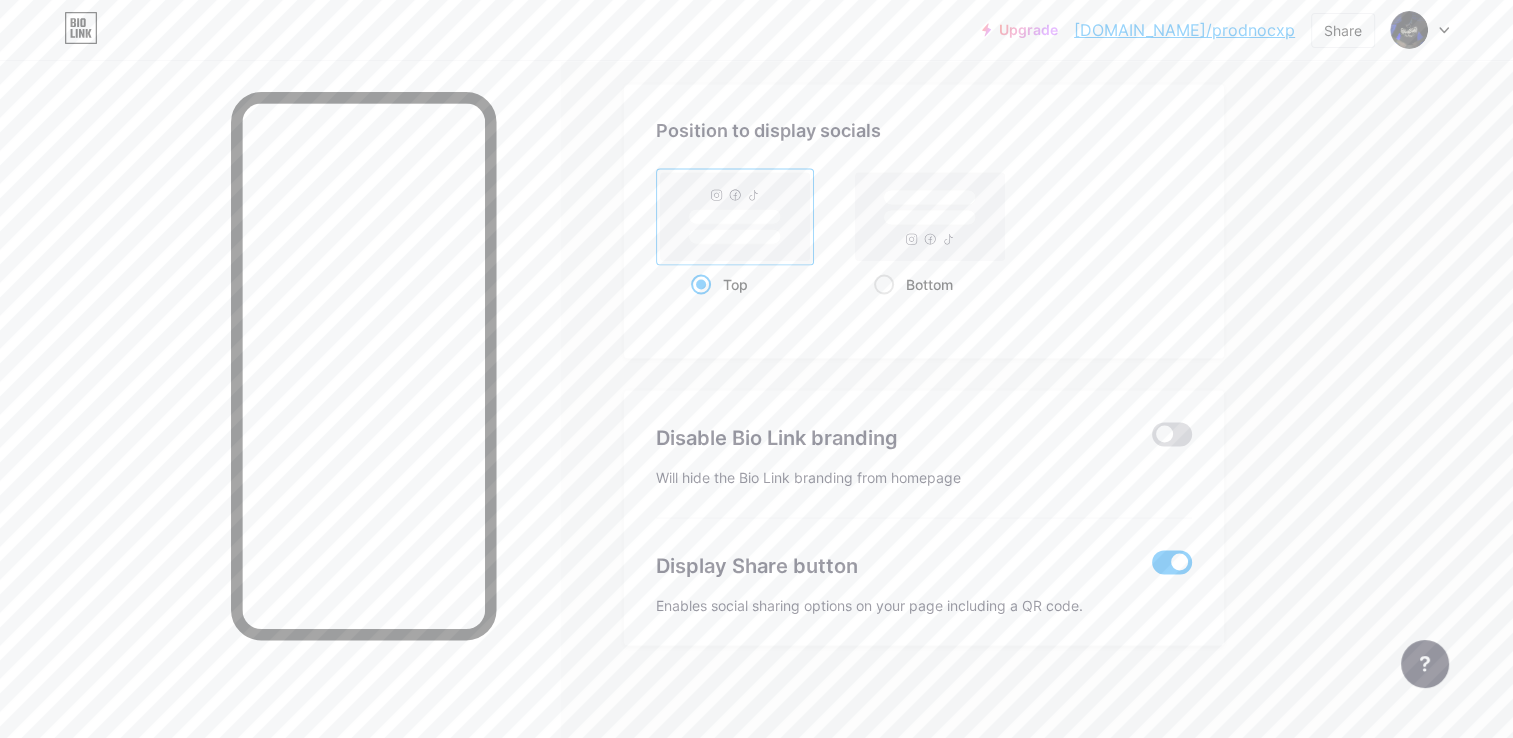click at bounding box center (1172, 435) 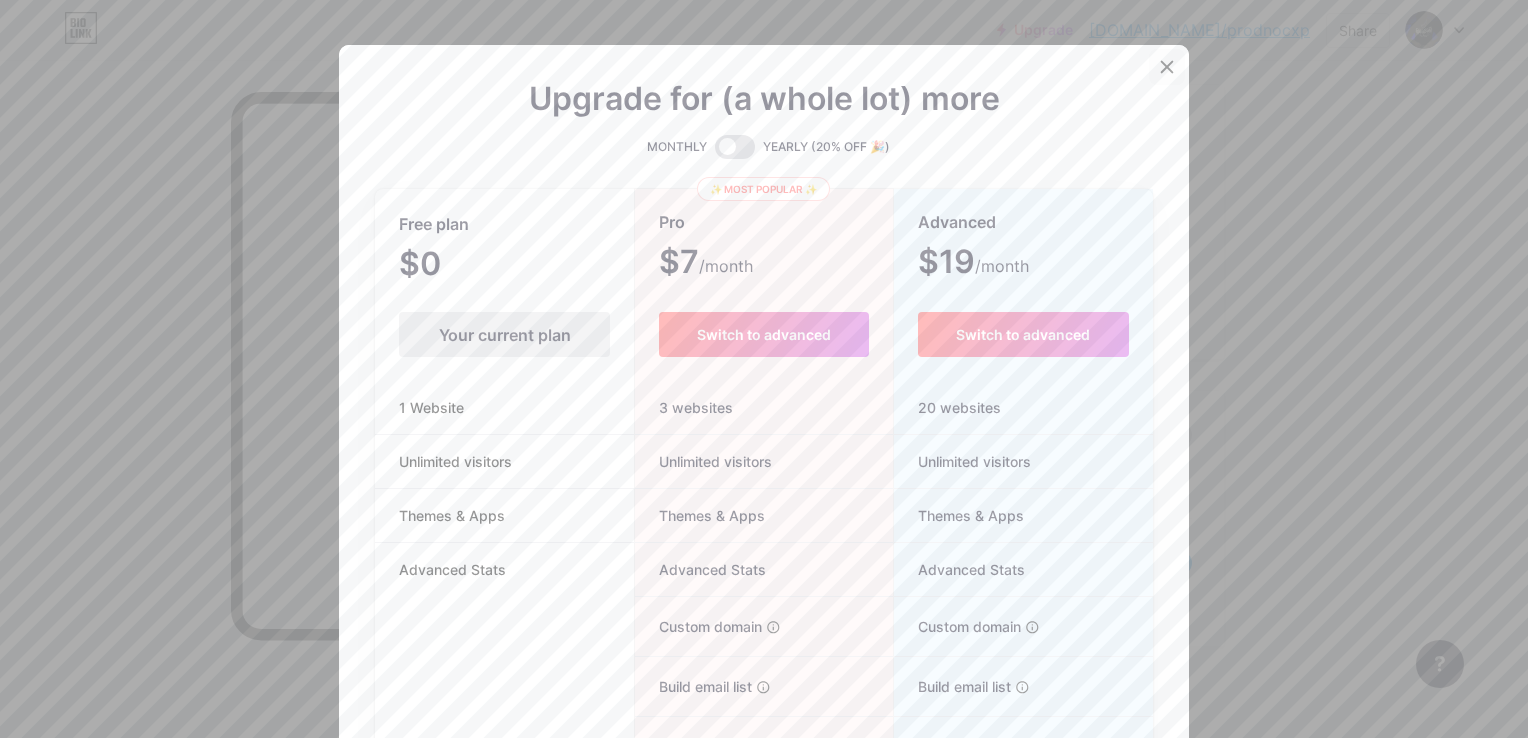 click 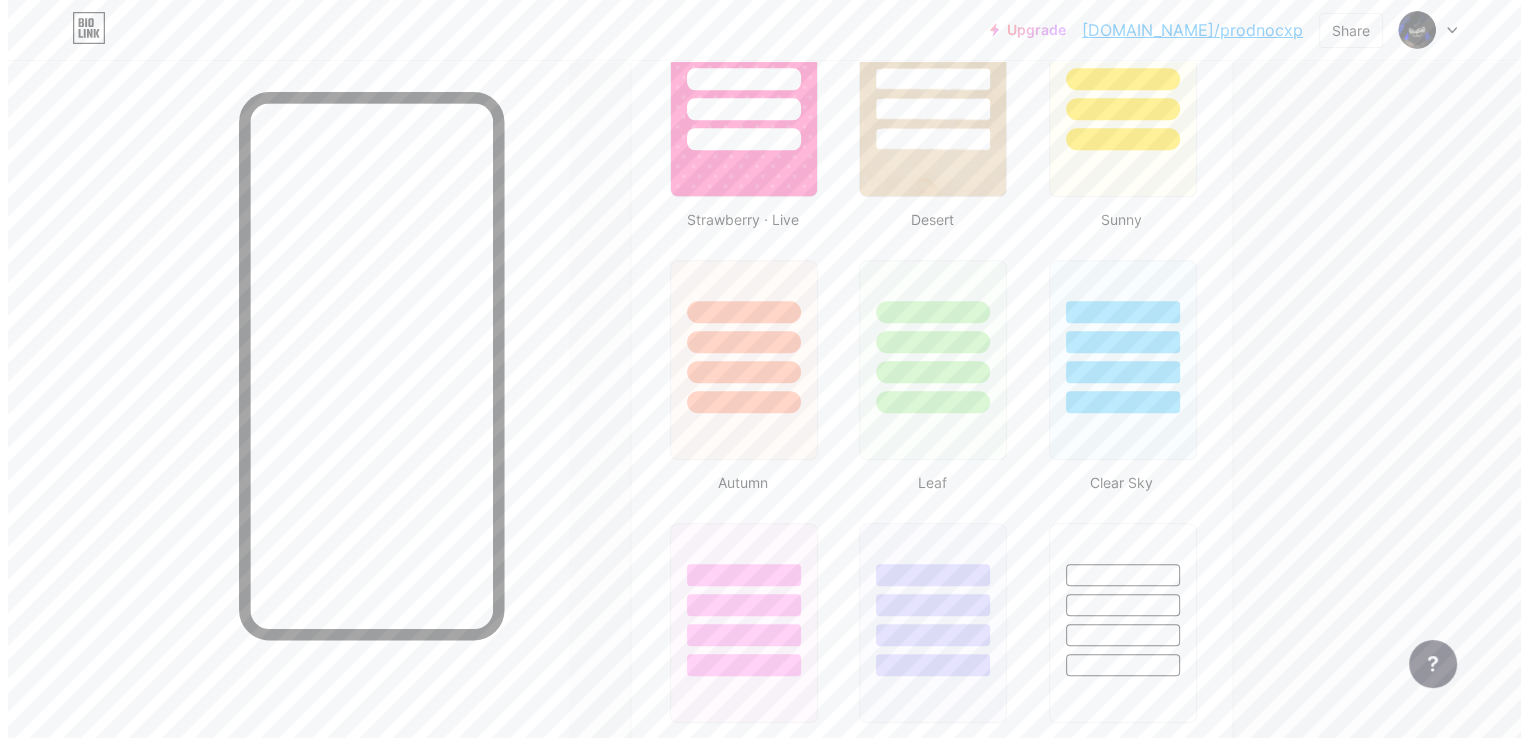 scroll, scrollTop: 0, scrollLeft: 0, axis: both 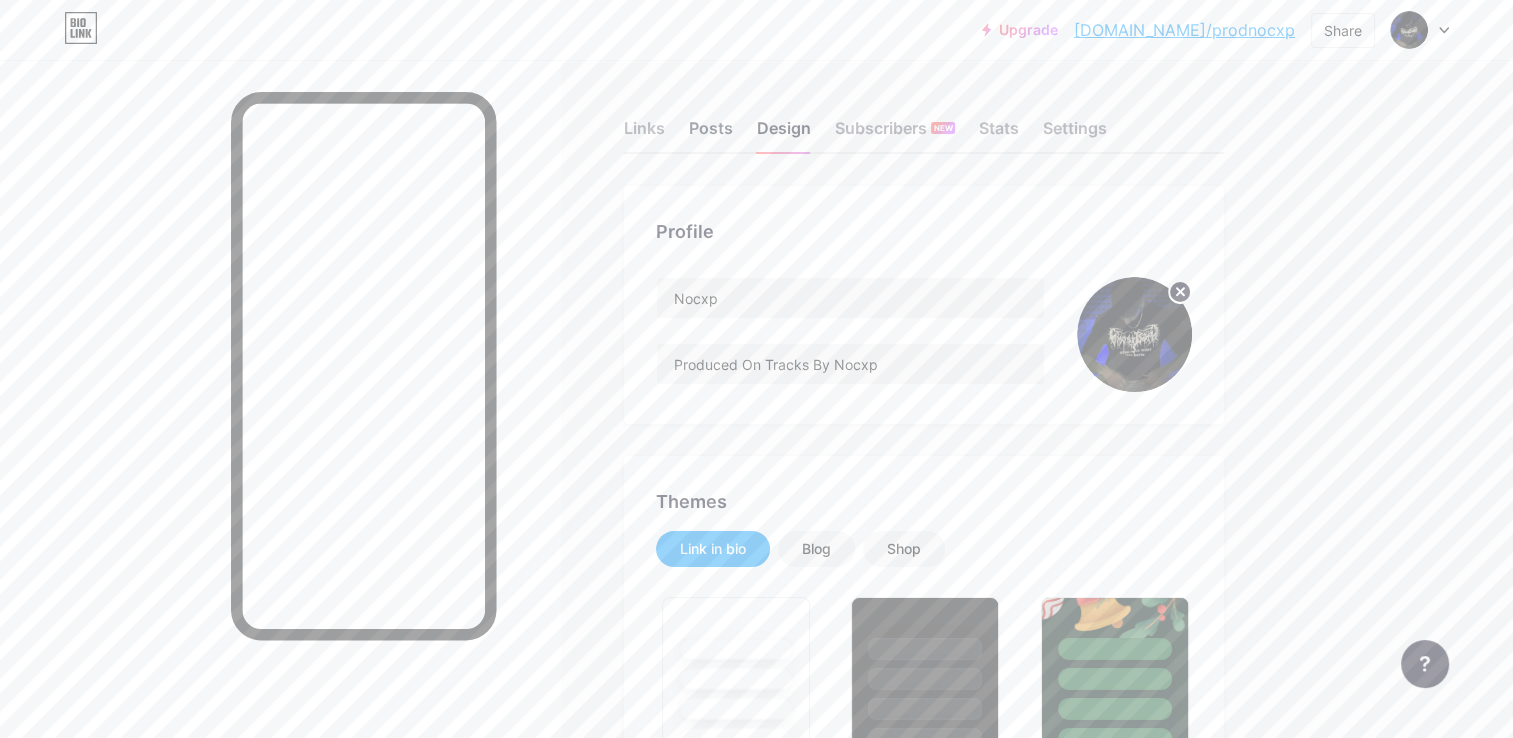 click on "Posts" at bounding box center (711, 134) 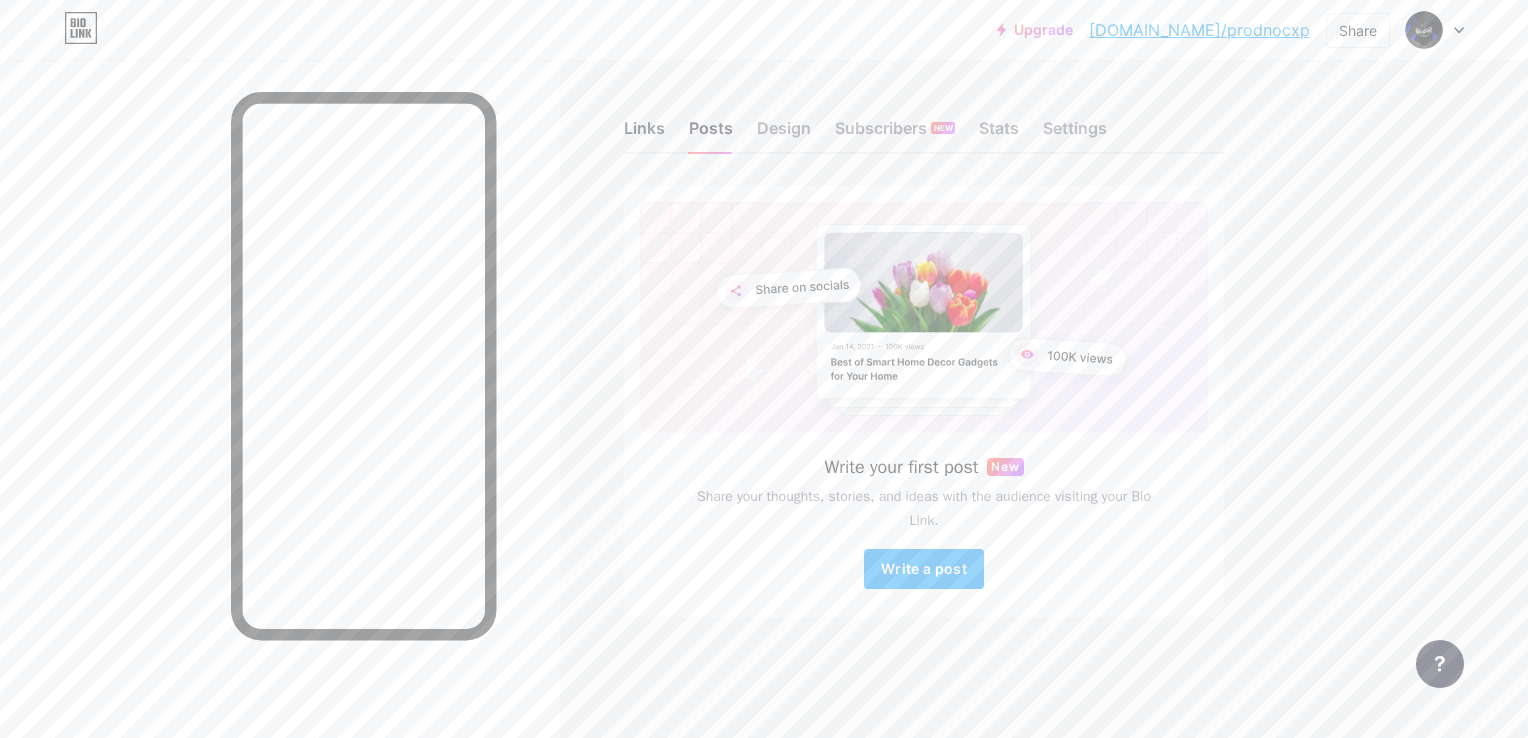 click on "Links" at bounding box center [644, 134] 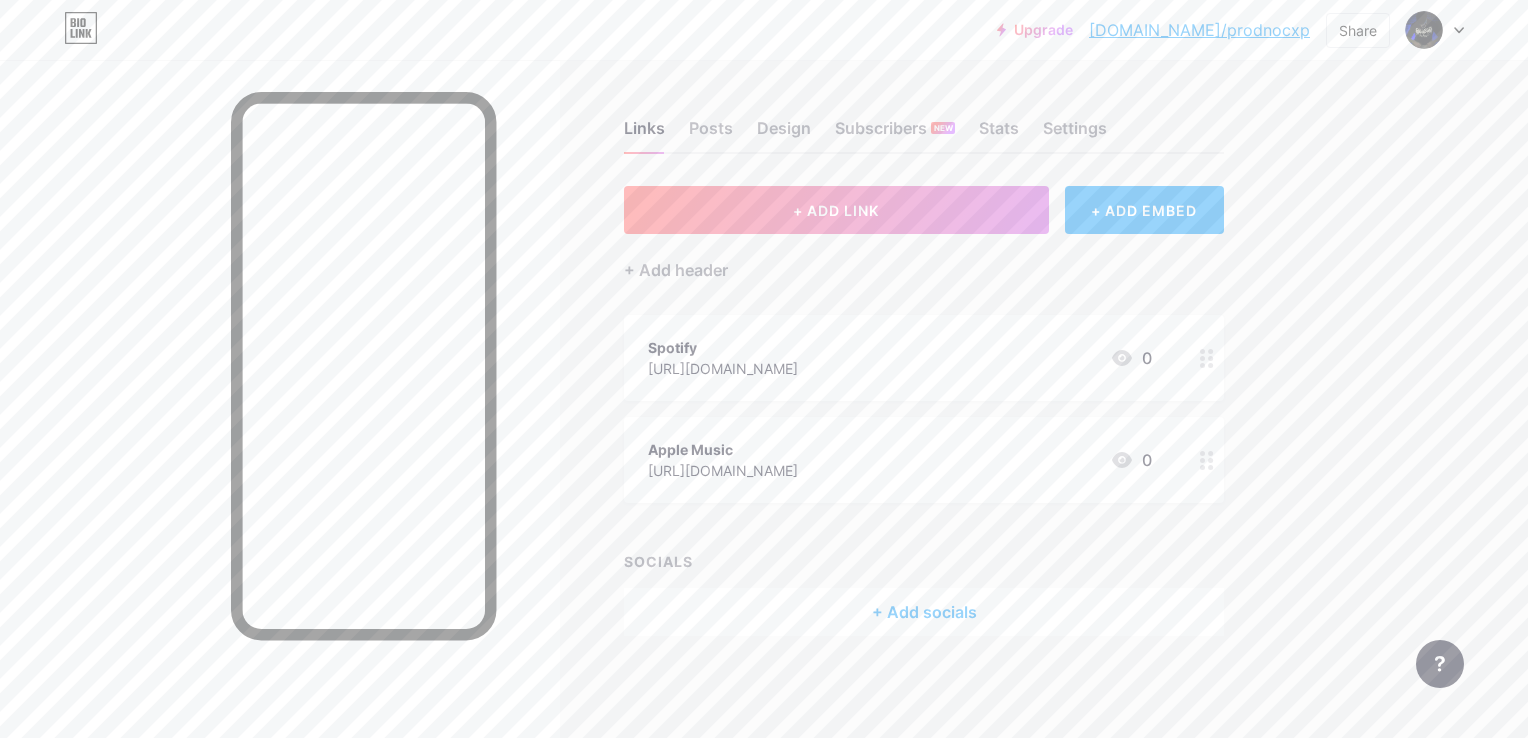 click on "+ Add socials" at bounding box center [924, 612] 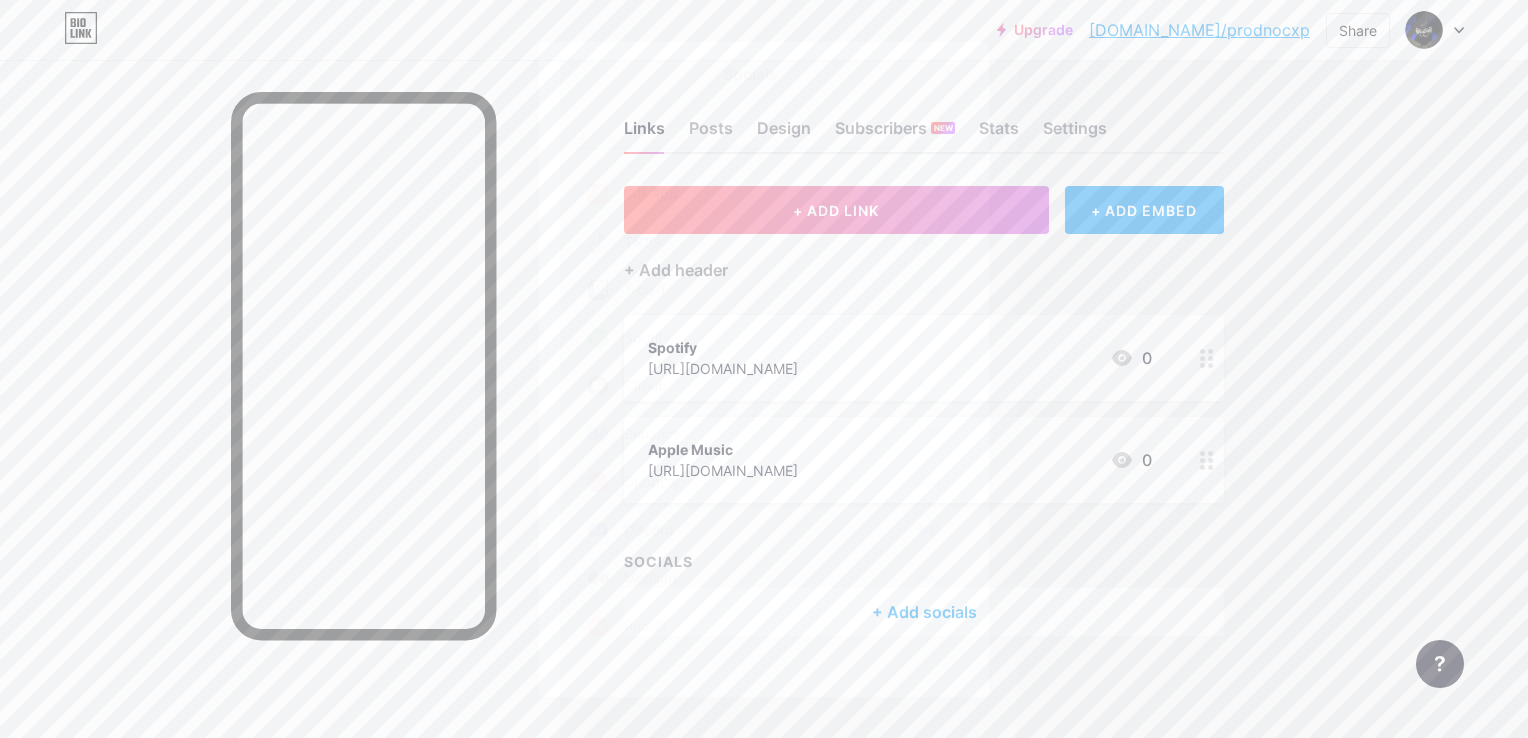 scroll, scrollTop: 314, scrollLeft: 0, axis: vertical 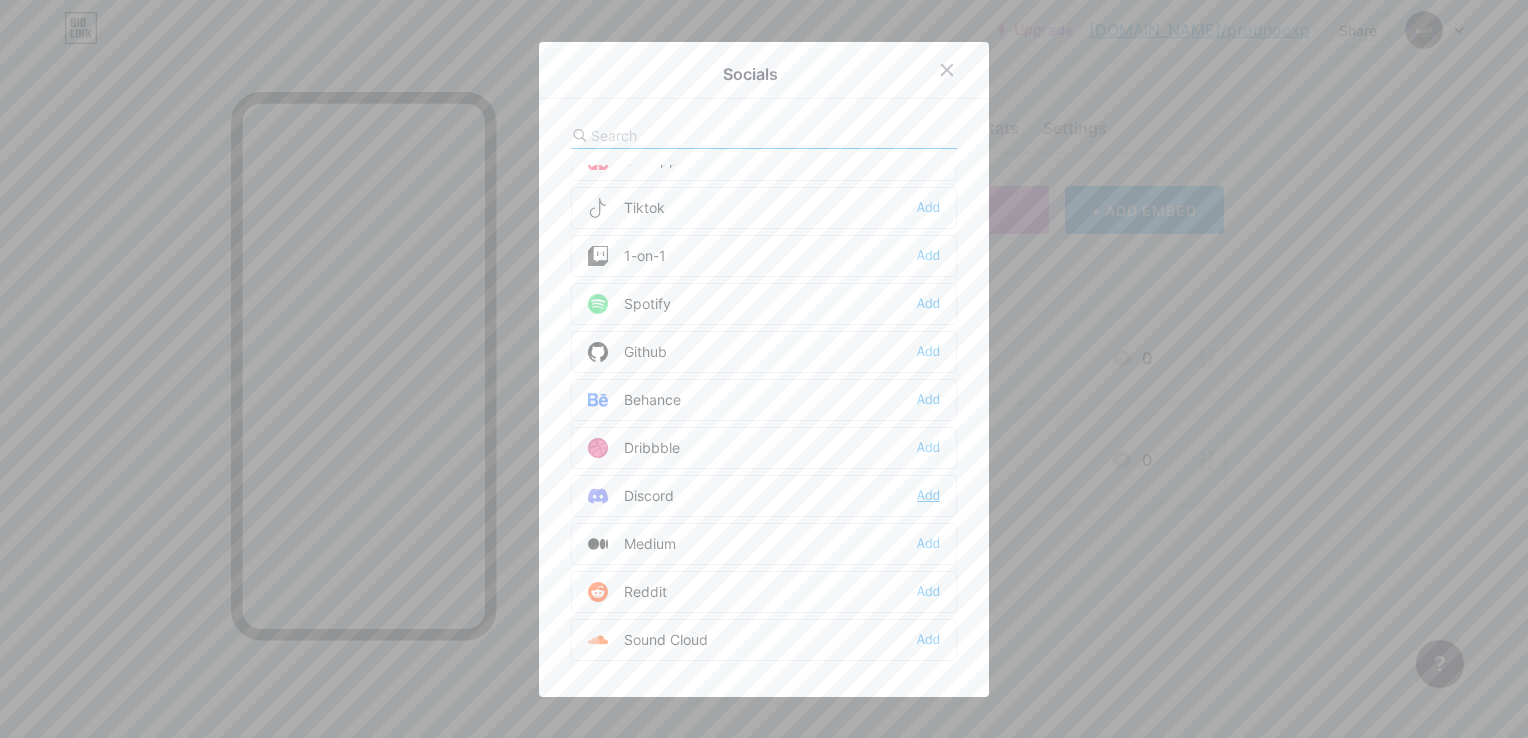 click on "Add" at bounding box center [928, 496] 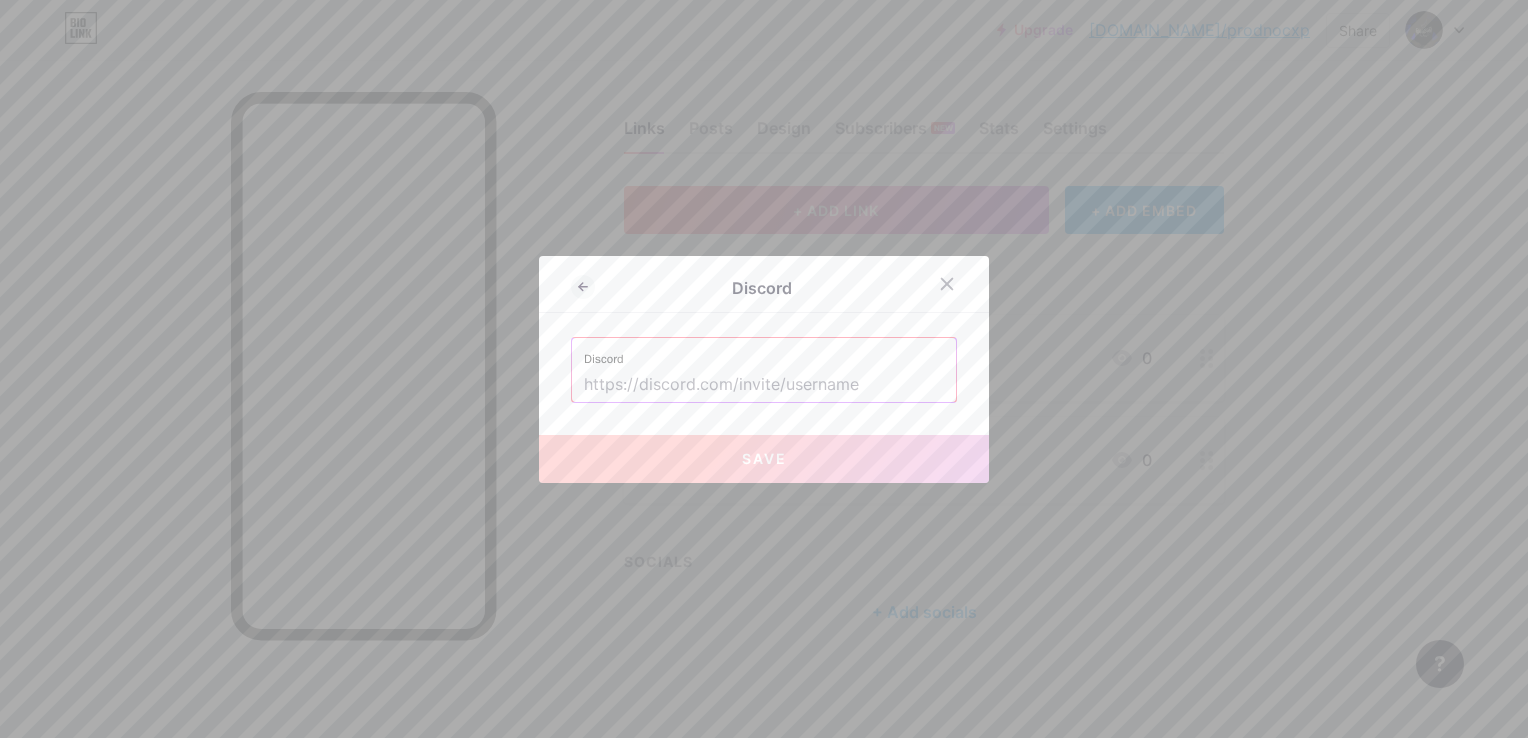 click at bounding box center (764, 385) 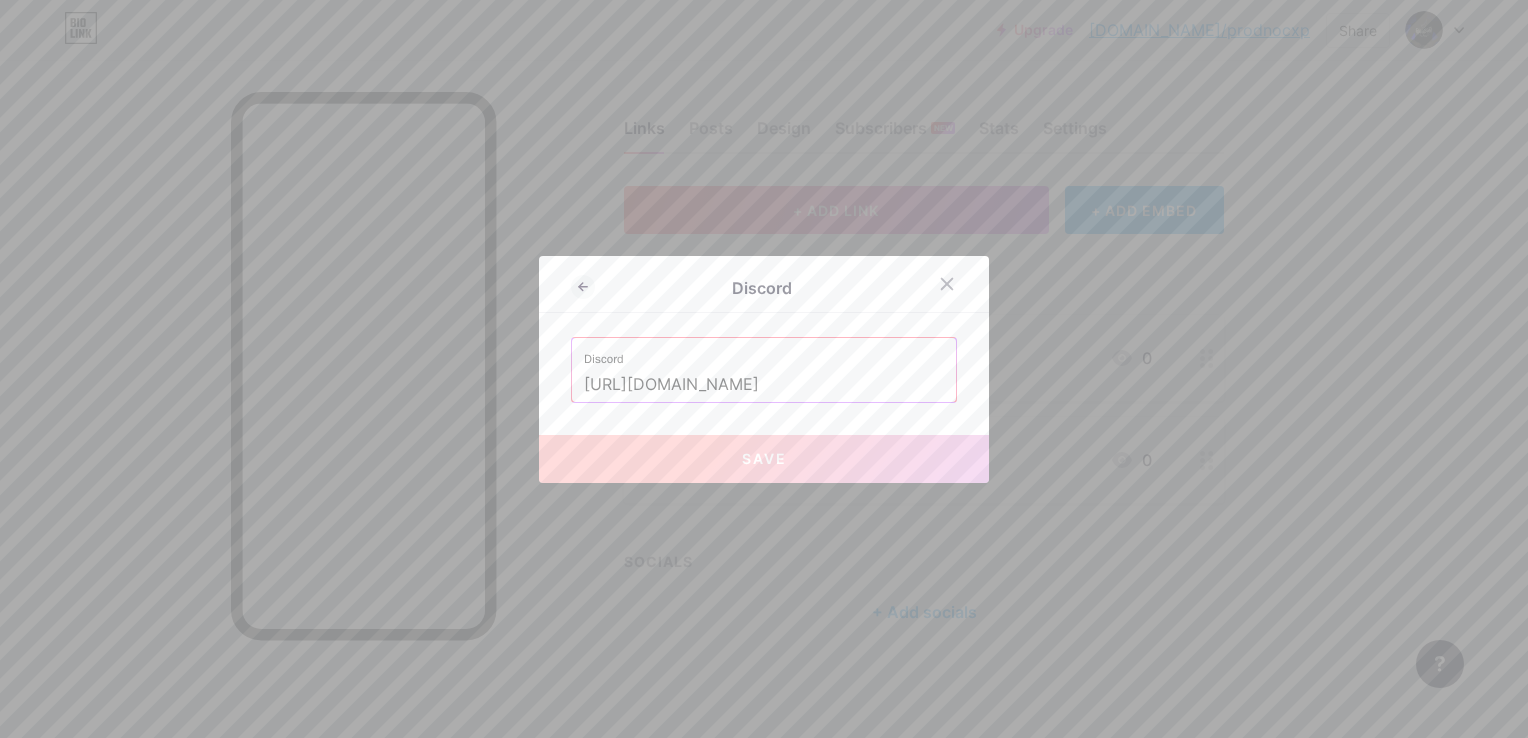 scroll, scrollTop: 0, scrollLeft: 14, axis: horizontal 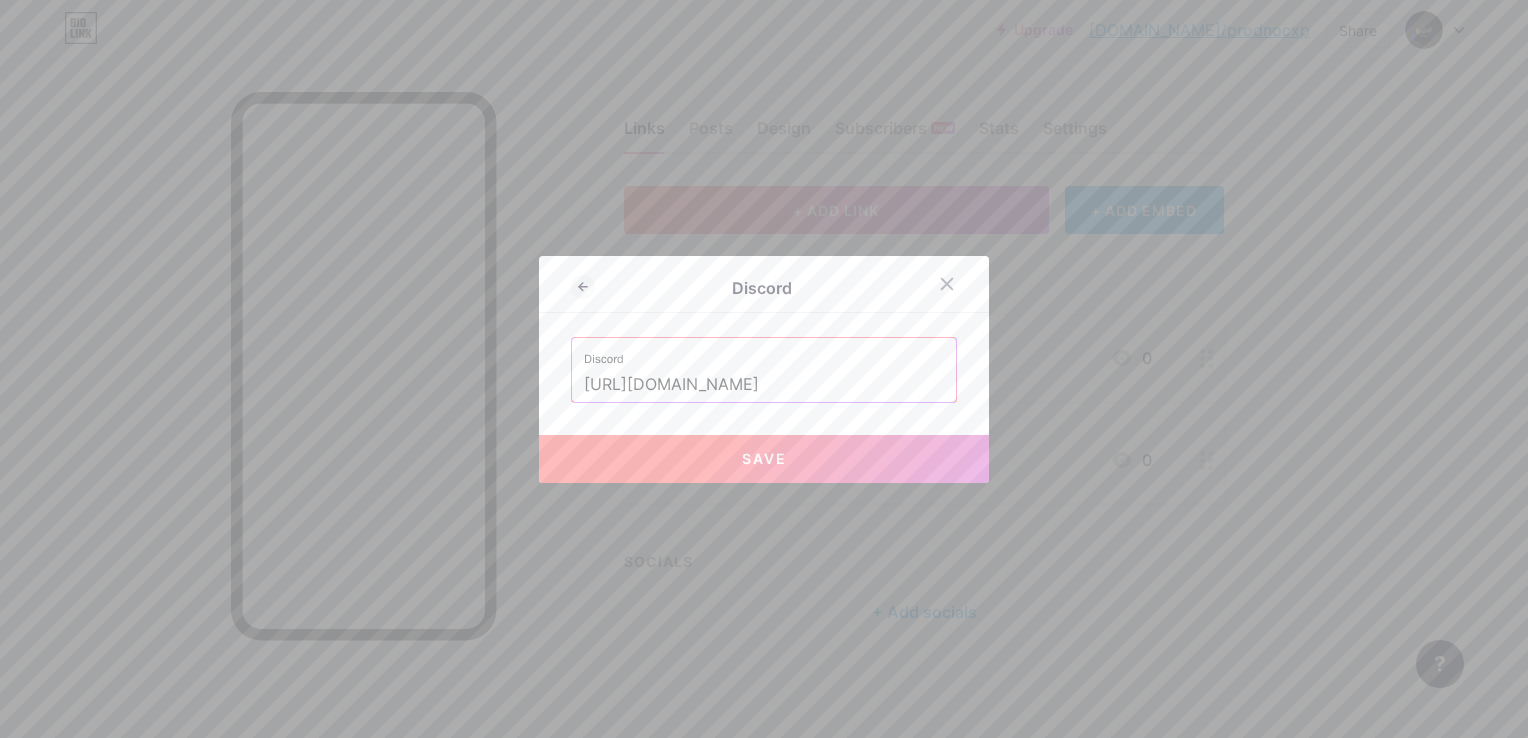 type on "[URL][DOMAIN_NAME]" 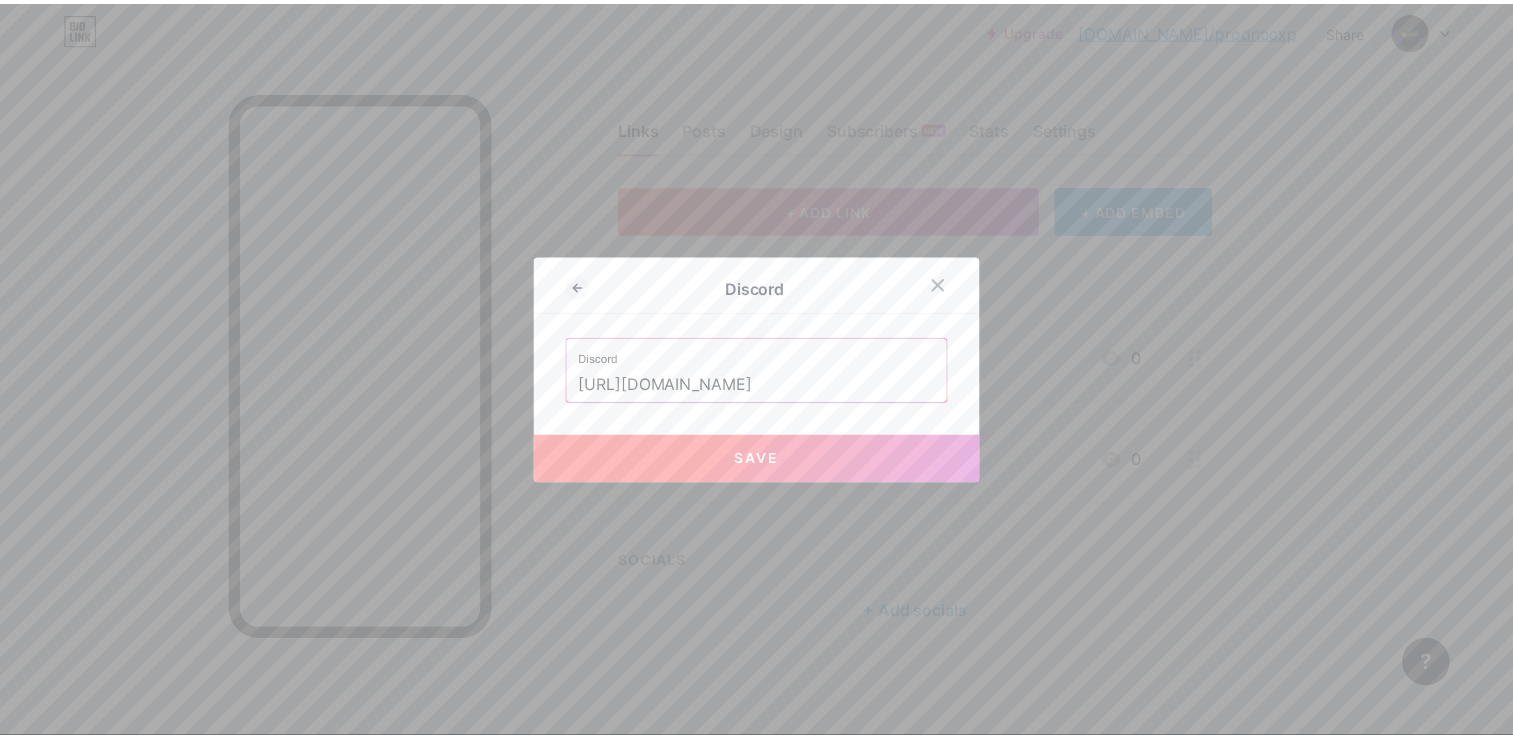 scroll, scrollTop: 0, scrollLeft: 0, axis: both 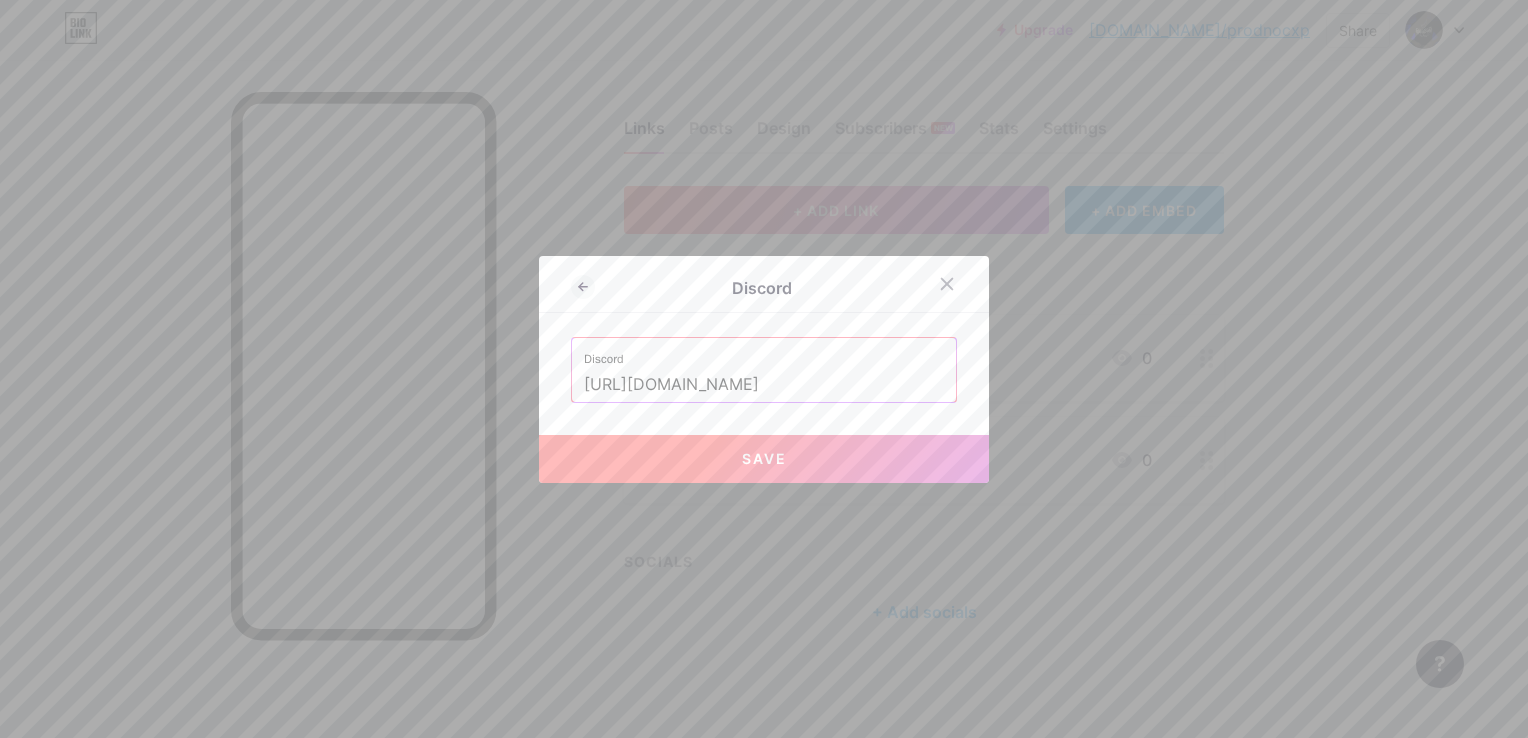 click on "Save" at bounding box center (764, 459) 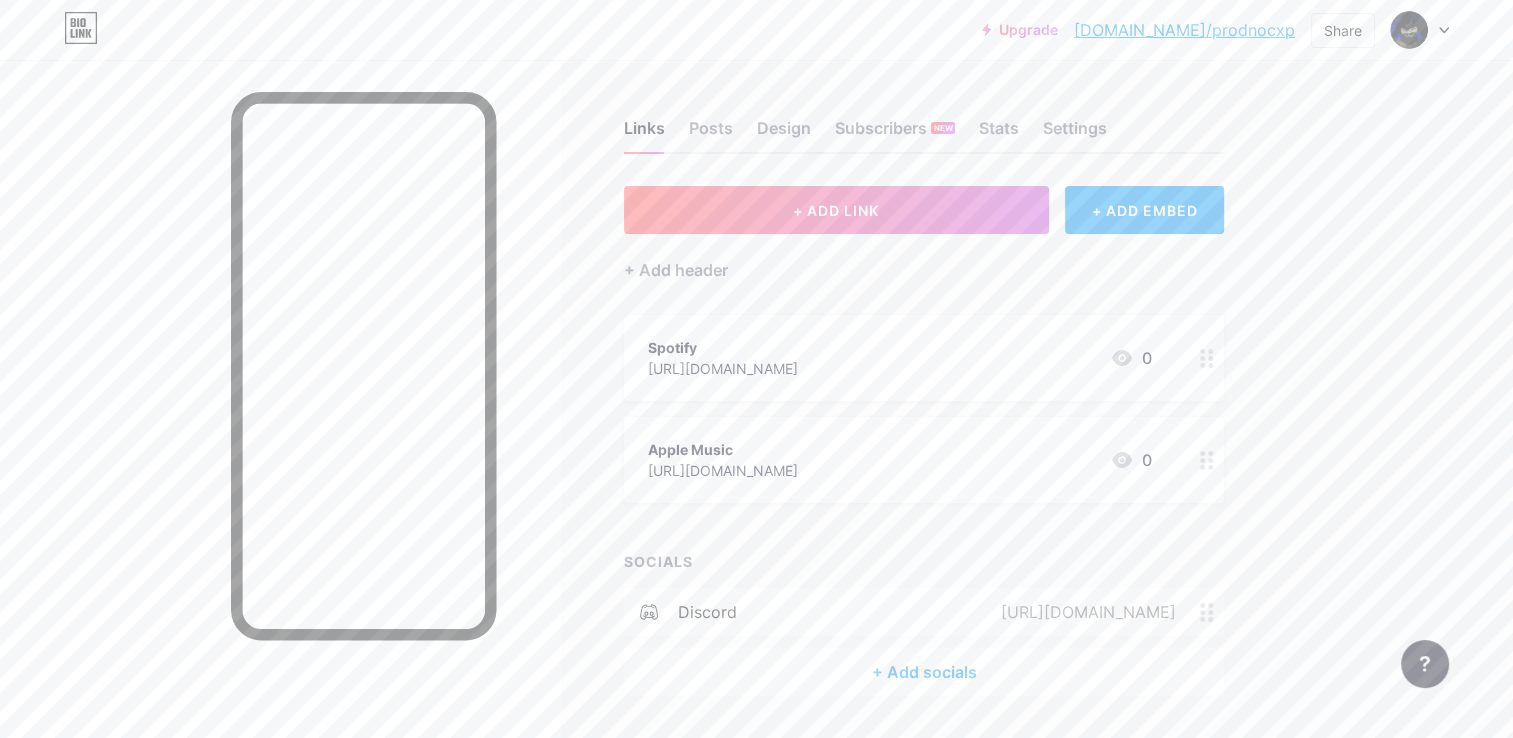 click on "SOCIALS" at bounding box center (924, 561) 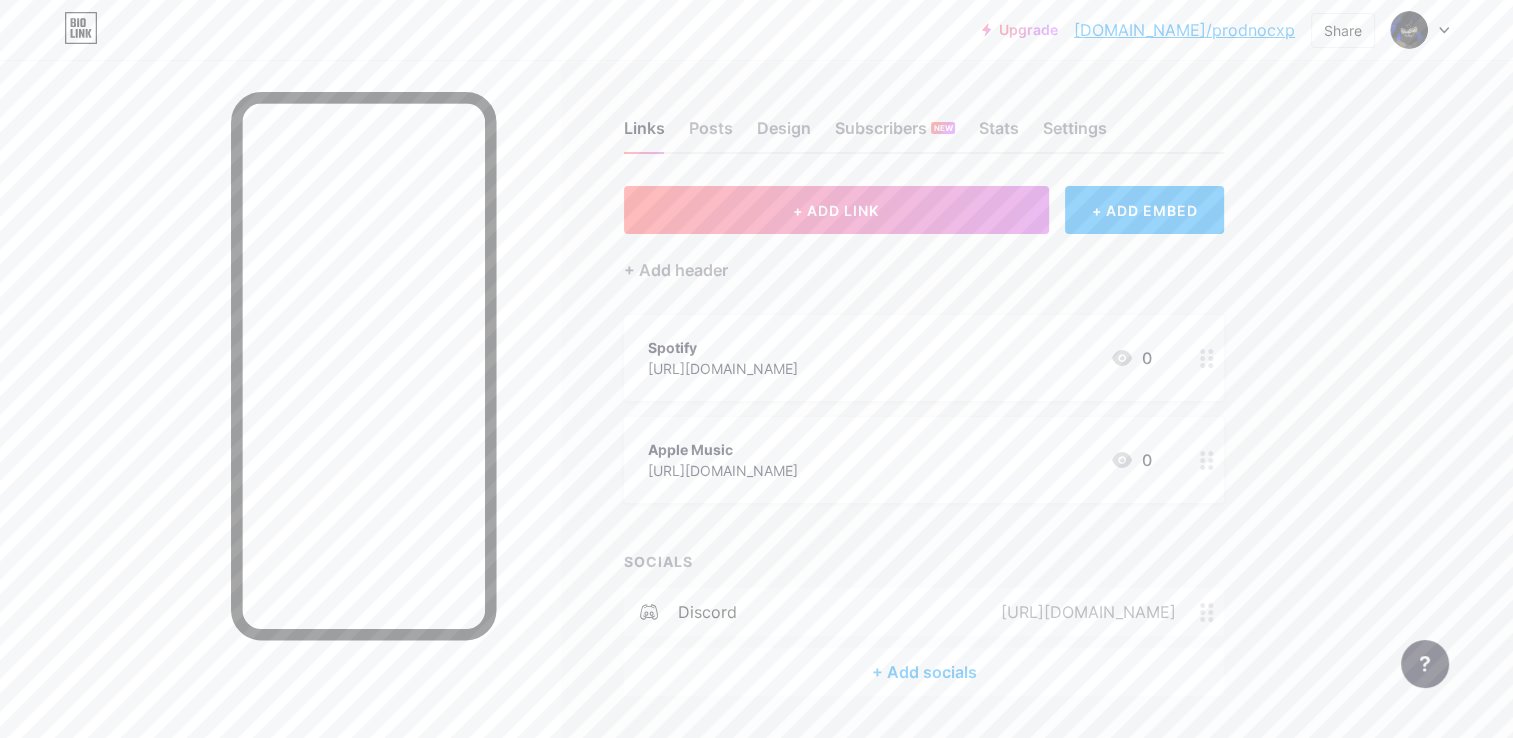 scroll, scrollTop: 56, scrollLeft: 0, axis: vertical 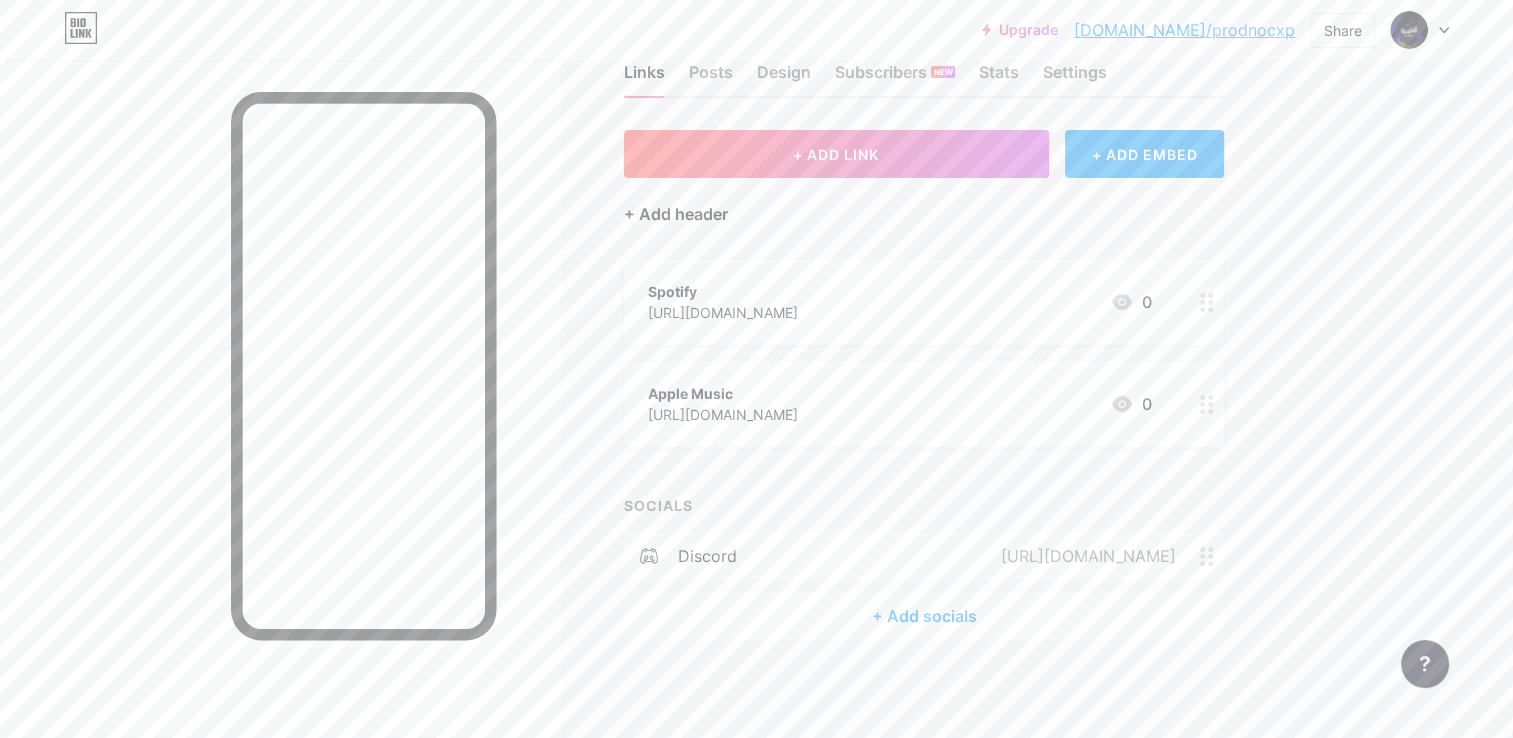 click on "+ Add header" at bounding box center [676, 214] 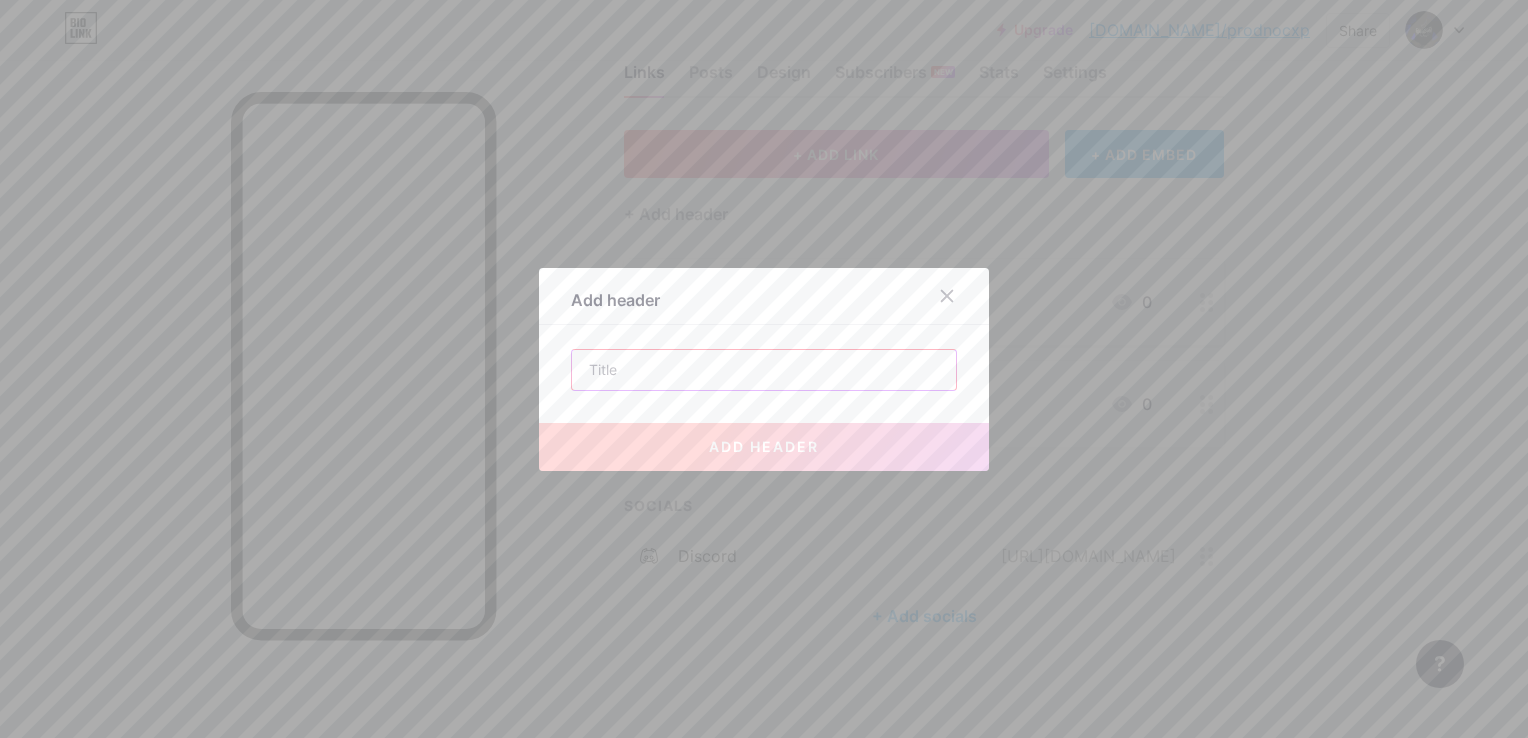 click at bounding box center [764, 370] 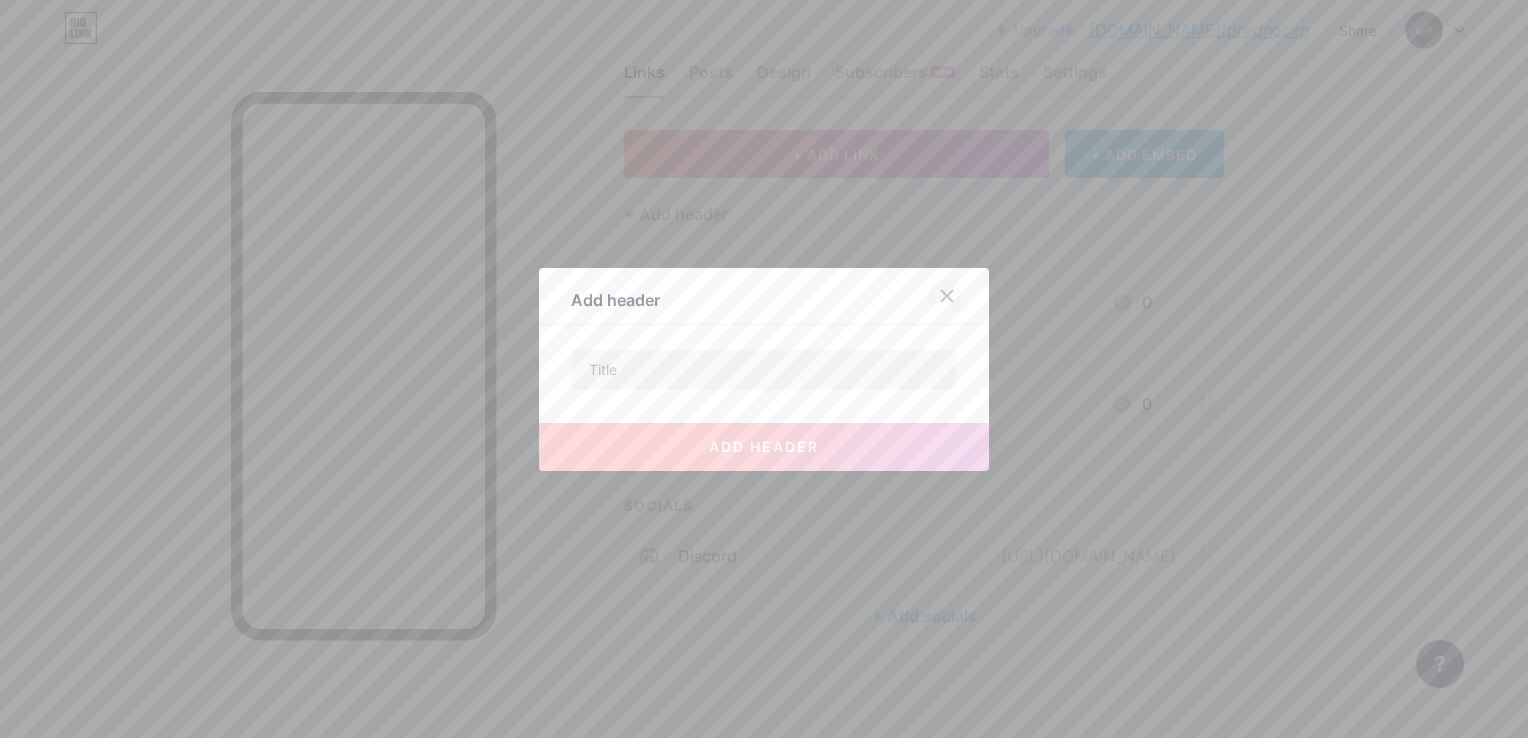 click 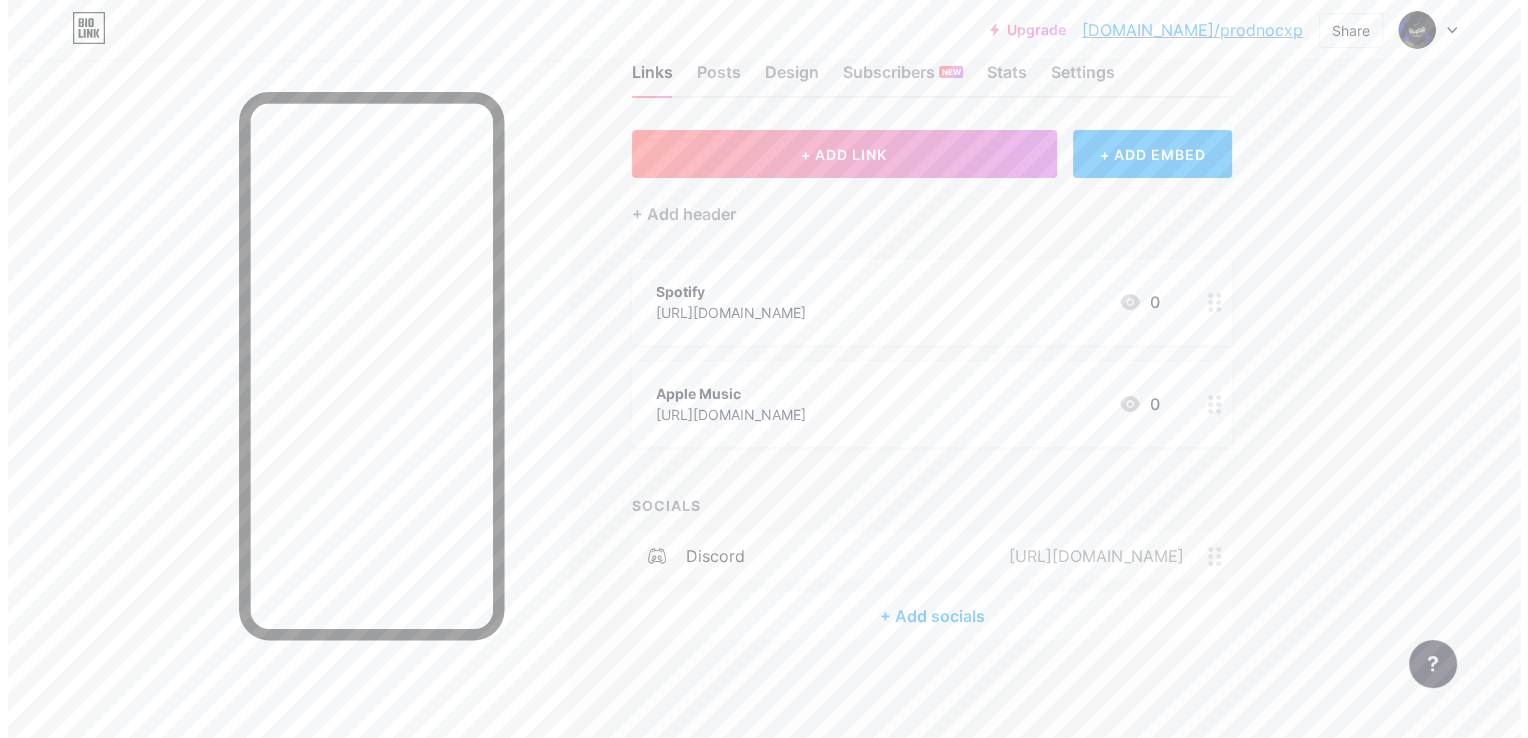 scroll, scrollTop: 0, scrollLeft: 0, axis: both 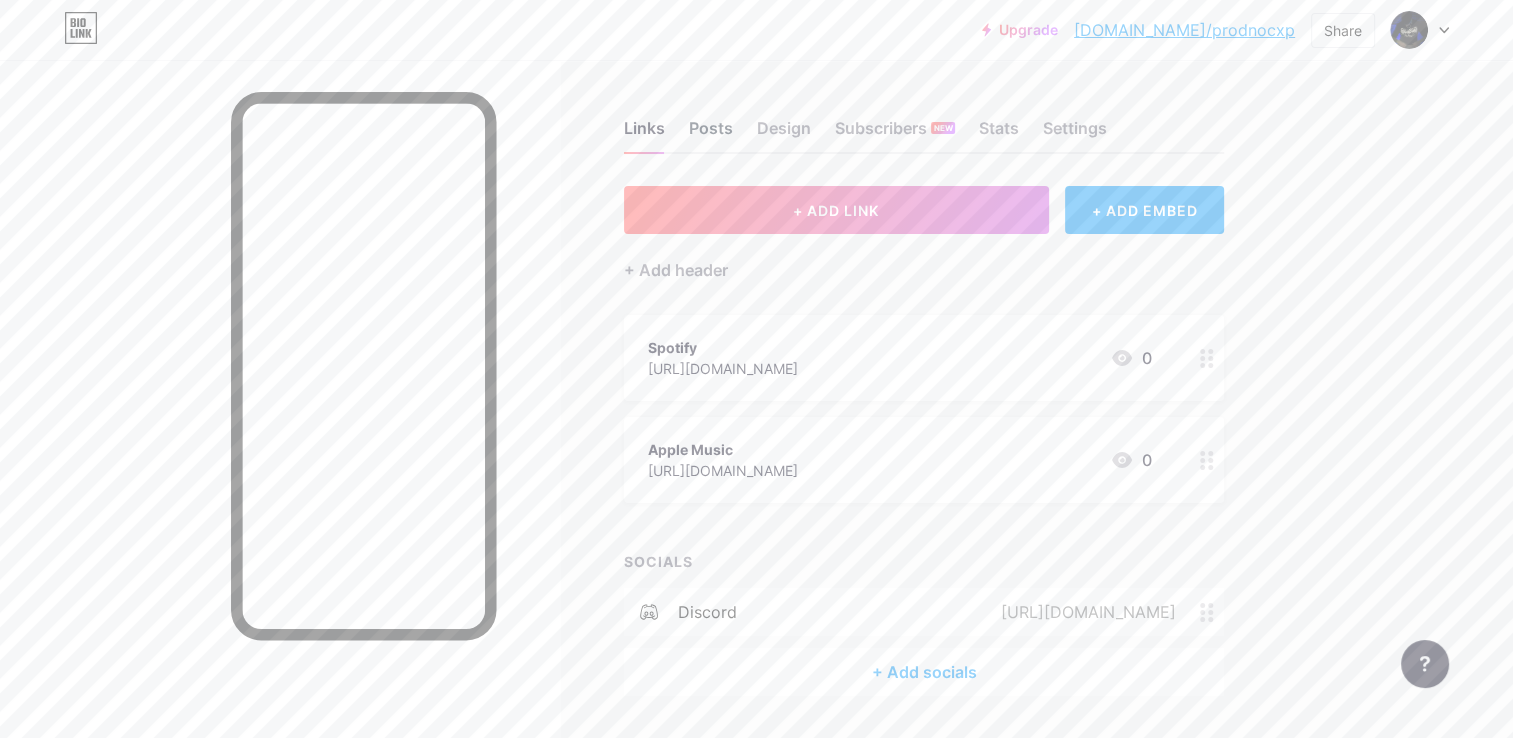 click on "Posts" at bounding box center (711, 134) 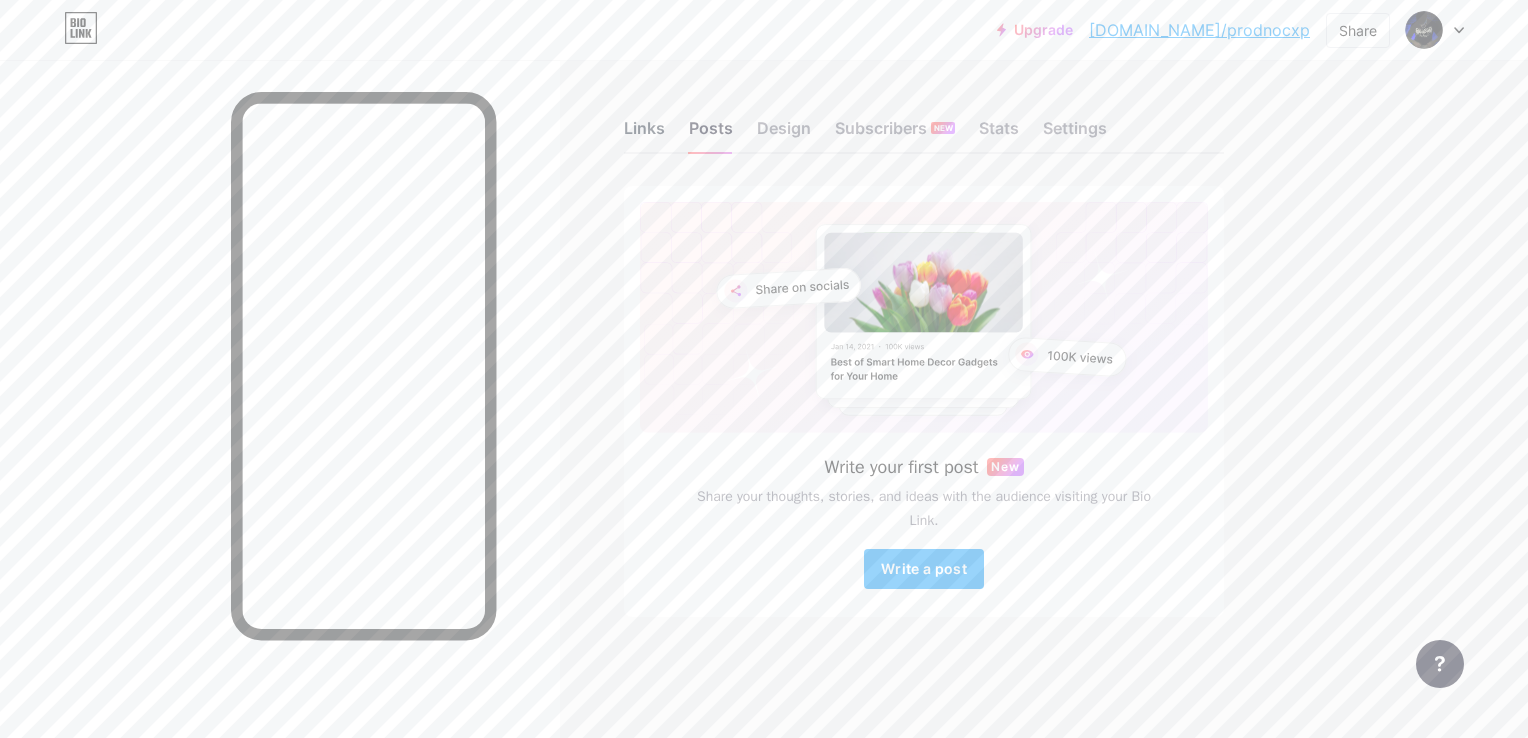 click on "Links" at bounding box center (644, 134) 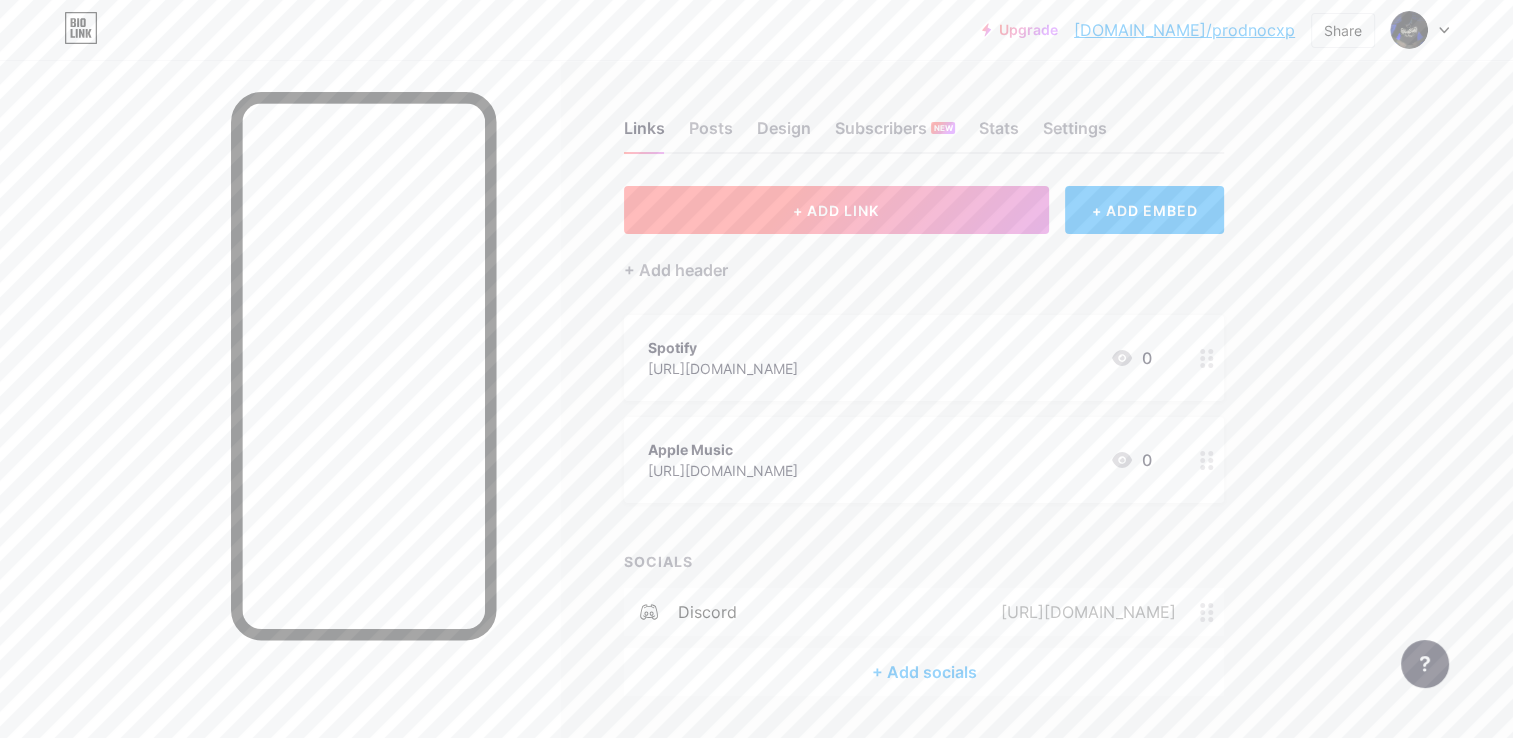 click on "+ ADD LINK" at bounding box center (836, 210) 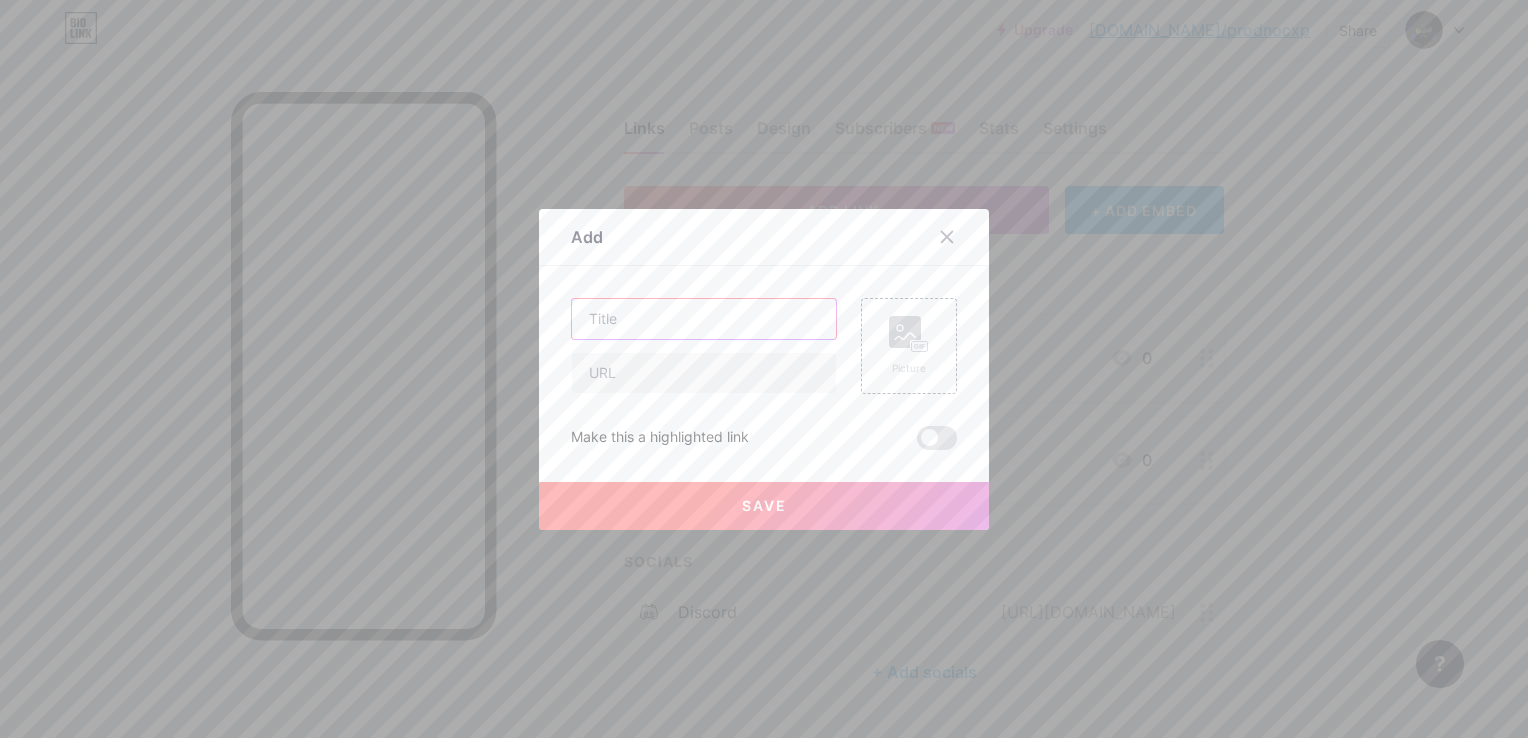 click at bounding box center [704, 319] 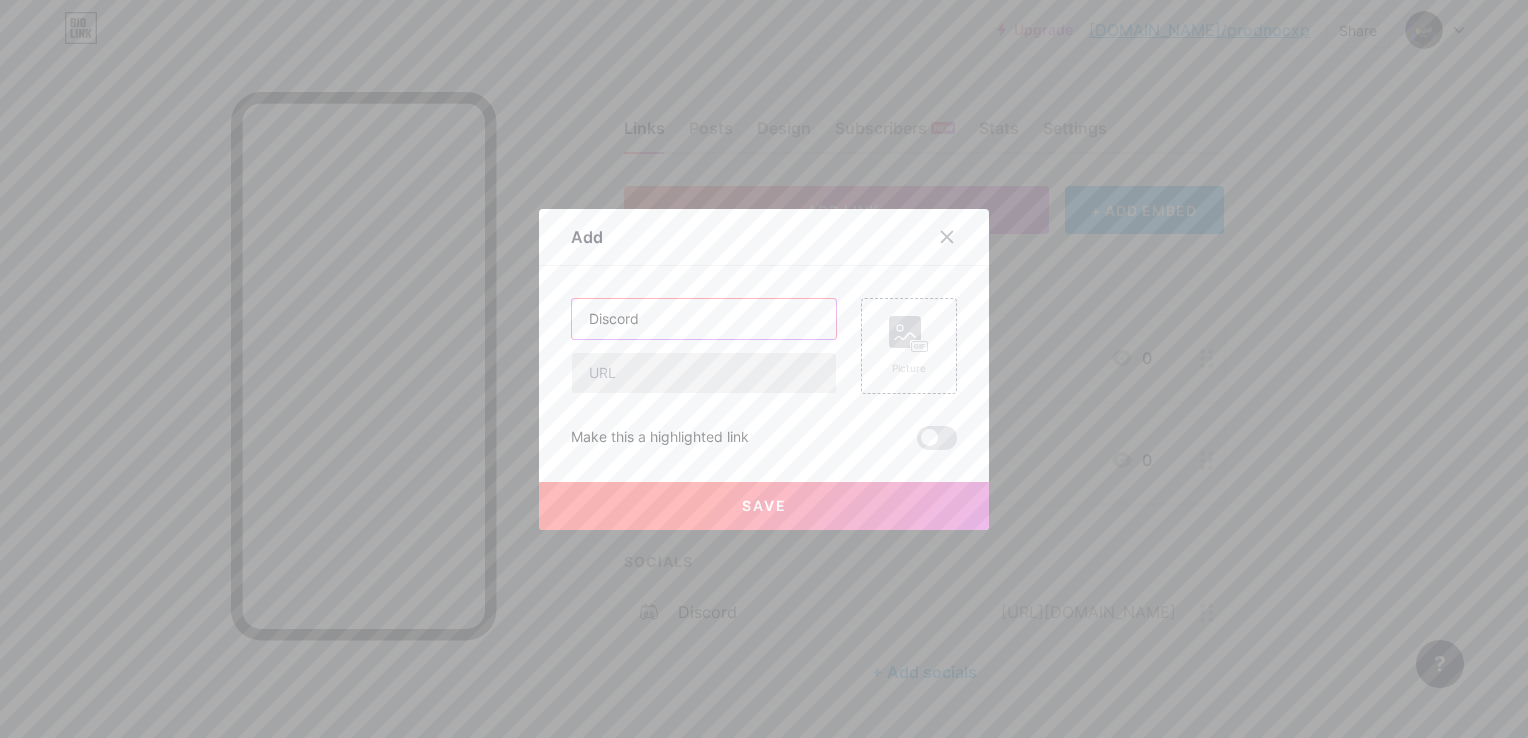 type on "Discord" 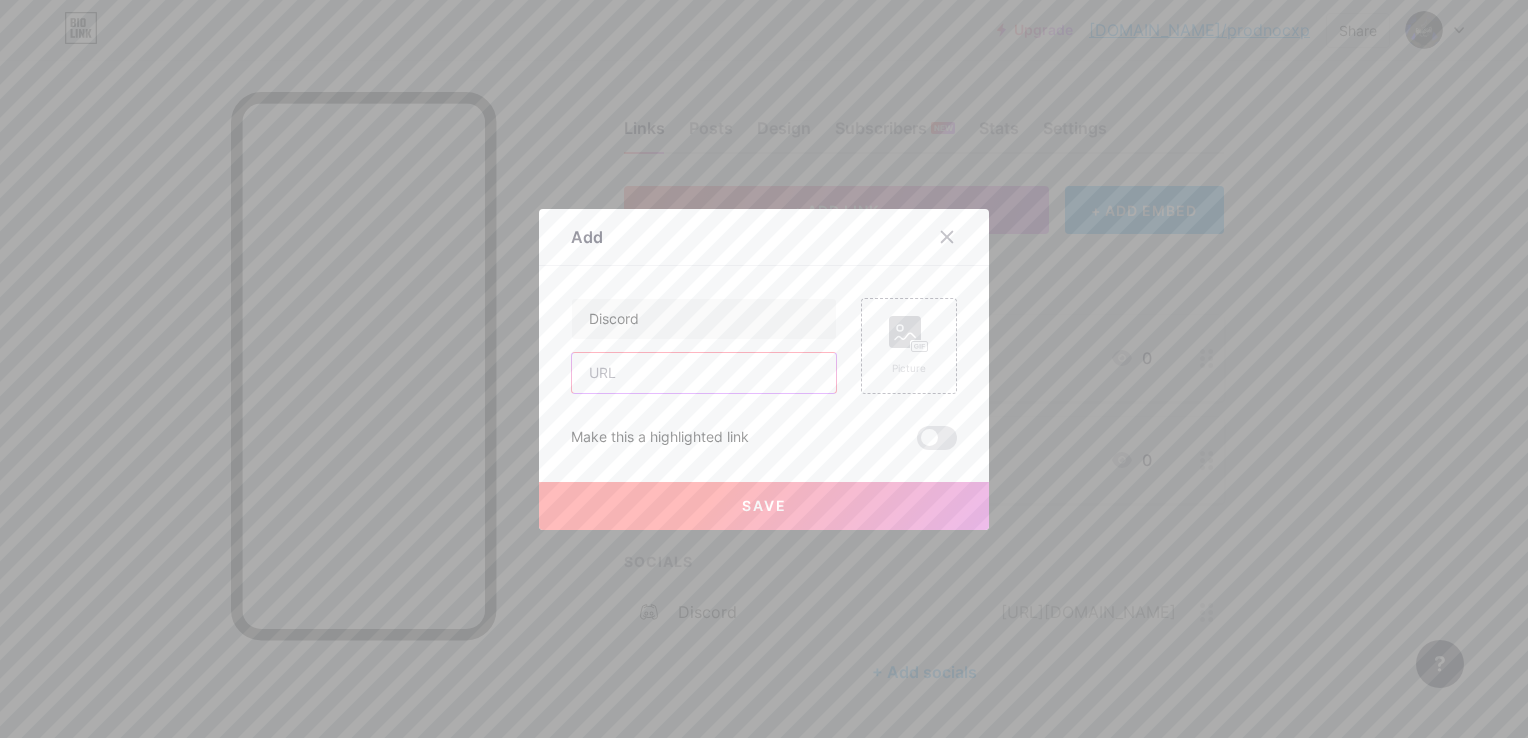 click at bounding box center (704, 373) 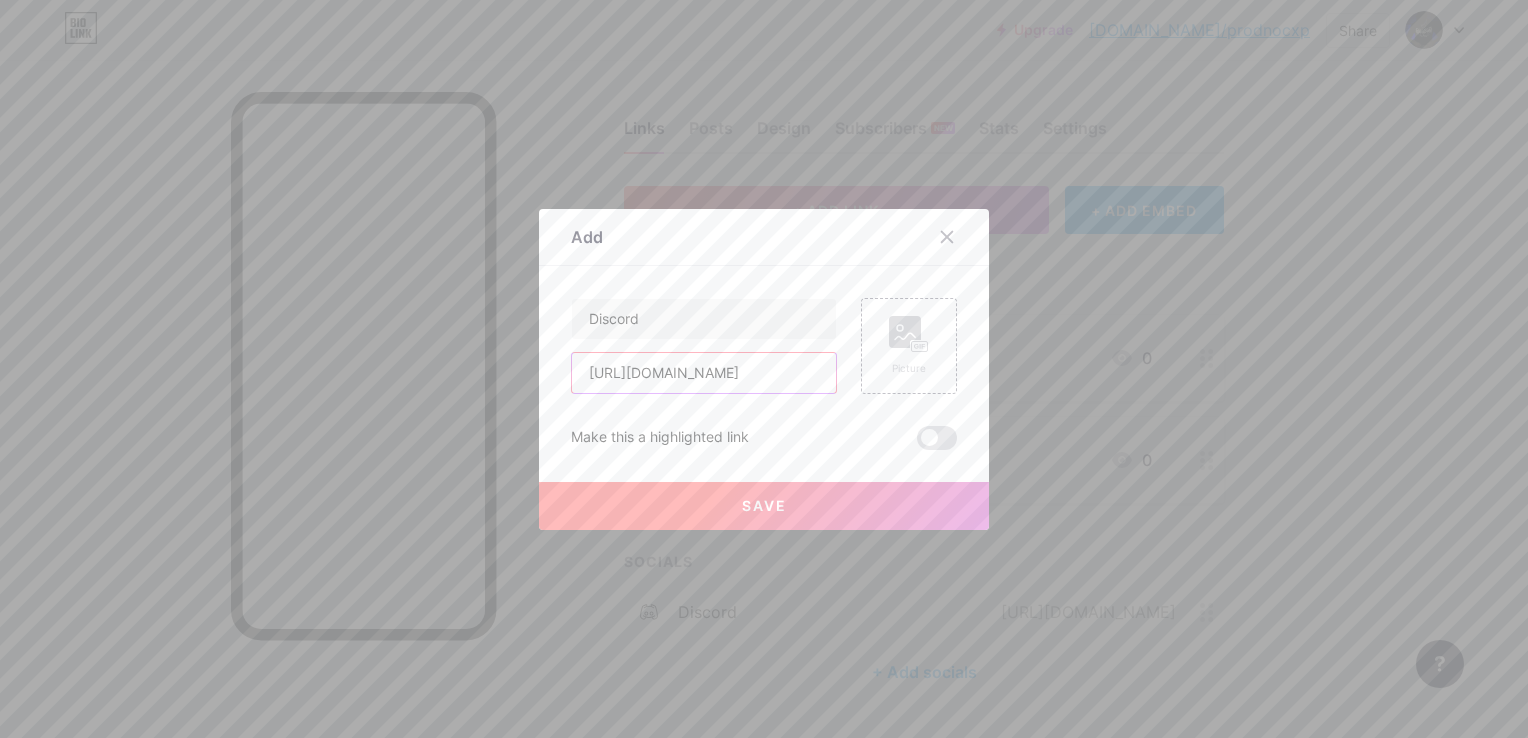 scroll, scrollTop: 0, scrollLeft: 105, axis: horizontal 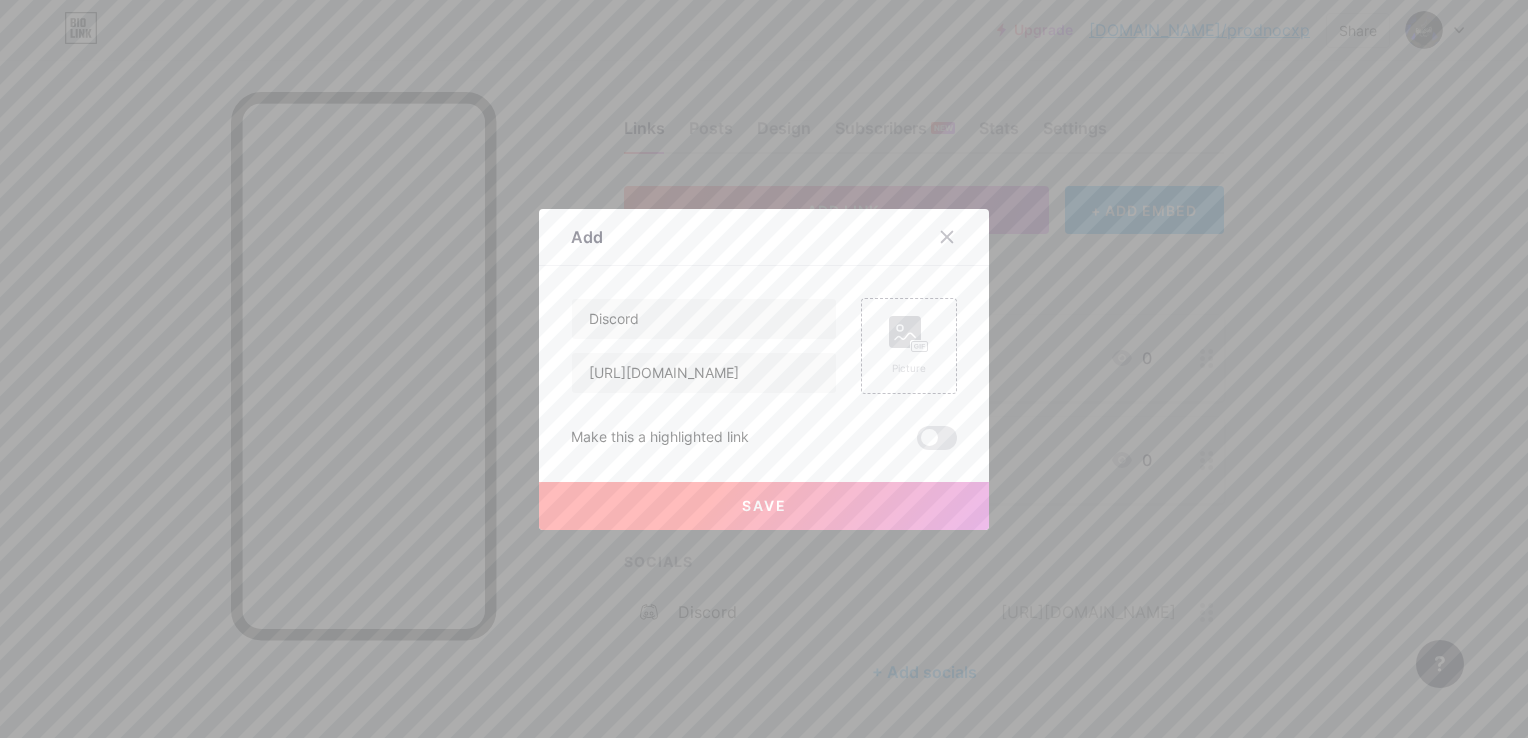 click on "Save" at bounding box center (764, 506) 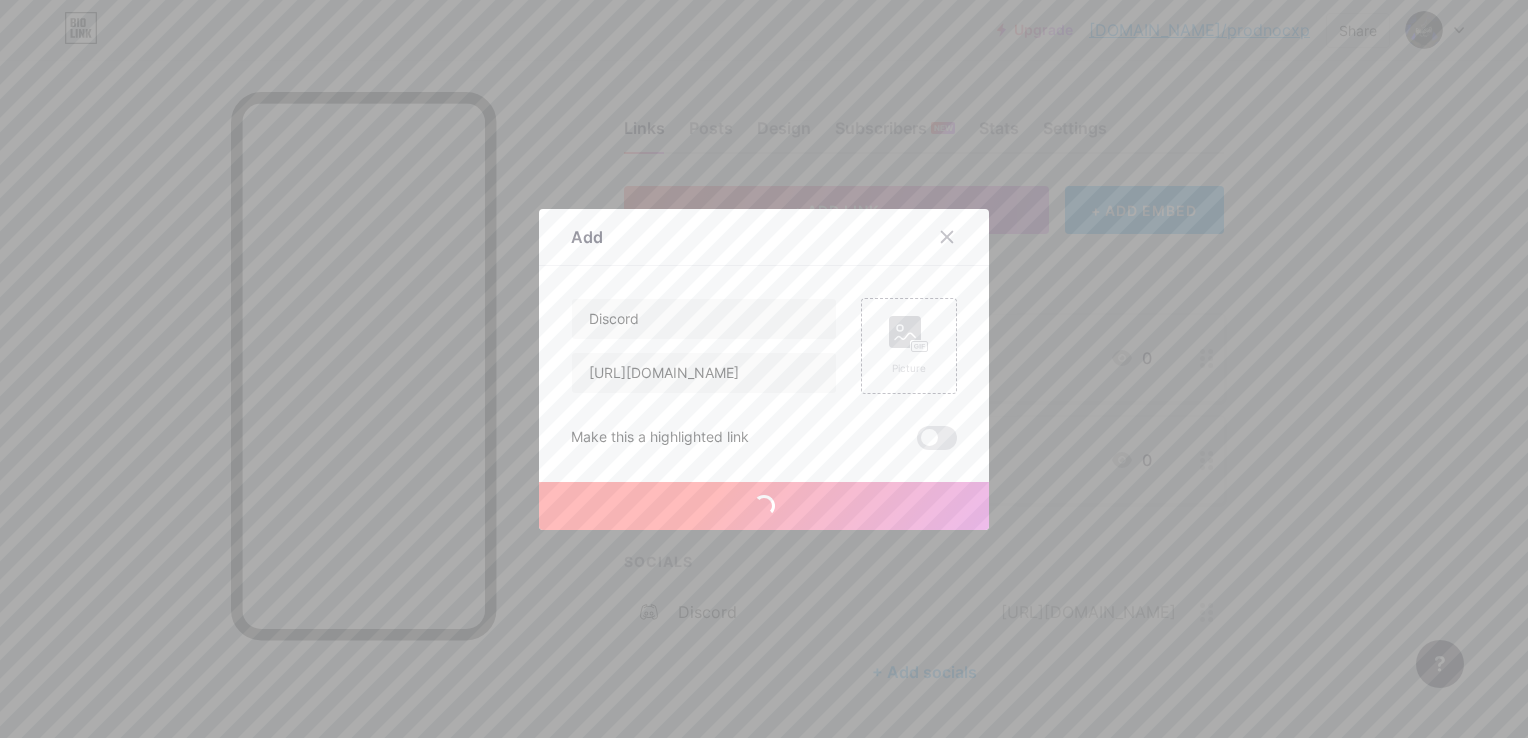 click on "Save" at bounding box center [764, 506] 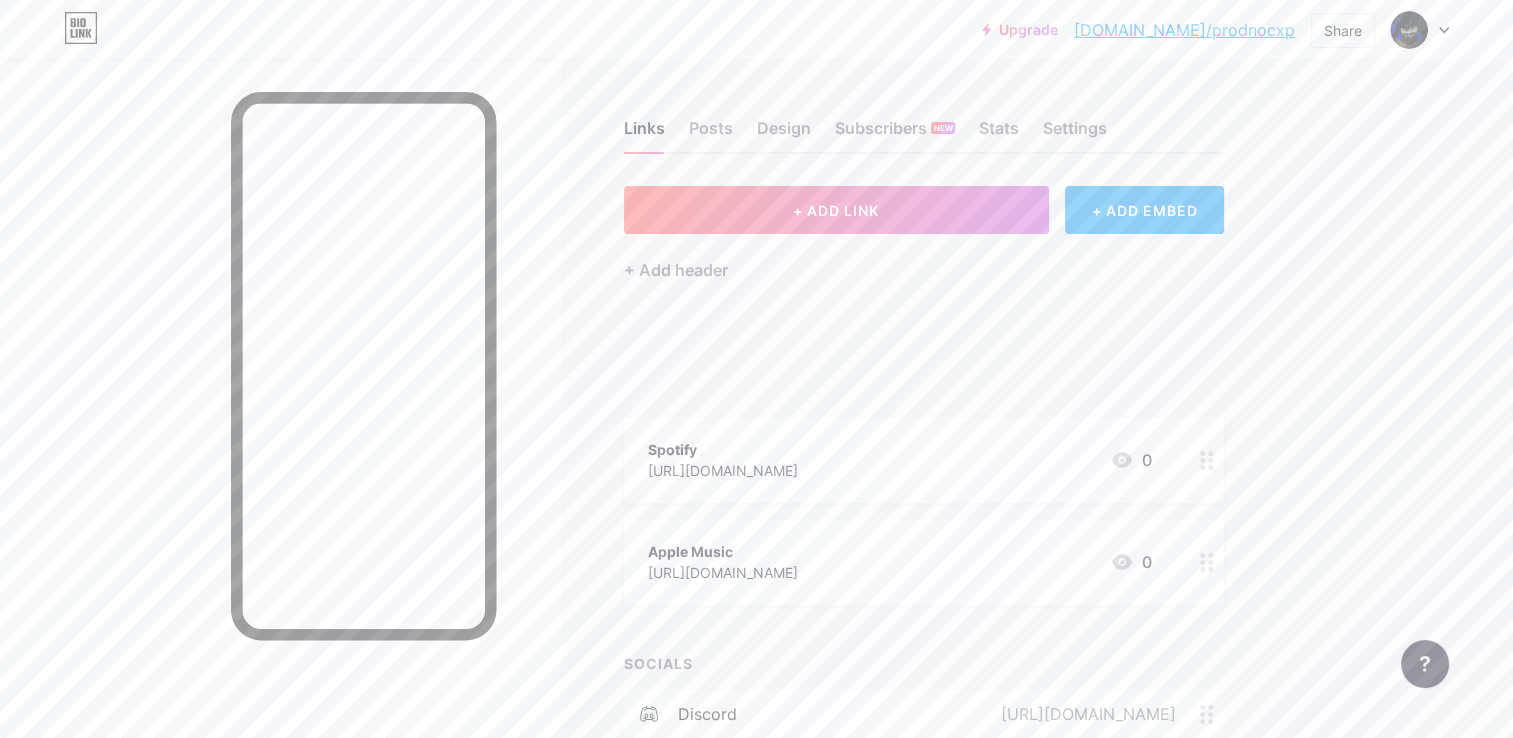 type 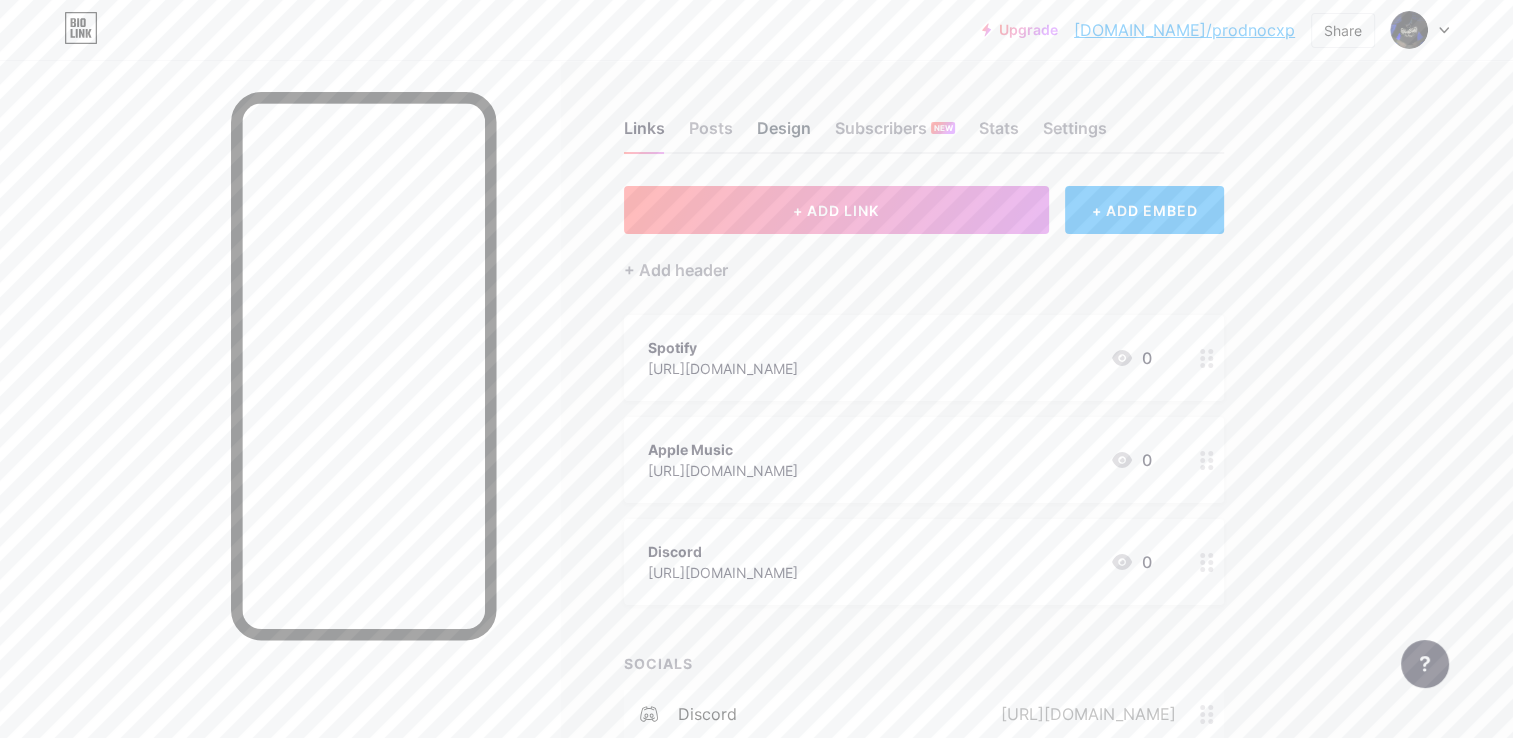 click on "Design" at bounding box center [784, 134] 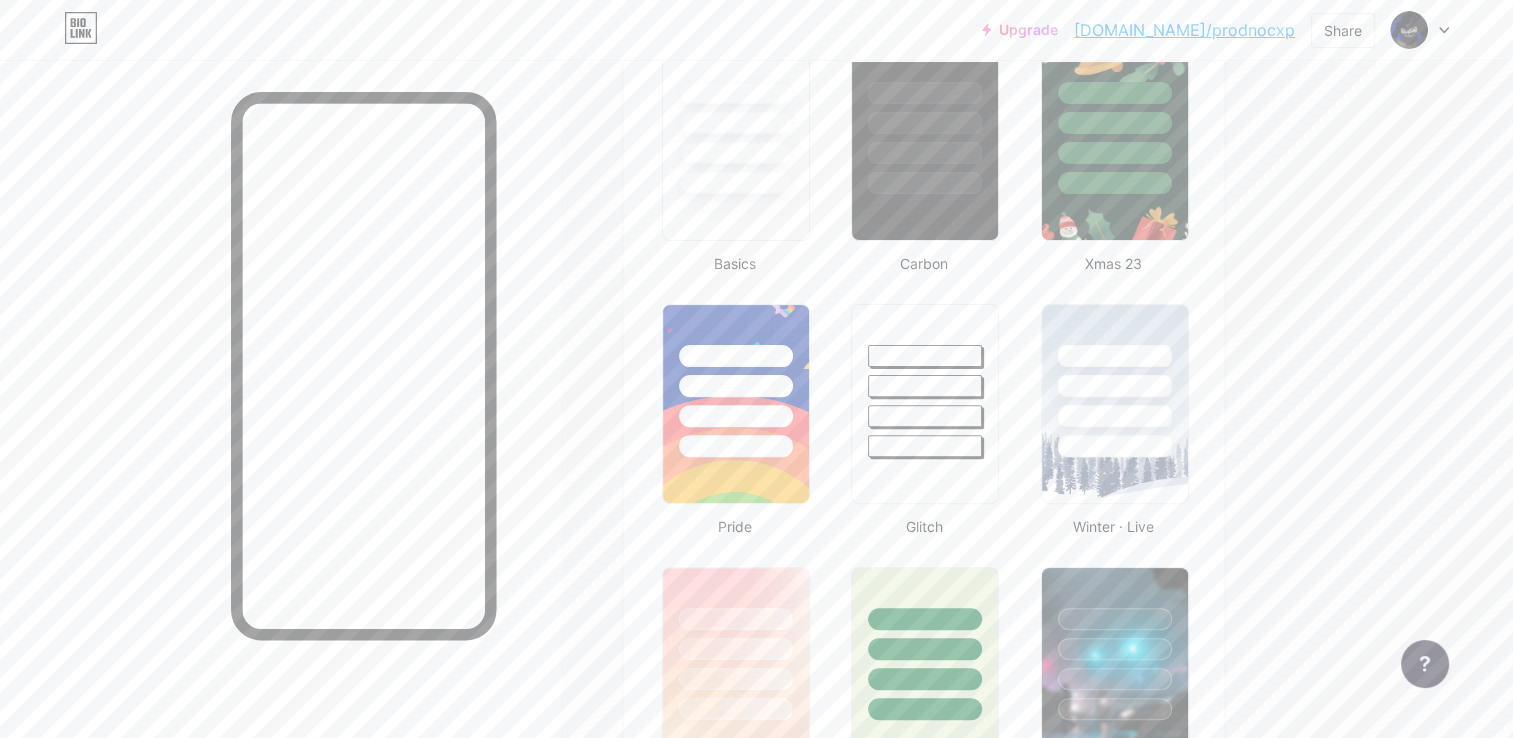 type on "#000000" 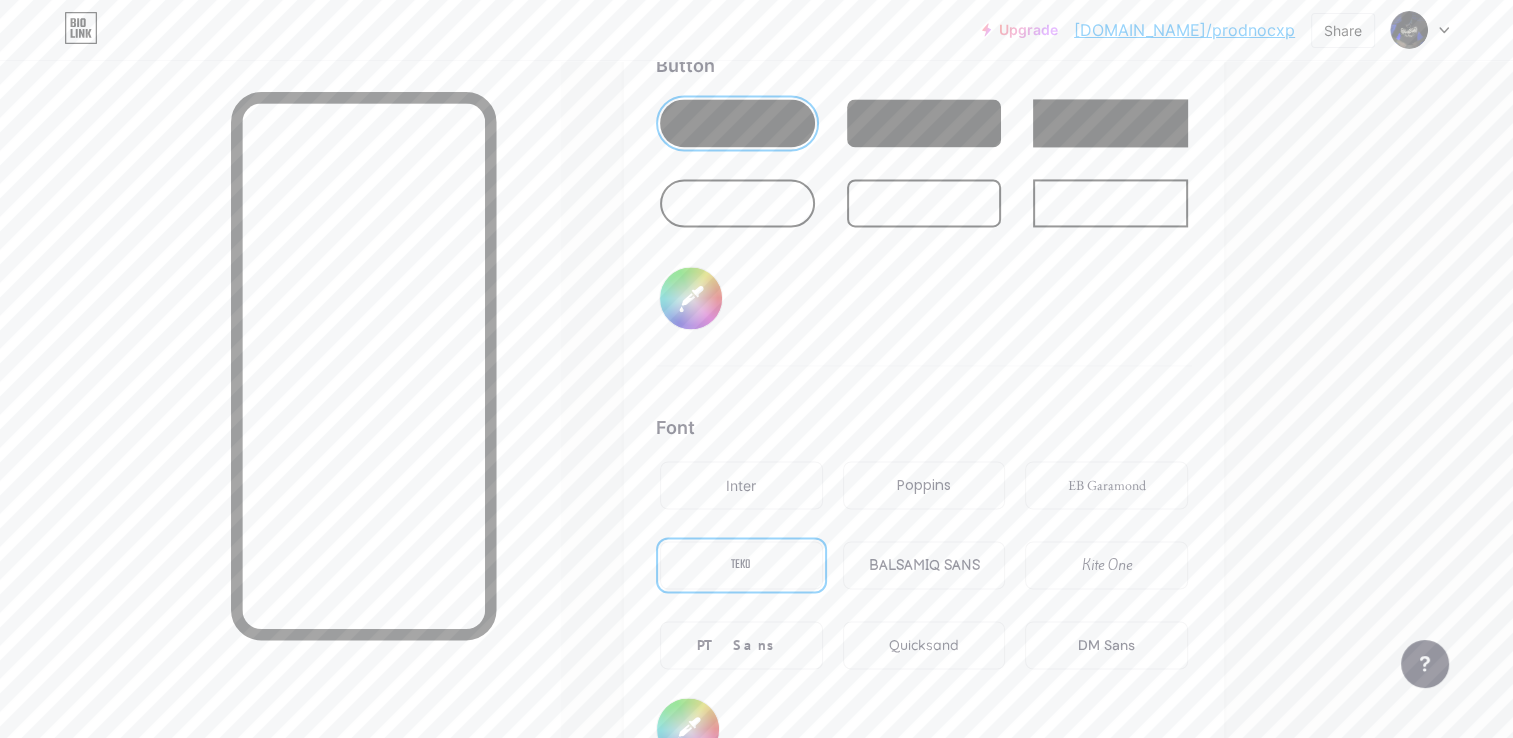 scroll, scrollTop: 3088, scrollLeft: 0, axis: vertical 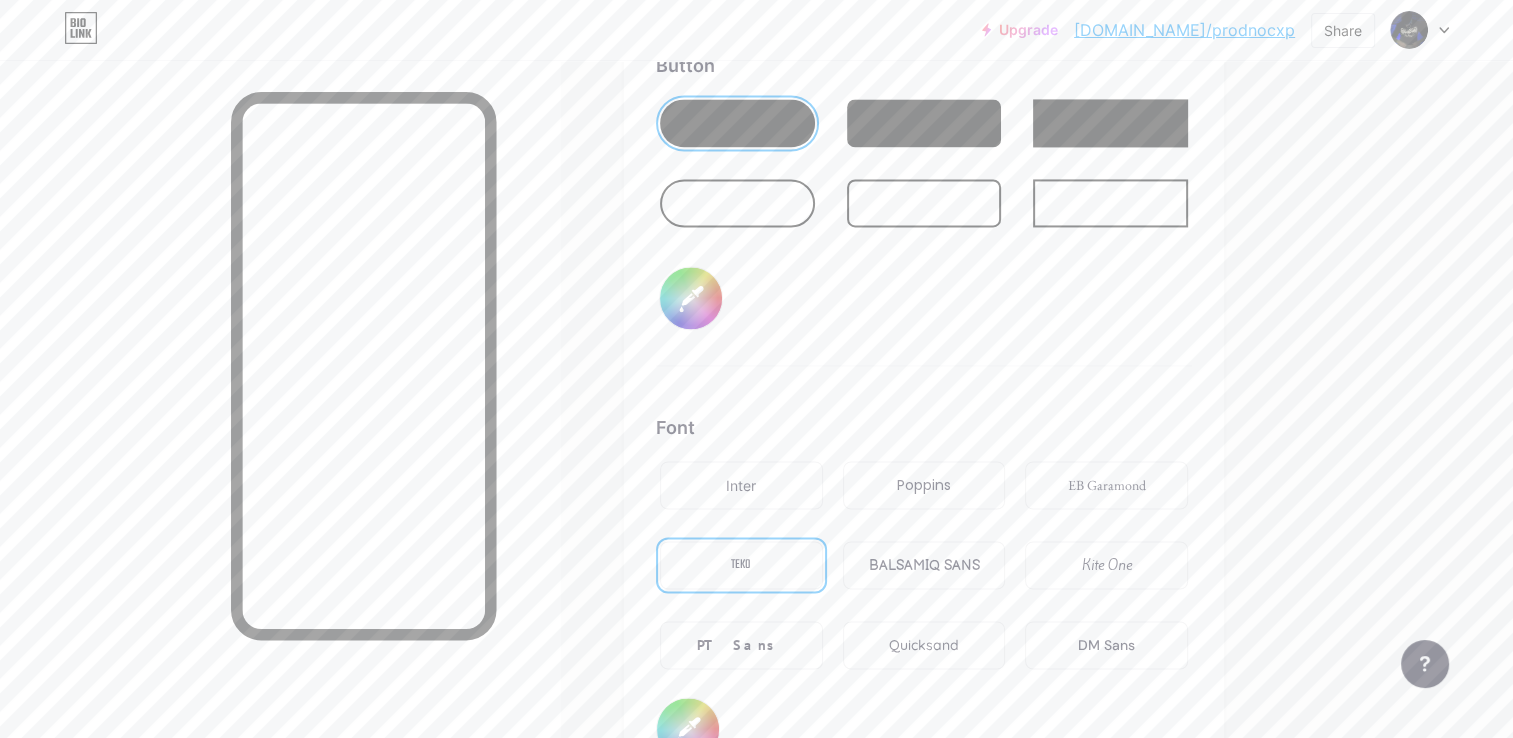 click on "#000000" at bounding box center (691, 298) 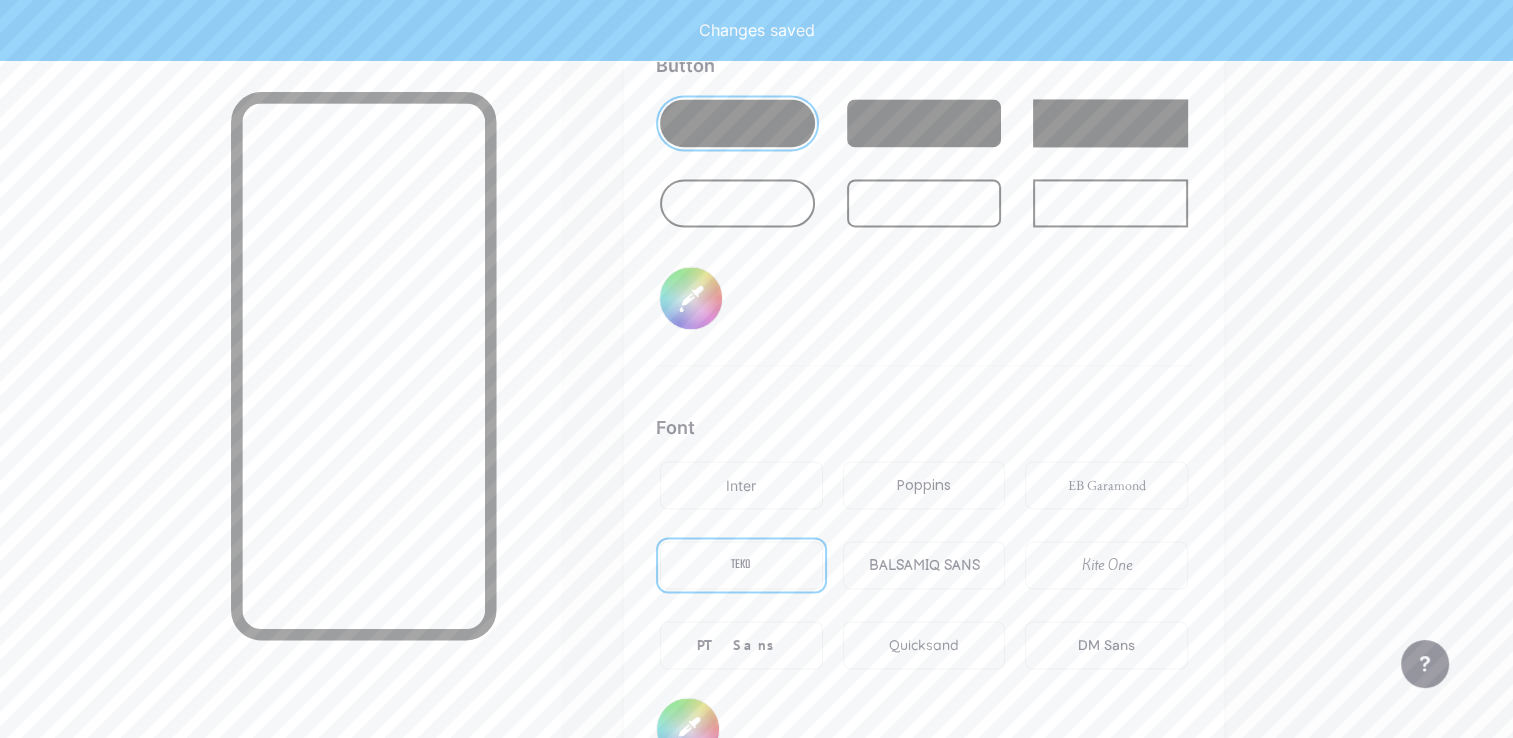 click on "Poppins" at bounding box center (924, 485) 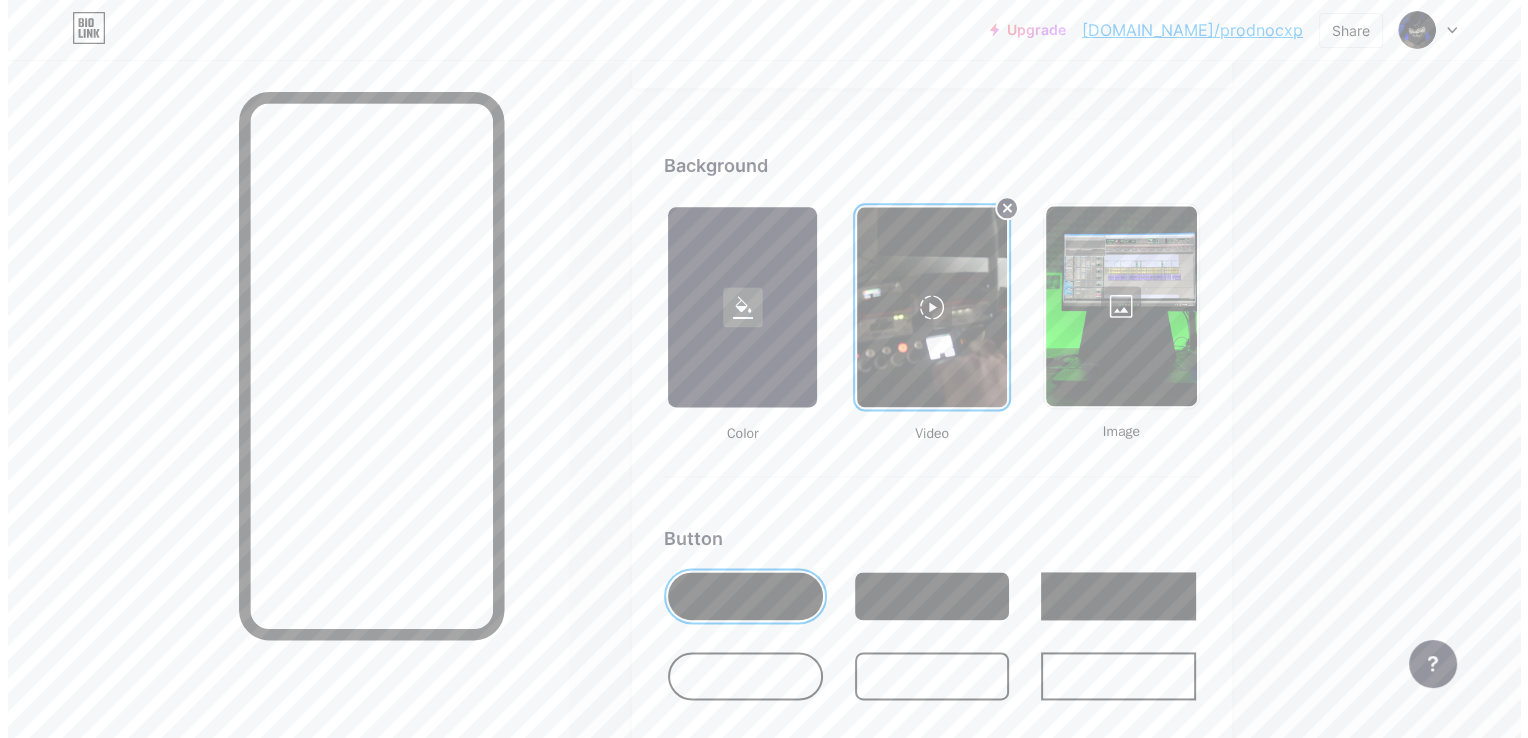 scroll, scrollTop: 2630, scrollLeft: 0, axis: vertical 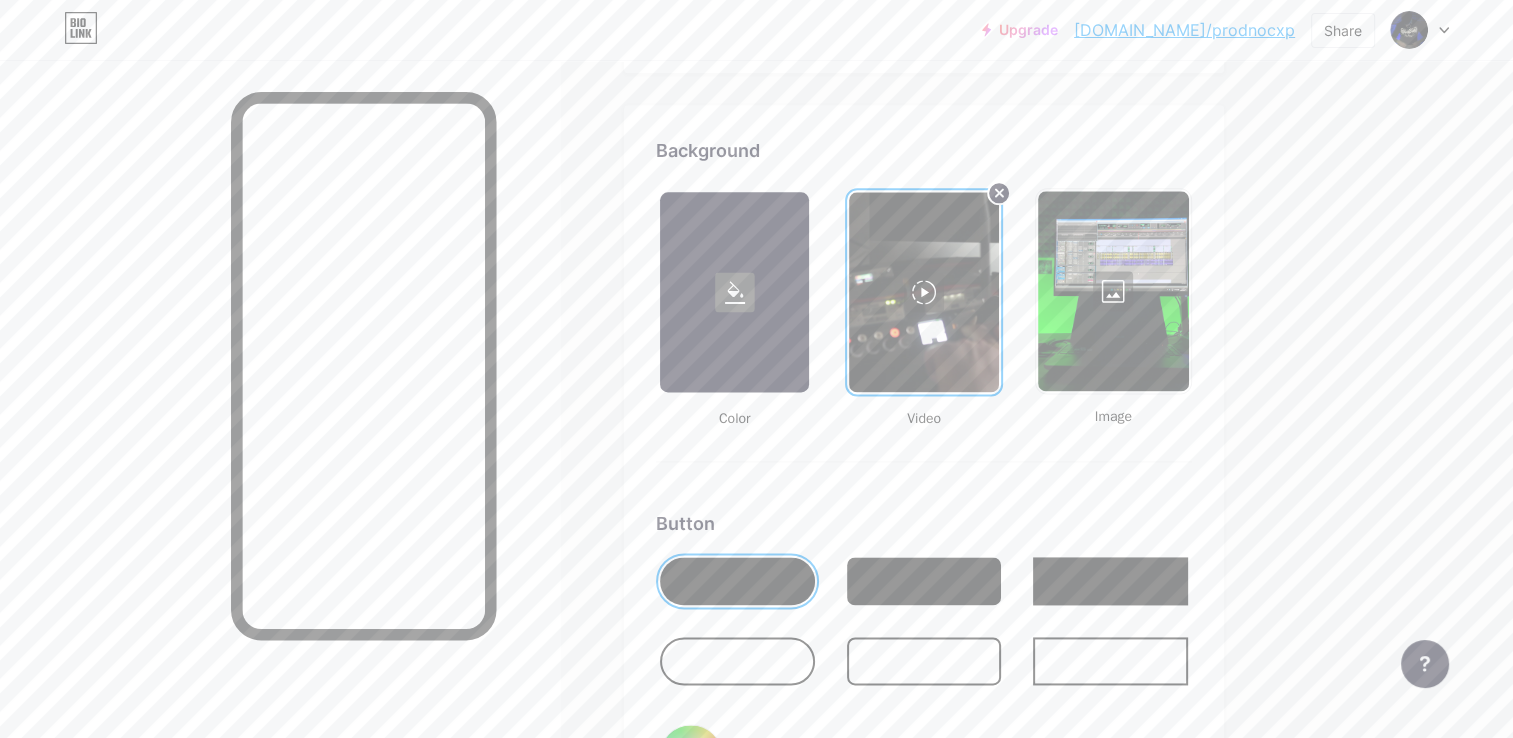 click at bounding box center [924, 661] 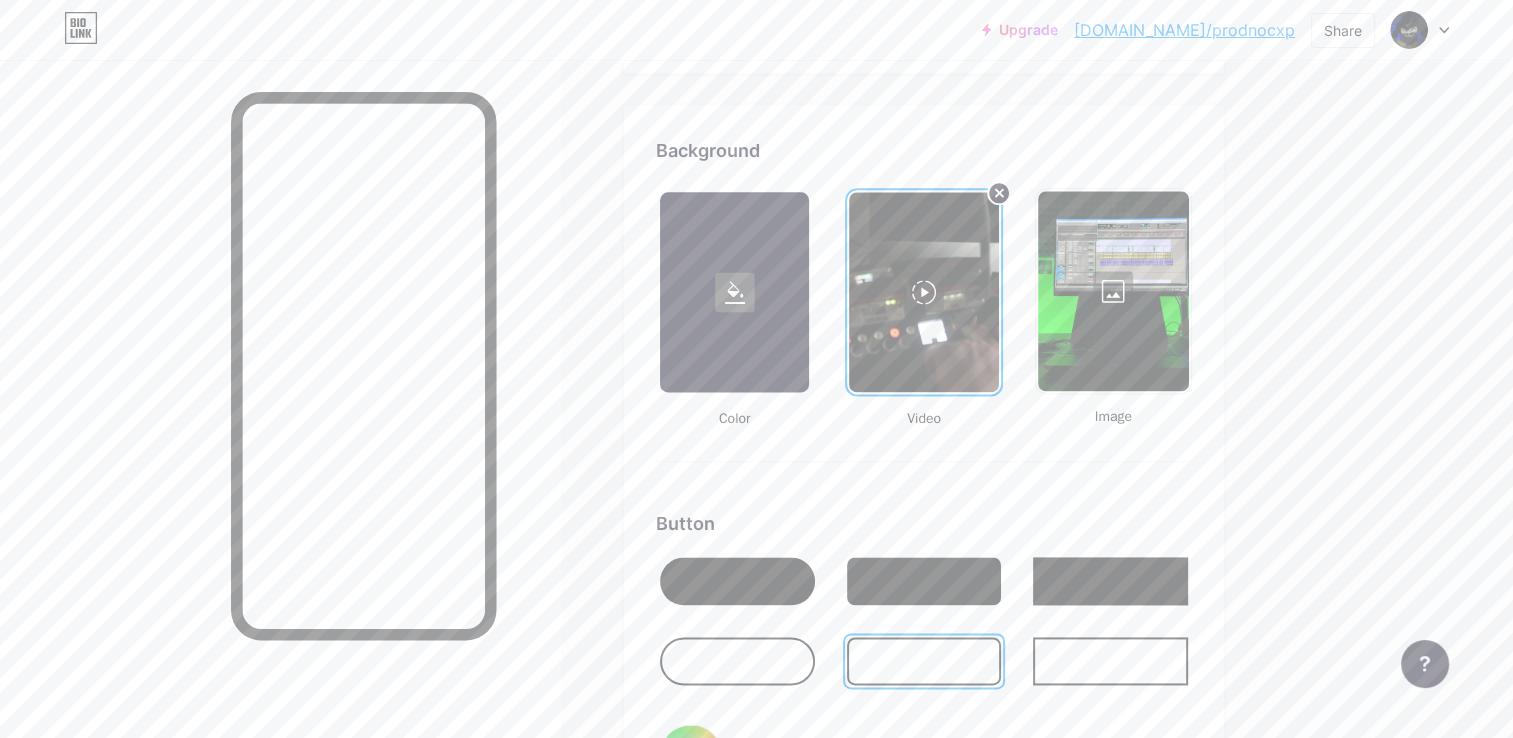 click at bounding box center (1110, 661) 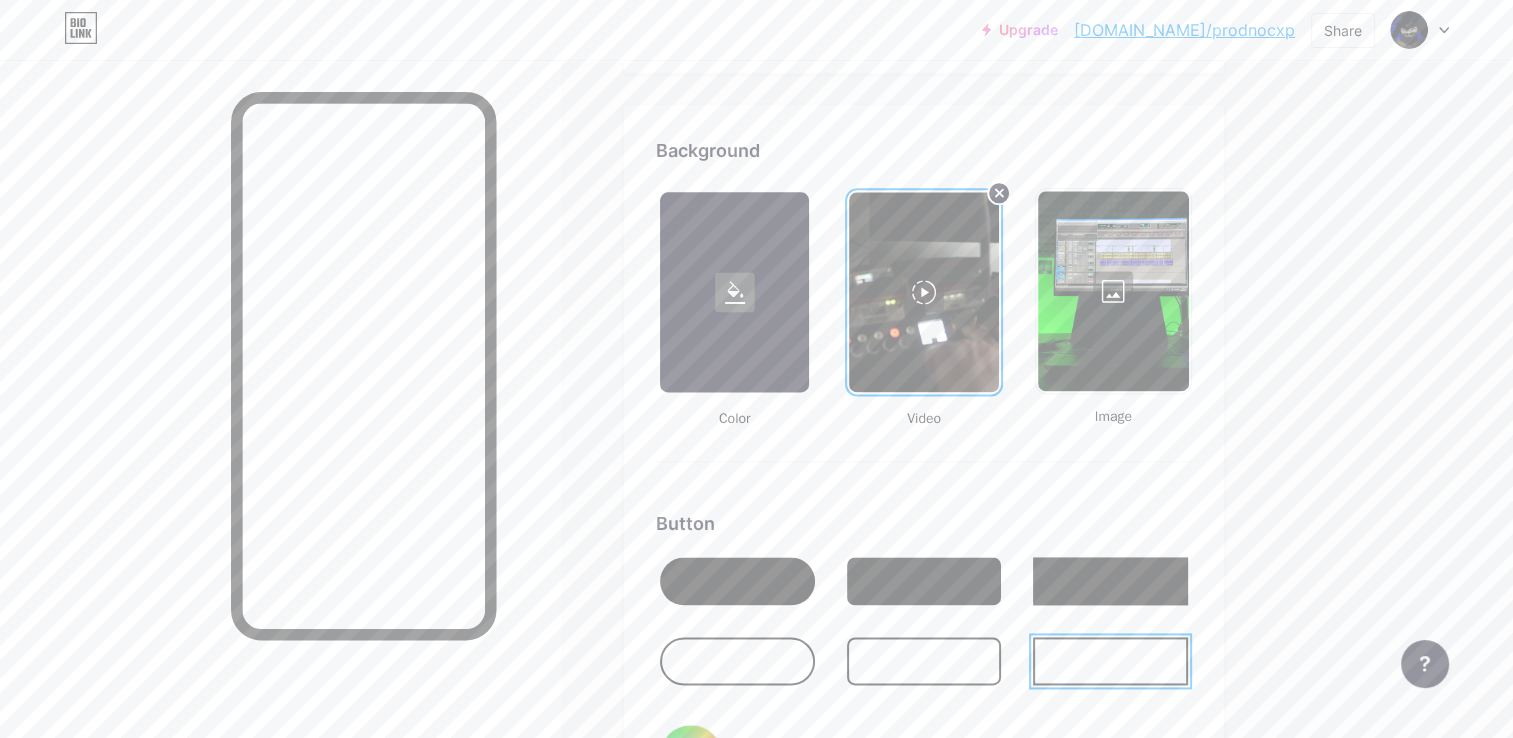 click at bounding box center (1110, 581) 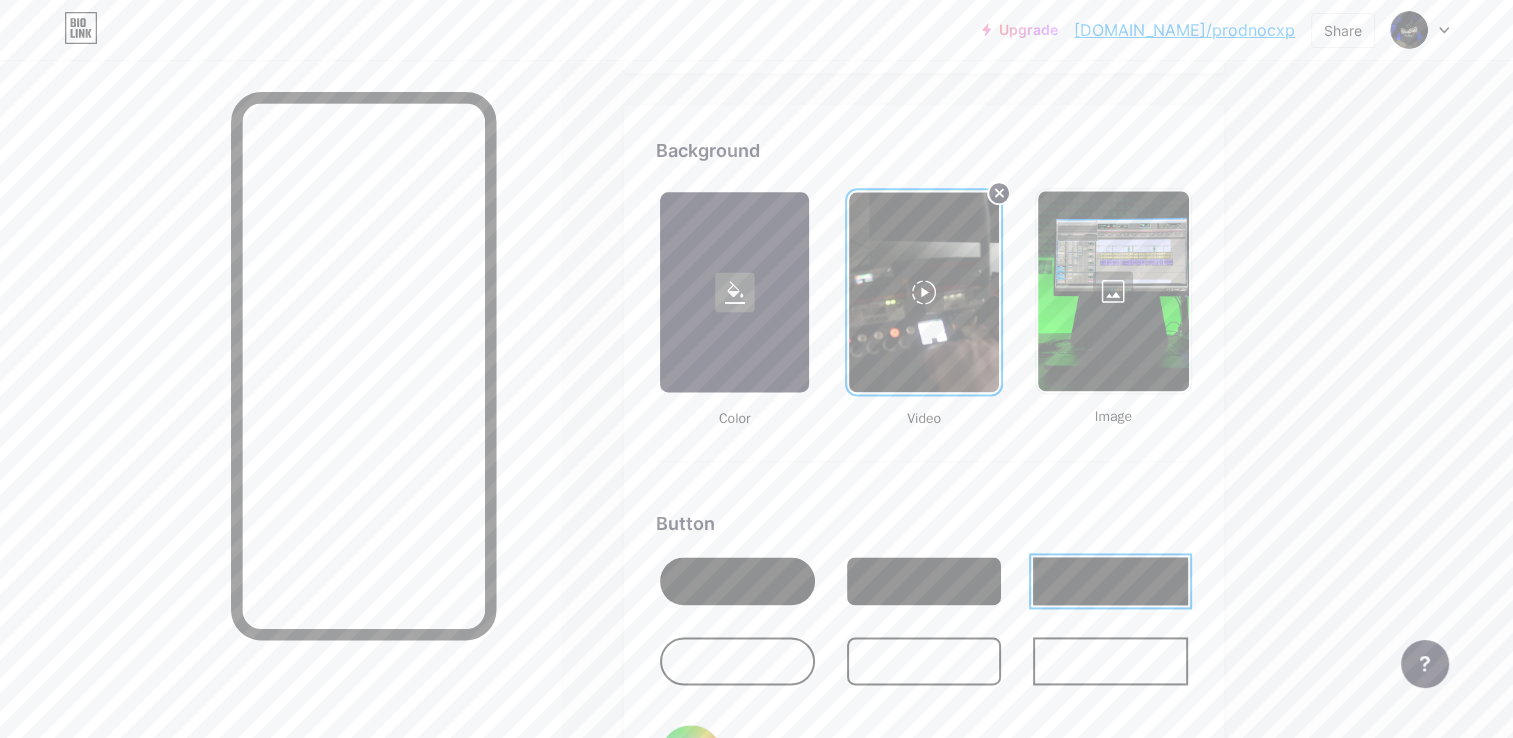 click at bounding box center [924, 581] 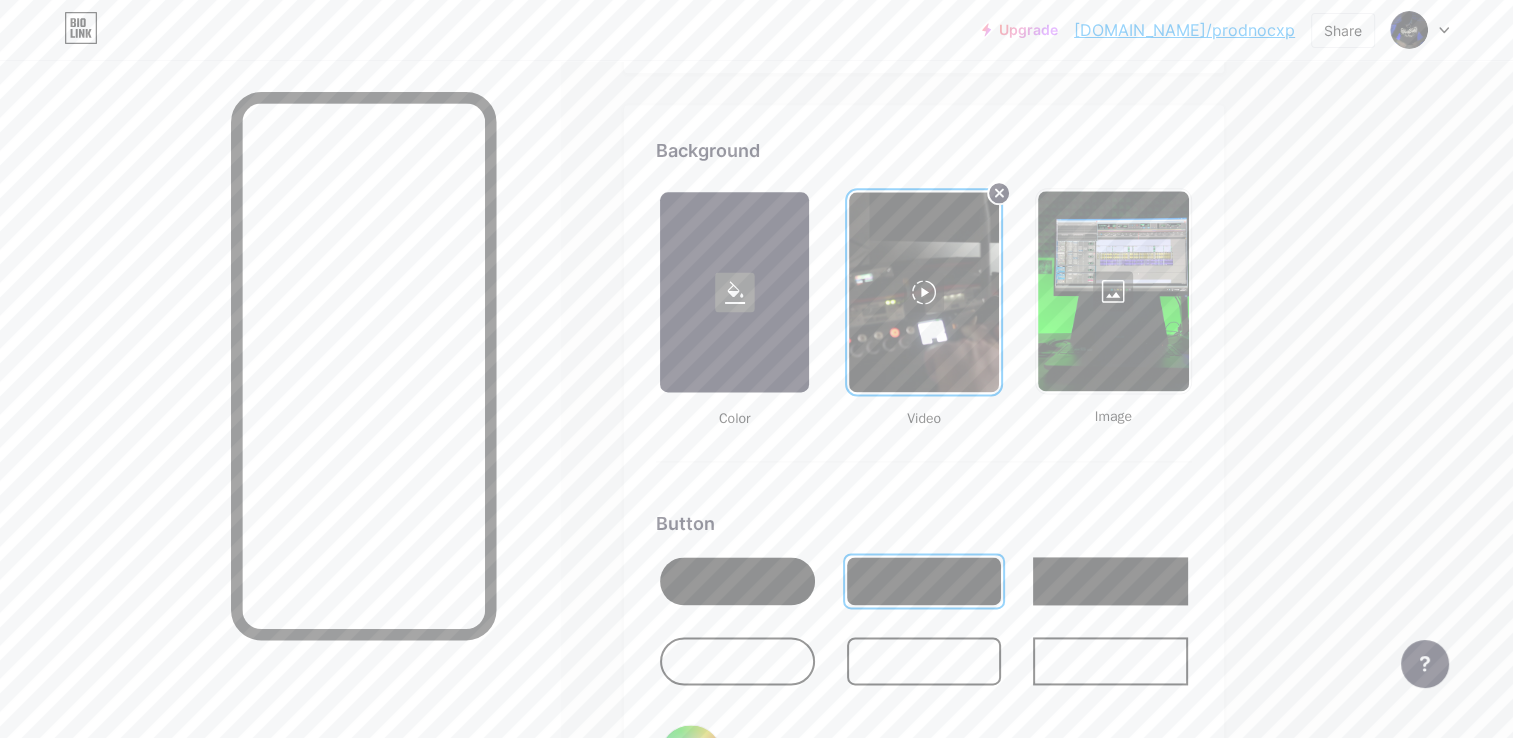click at bounding box center (1110, 581) 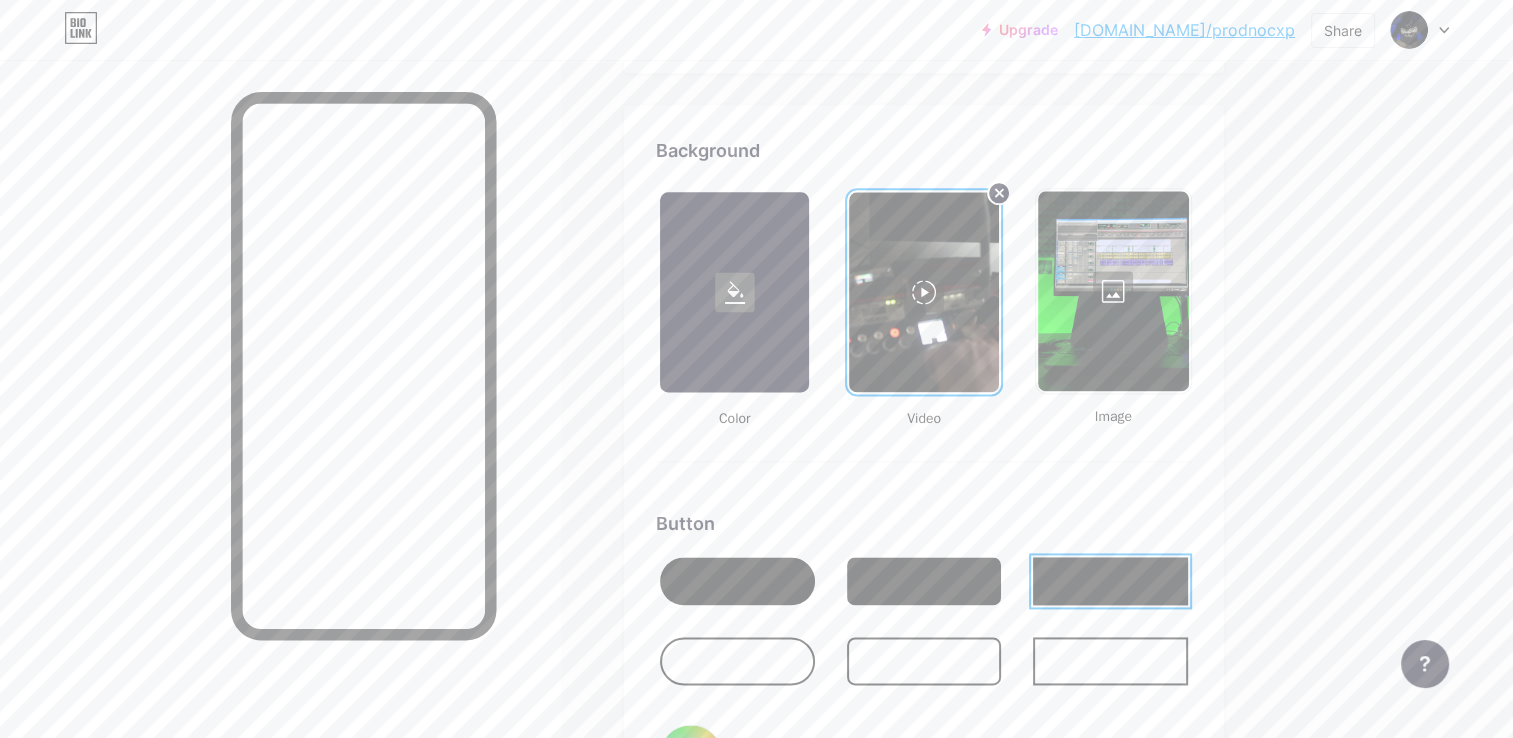 click at bounding box center [923, 292] 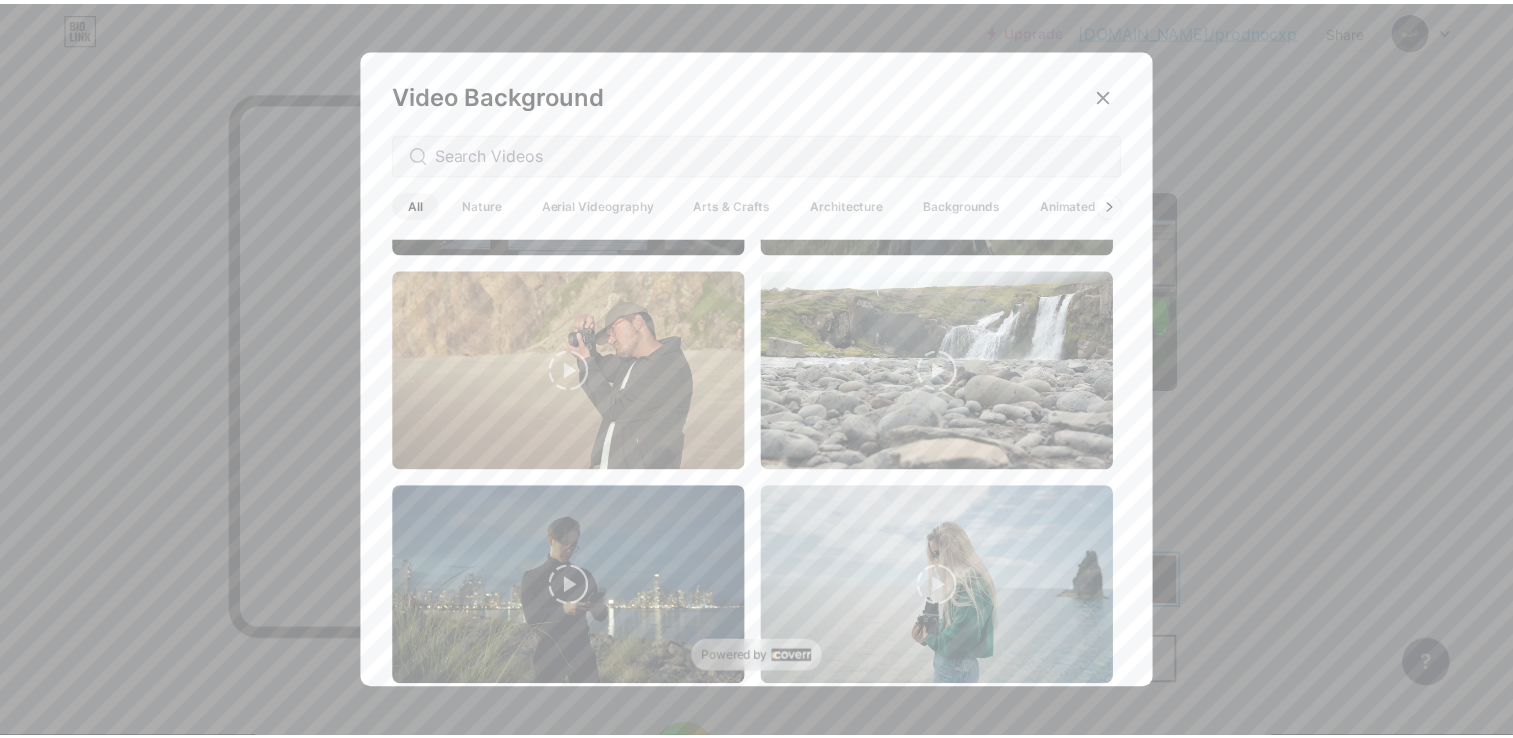 scroll, scrollTop: 3198, scrollLeft: 0, axis: vertical 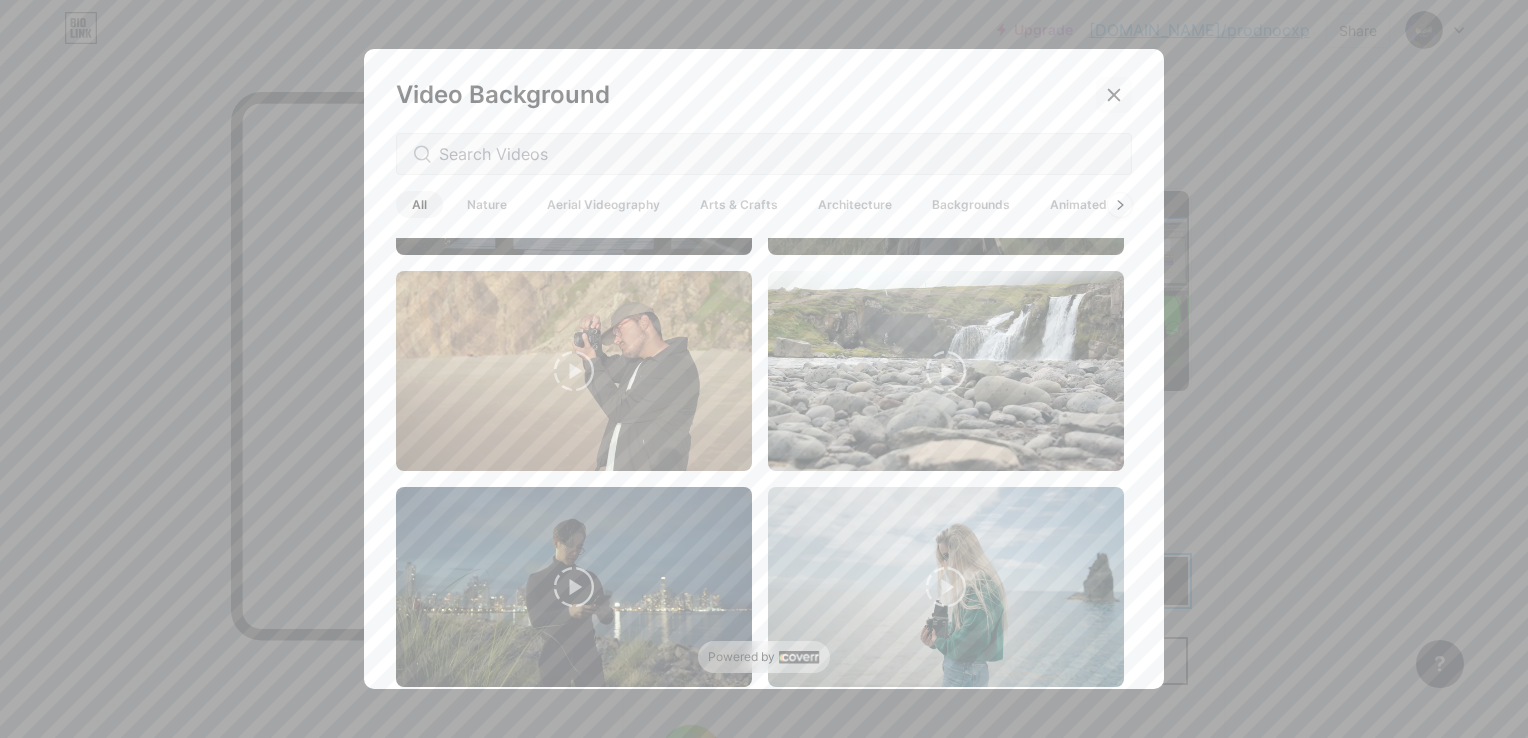 click at bounding box center (1114, 95) 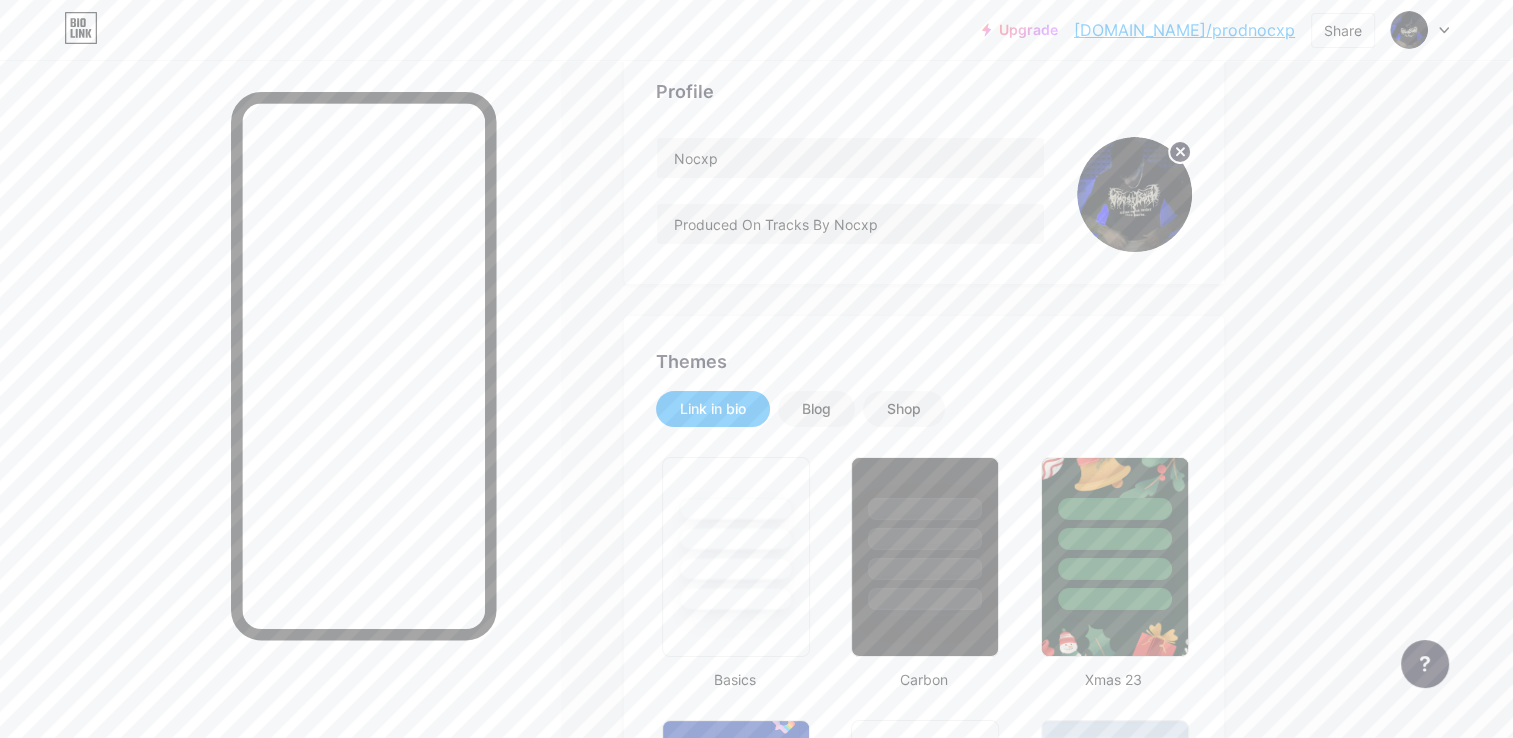 scroll, scrollTop: 0, scrollLeft: 0, axis: both 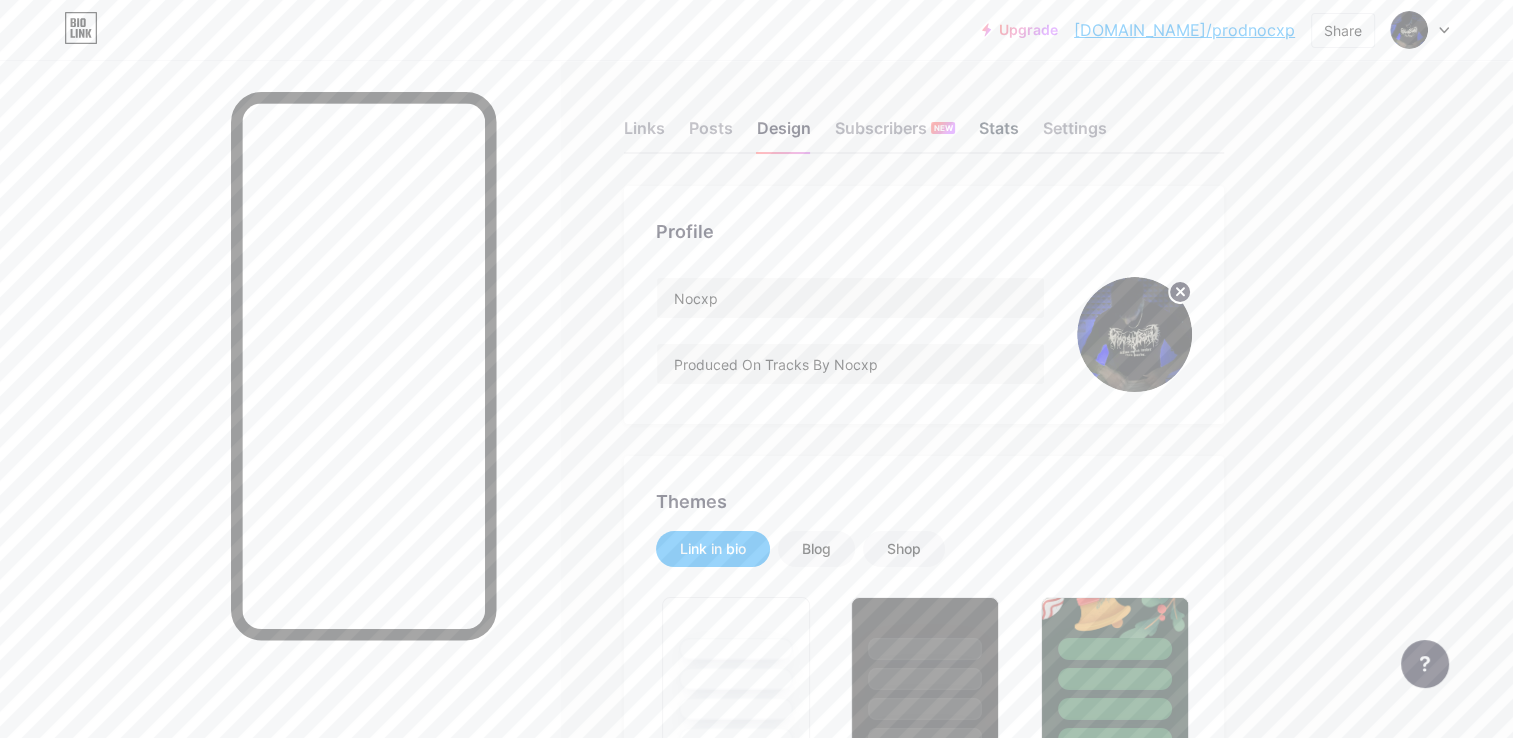 click on "Stats" at bounding box center (999, 134) 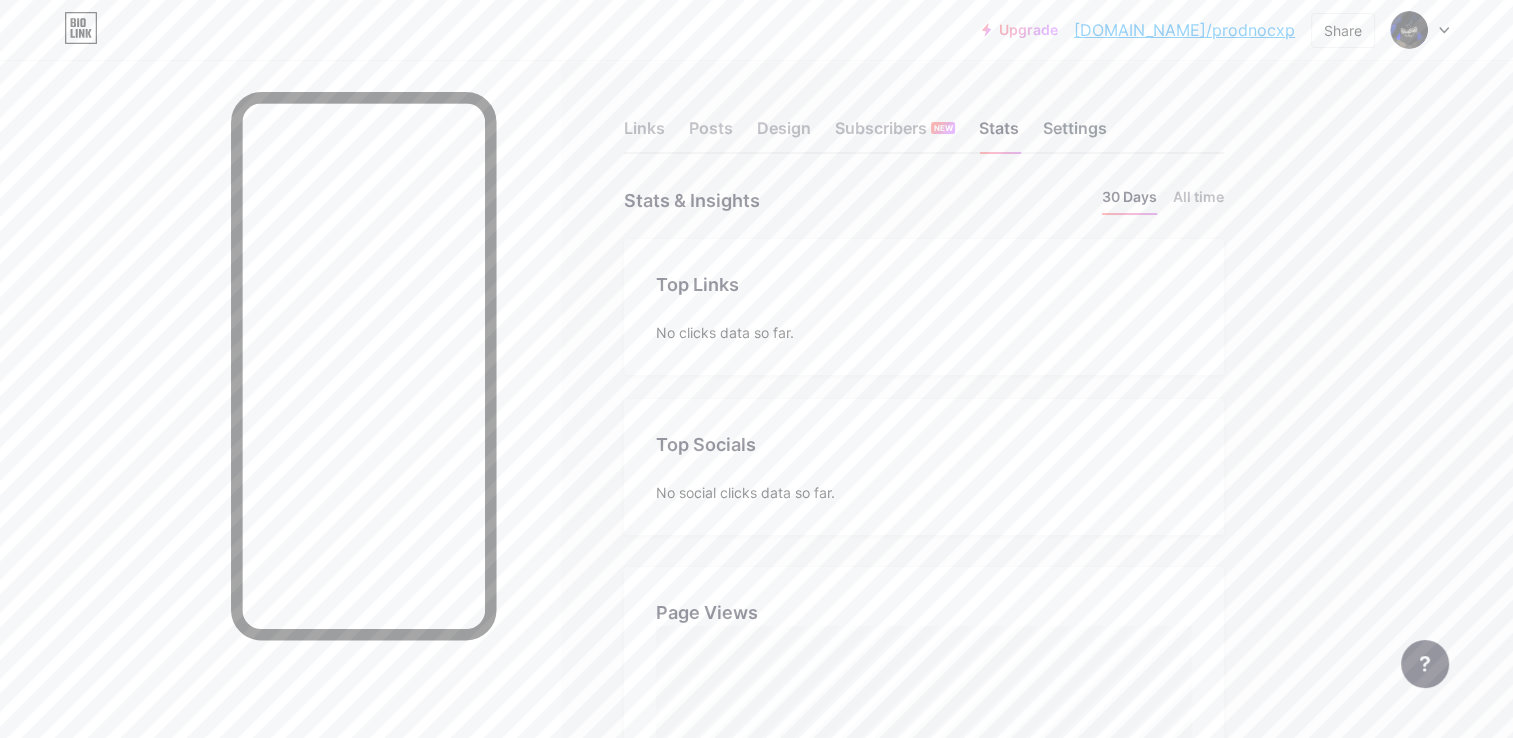 scroll, scrollTop: 999261, scrollLeft: 998487, axis: both 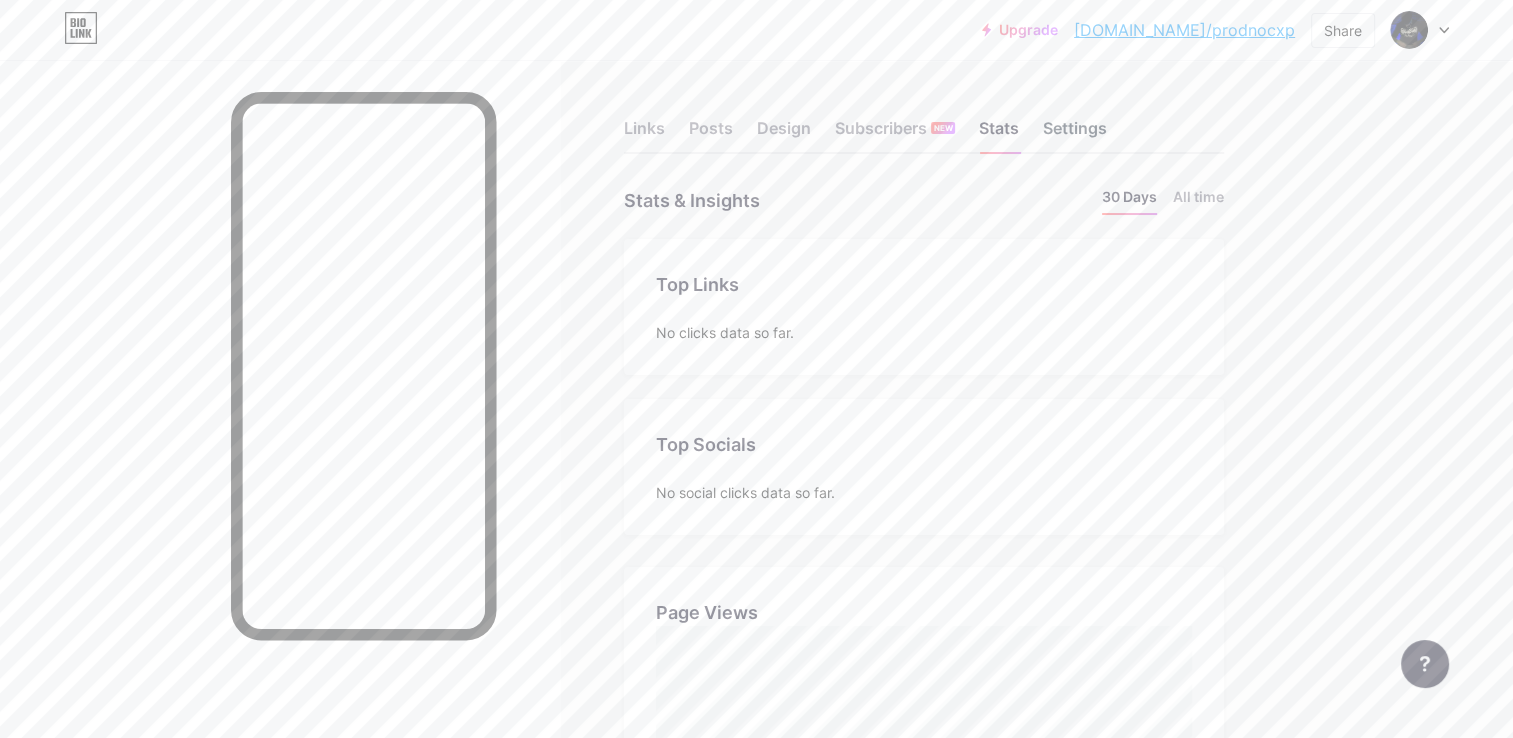 click on "Settings" at bounding box center [1075, 134] 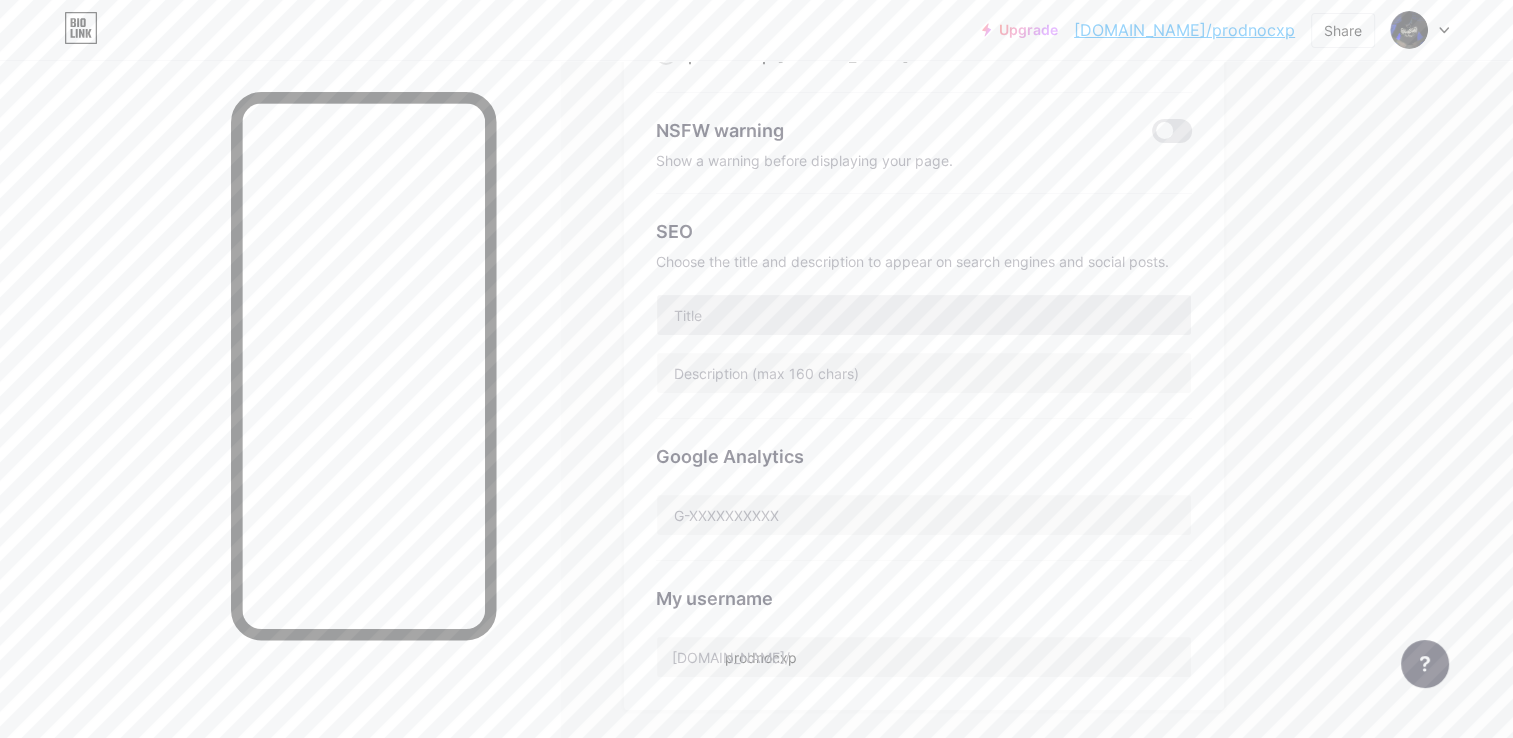 scroll, scrollTop: 0, scrollLeft: 0, axis: both 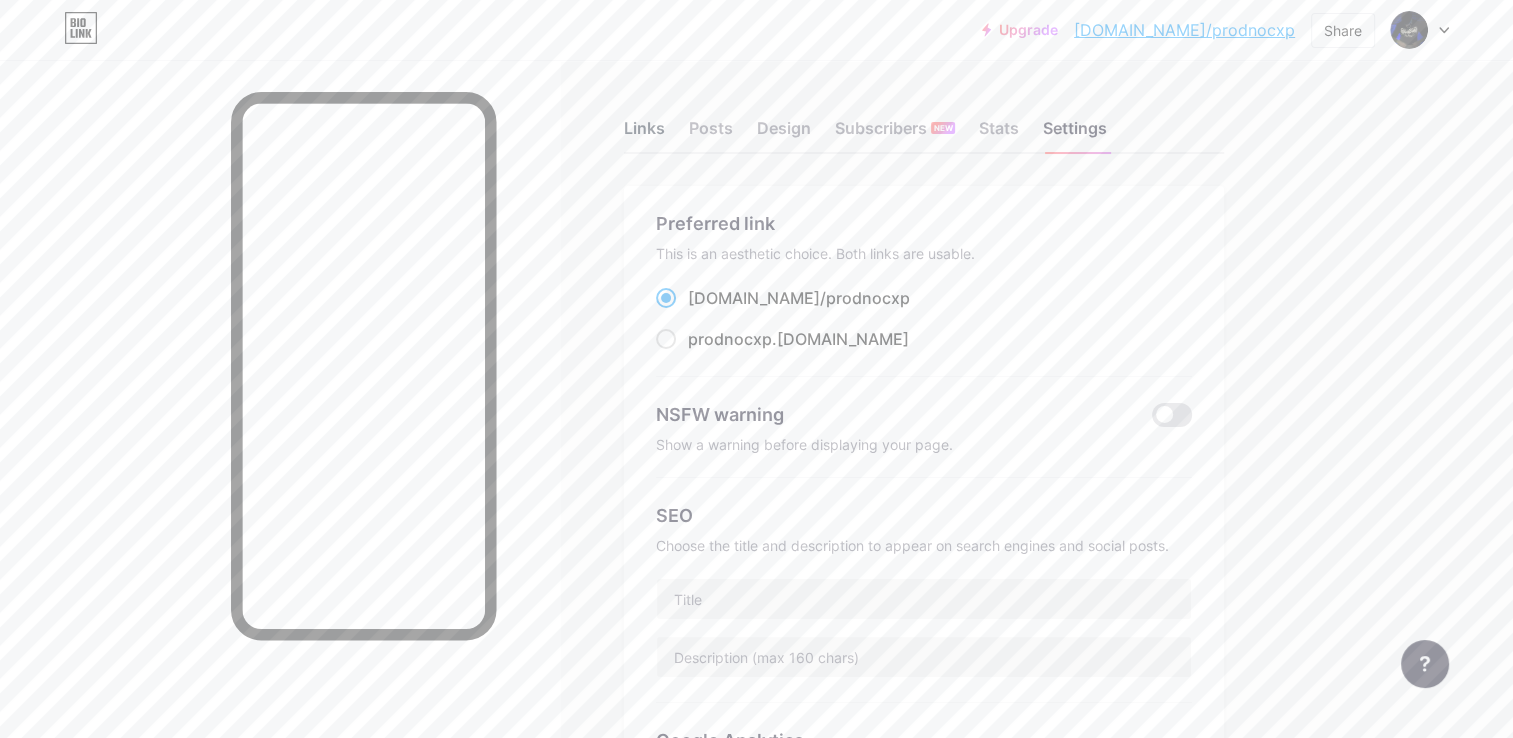 click on "Links" at bounding box center (644, 134) 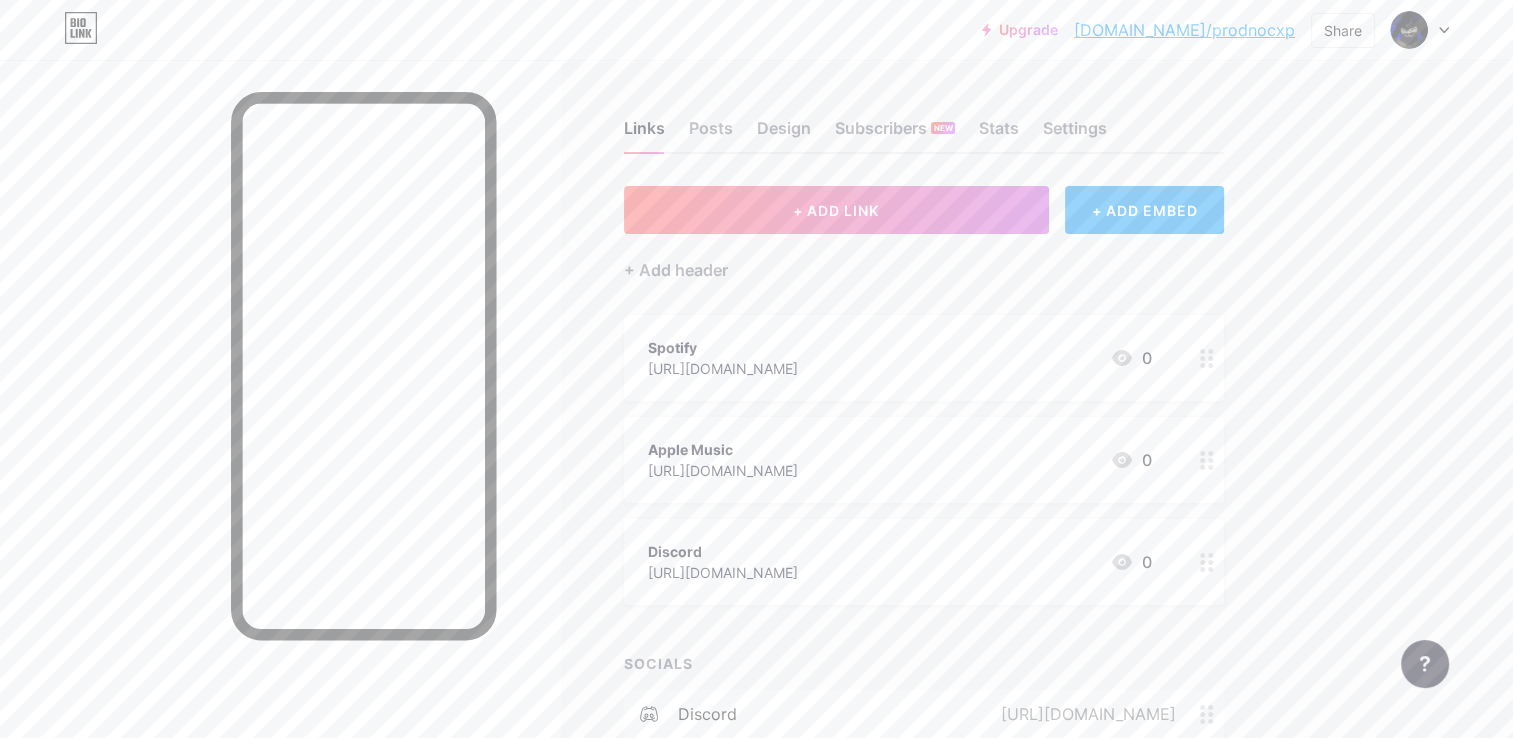scroll, scrollTop: 158, scrollLeft: 0, axis: vertical 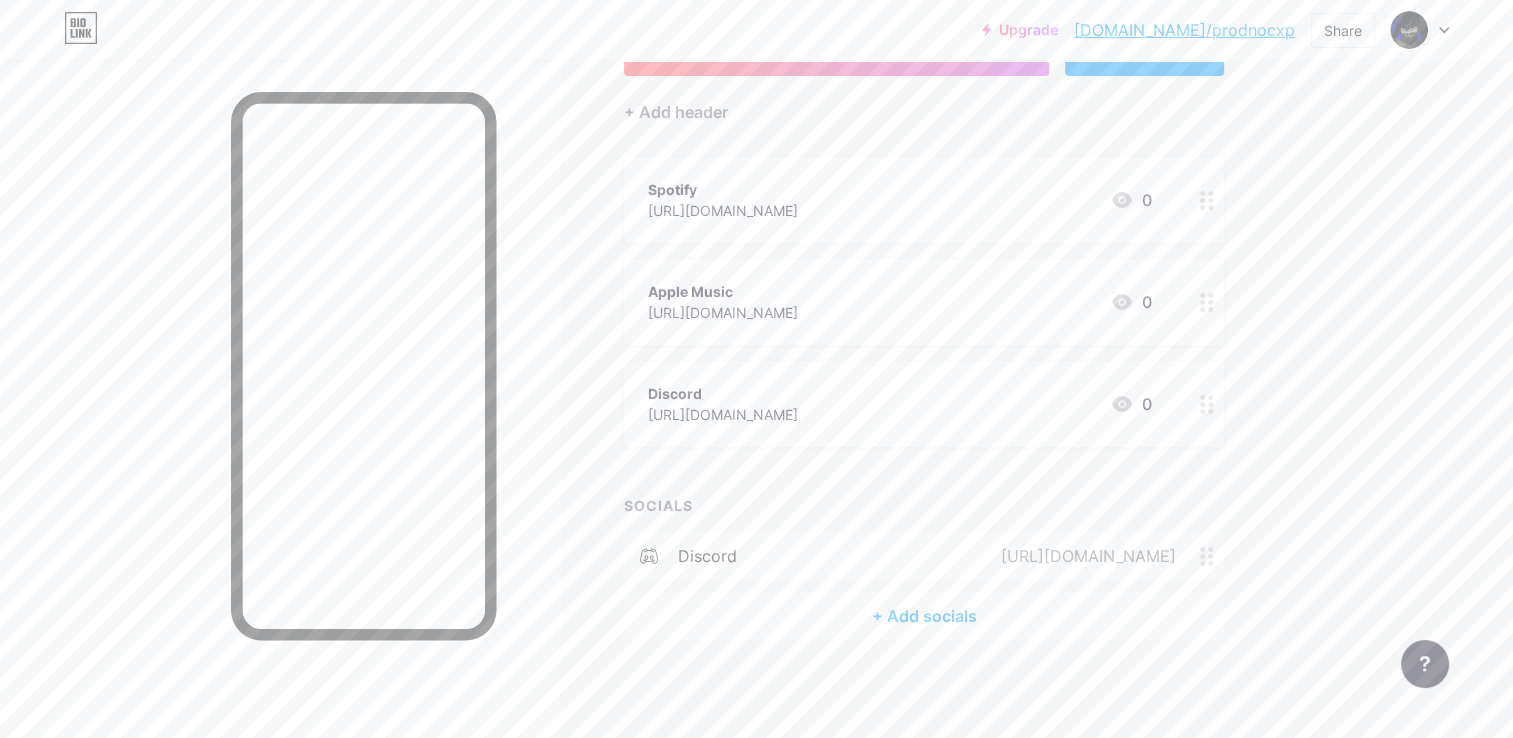 click 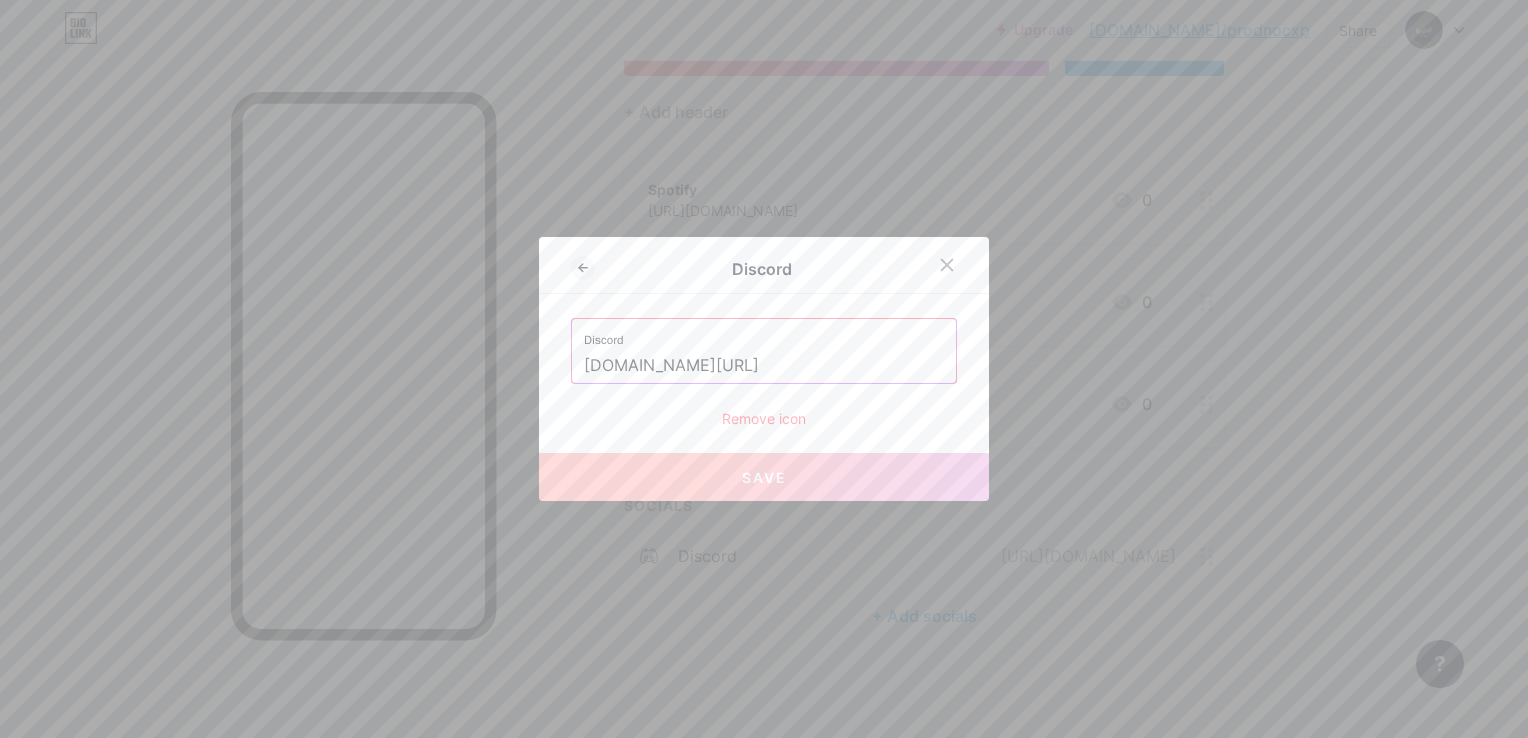 click on "Remove icon" at bounding box center [764, 418] 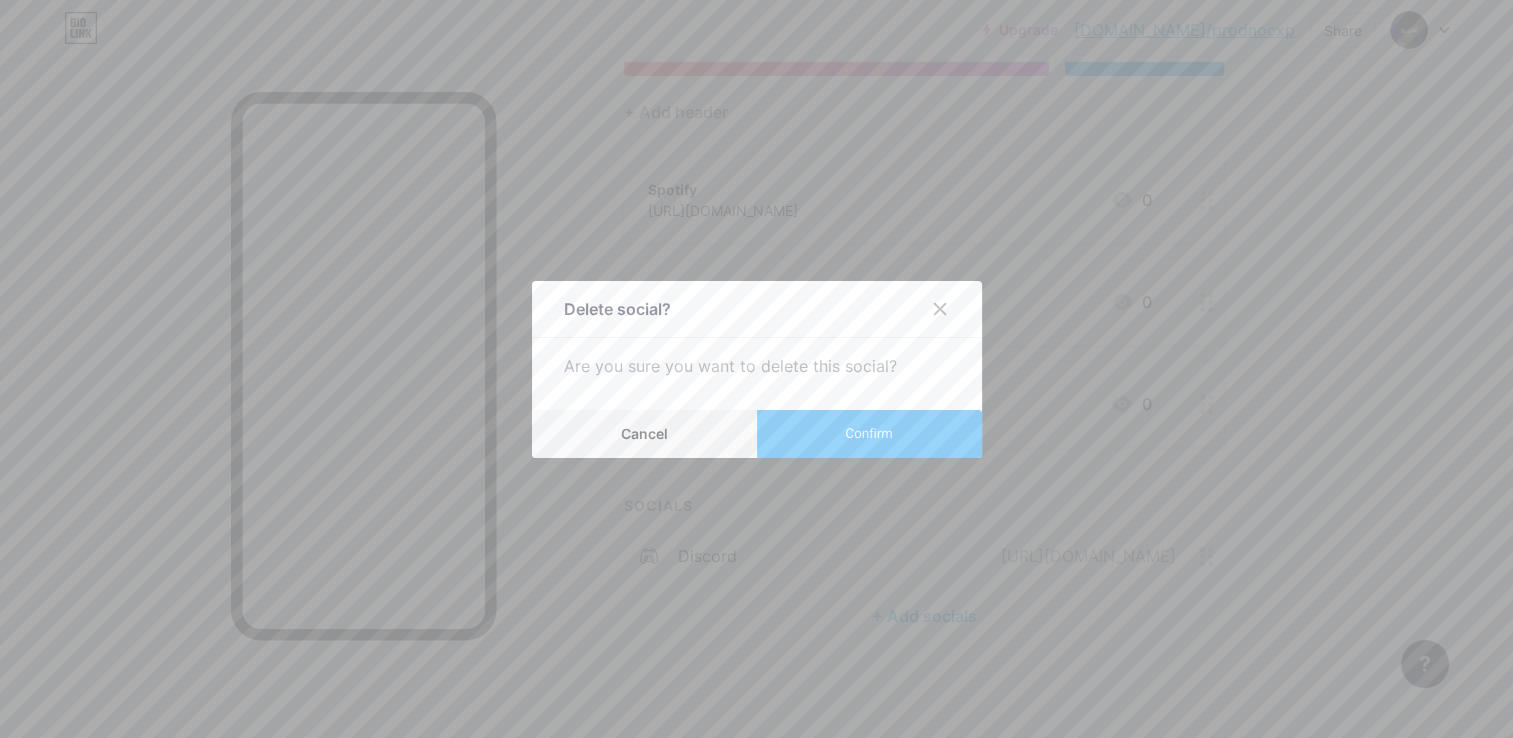 click on "Confirm" at bounding box center (869, 434) 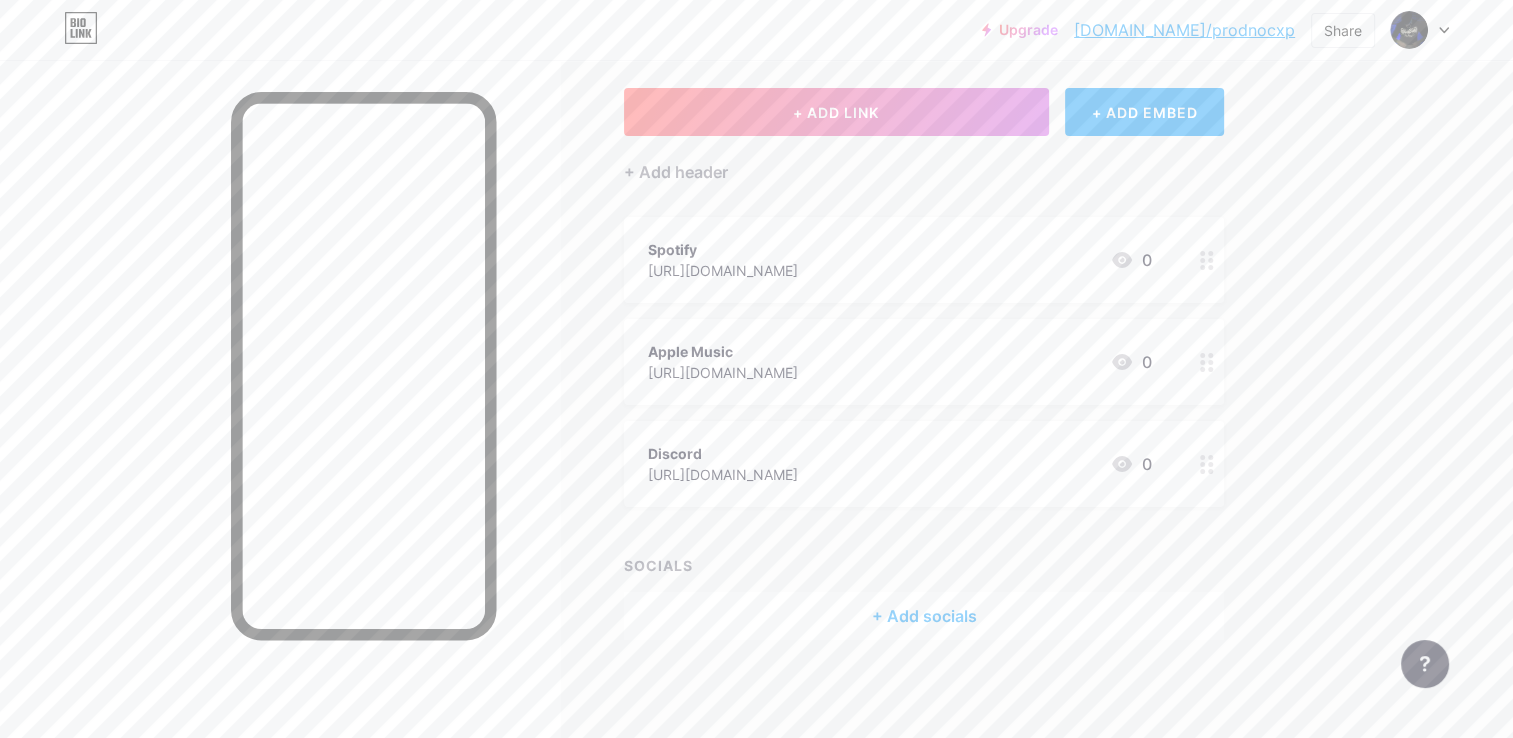 scroll, scrollTop: 0, scrollLeft: 0, axis: both 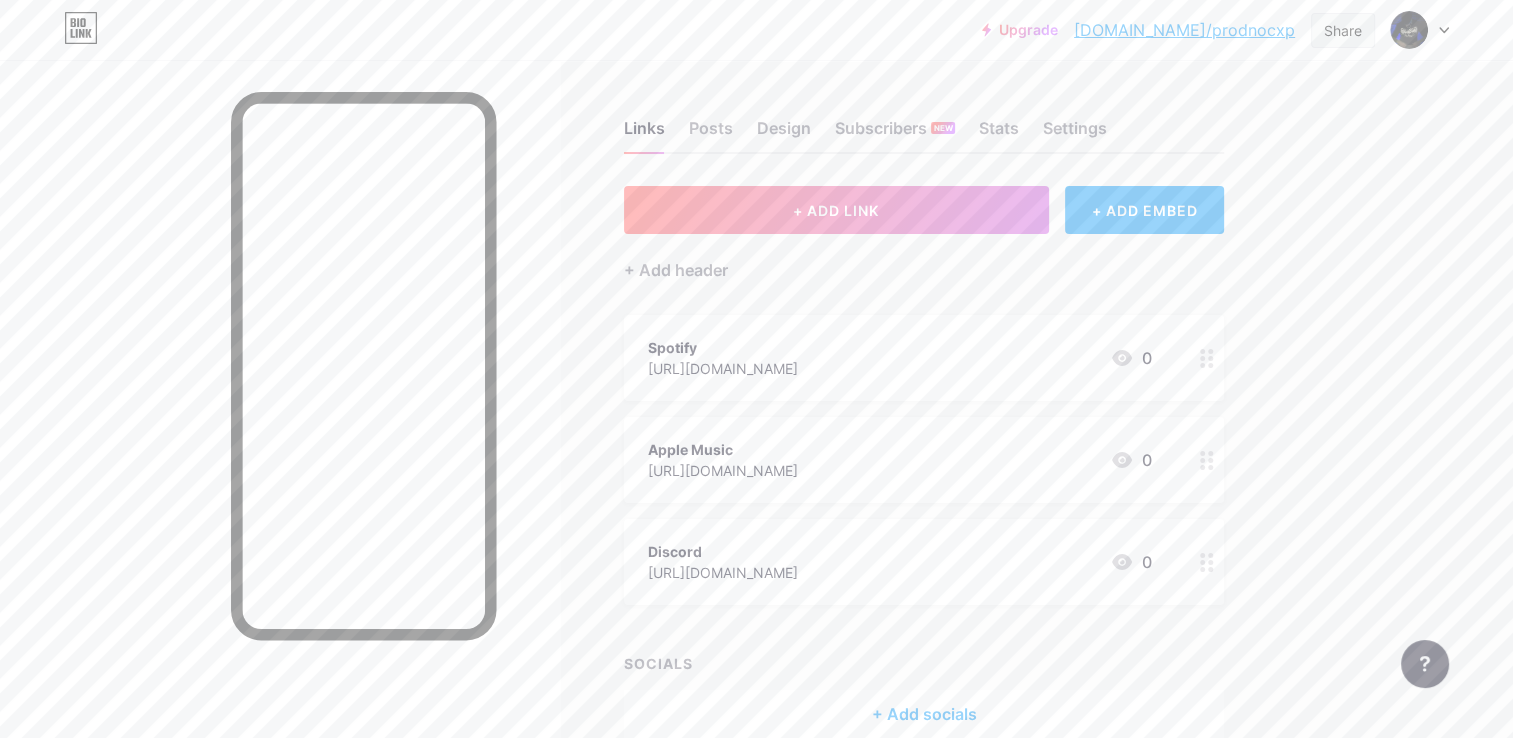 click on "Share" at bounding box center (1343, 30) 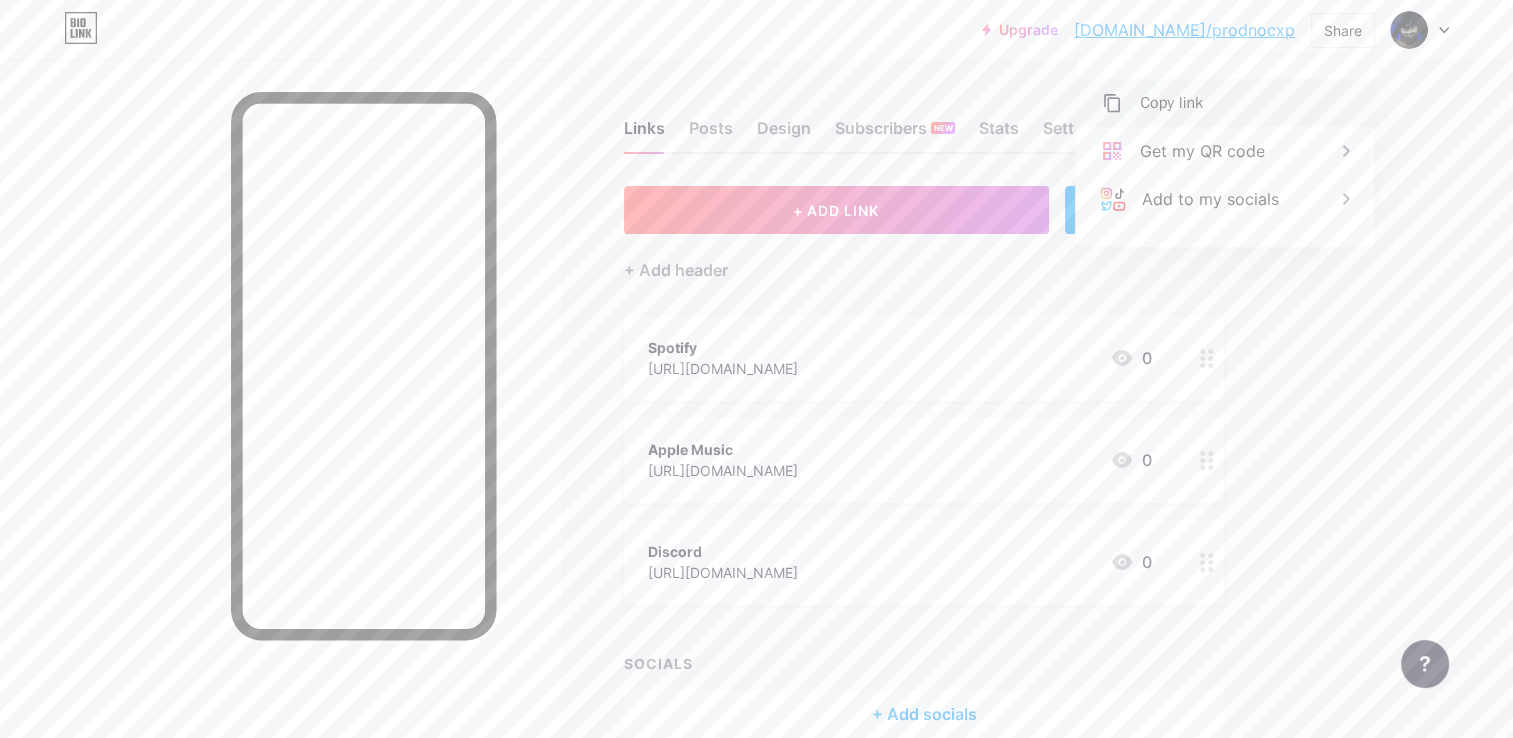 click on "Copy link" at bounding box center [1171, 103] 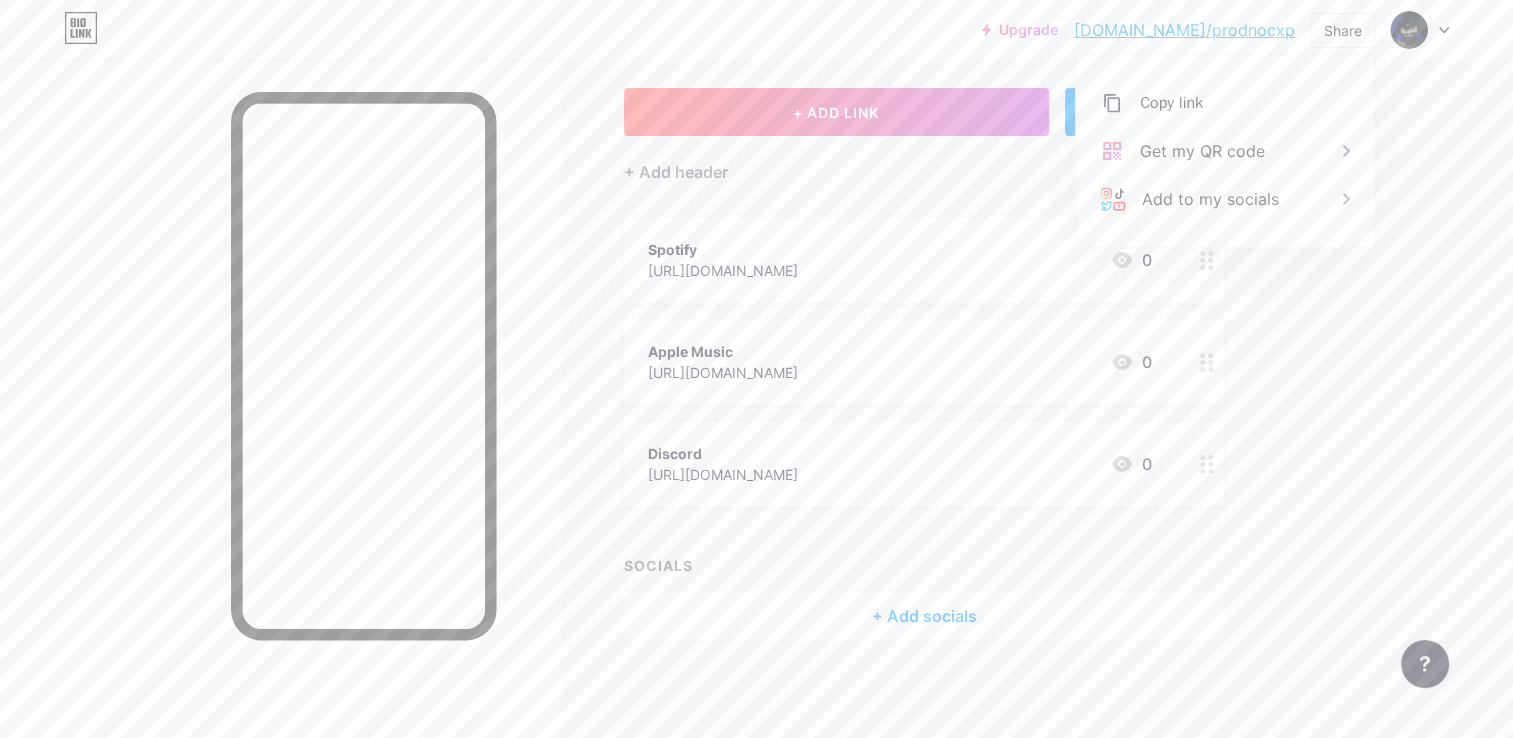 scroll, scrollTop: 0, scrollLeft: 0, axis: both 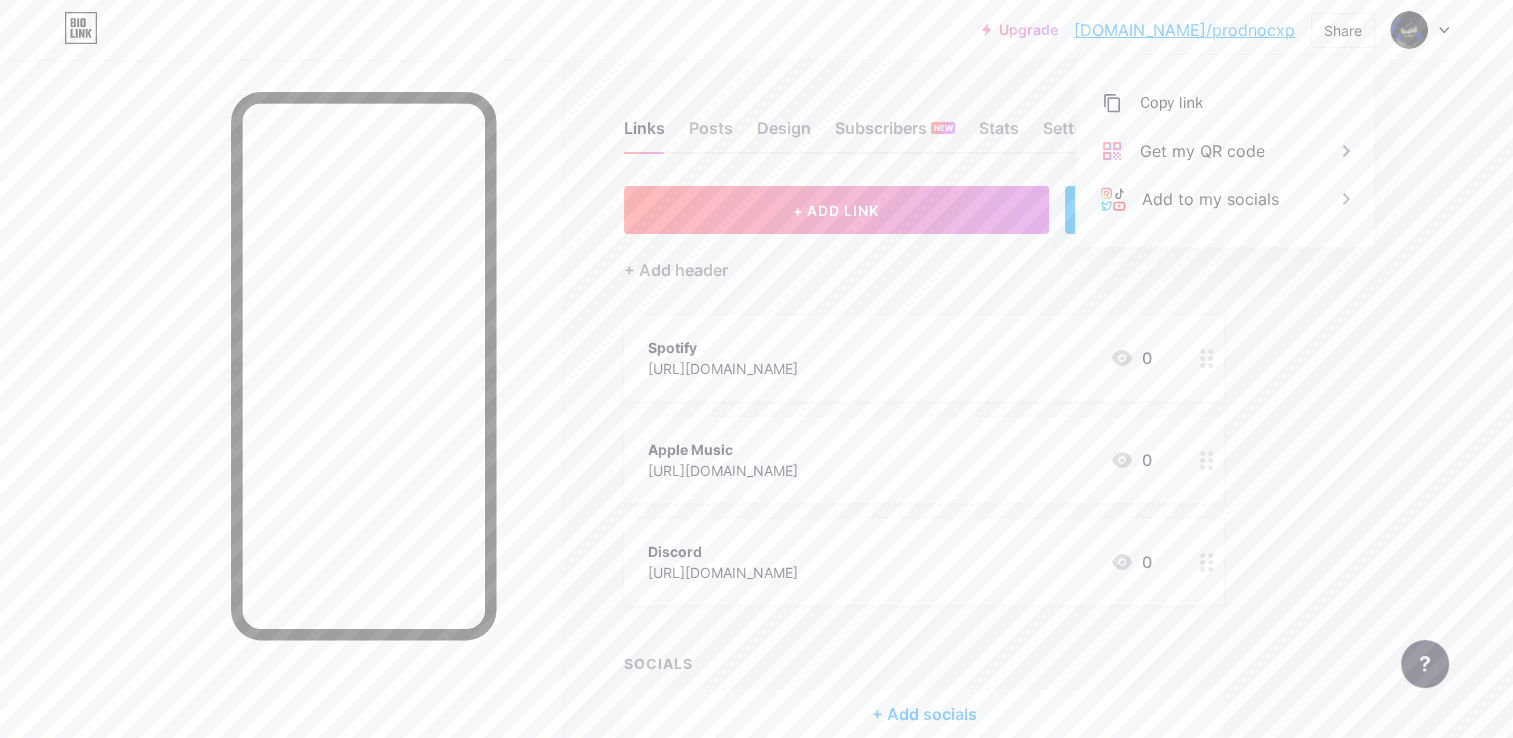 click on "Links
Posts
Design
Subscribers
NEW
Stats
Settings" at bounding box center [924, 119] 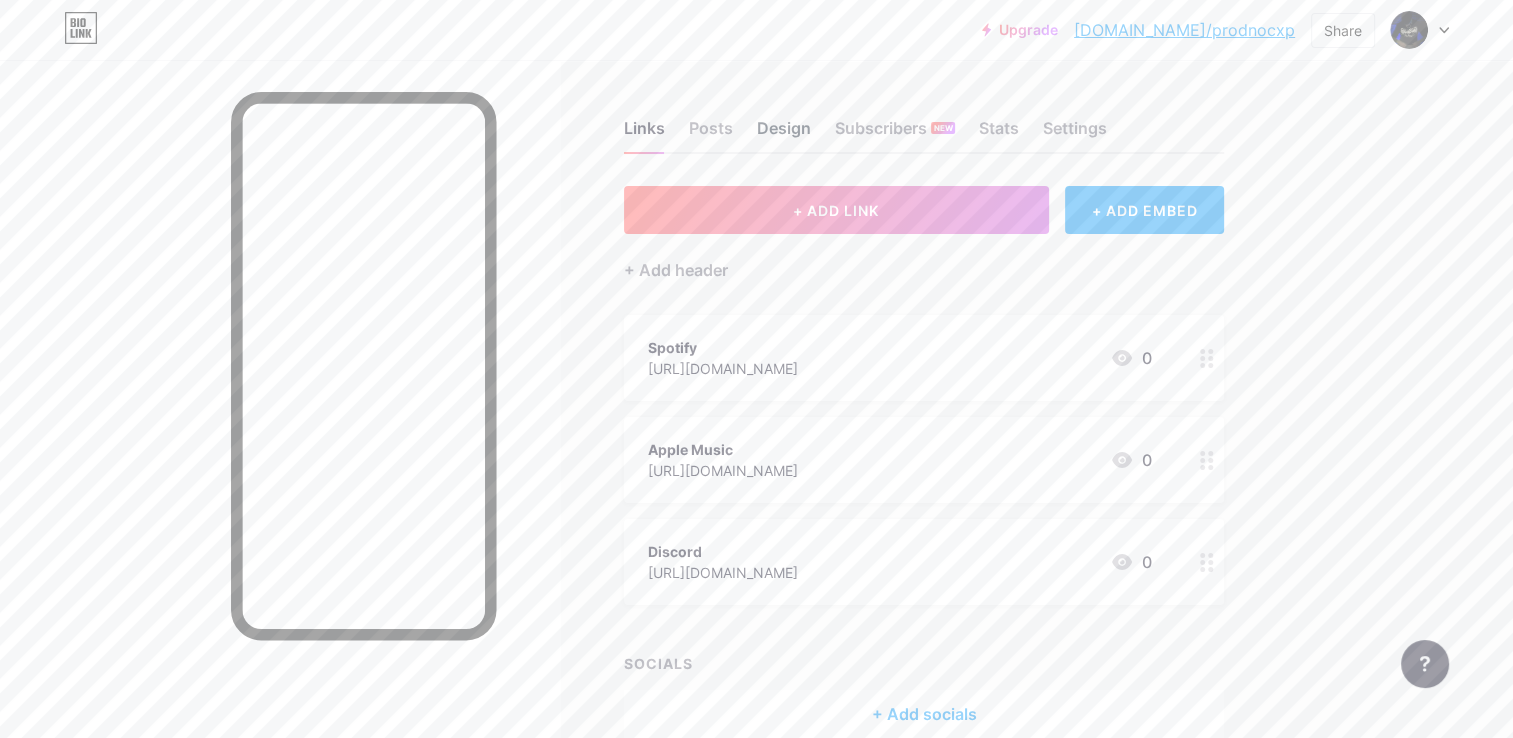 click on "Design" at bounding box center (784, 134) 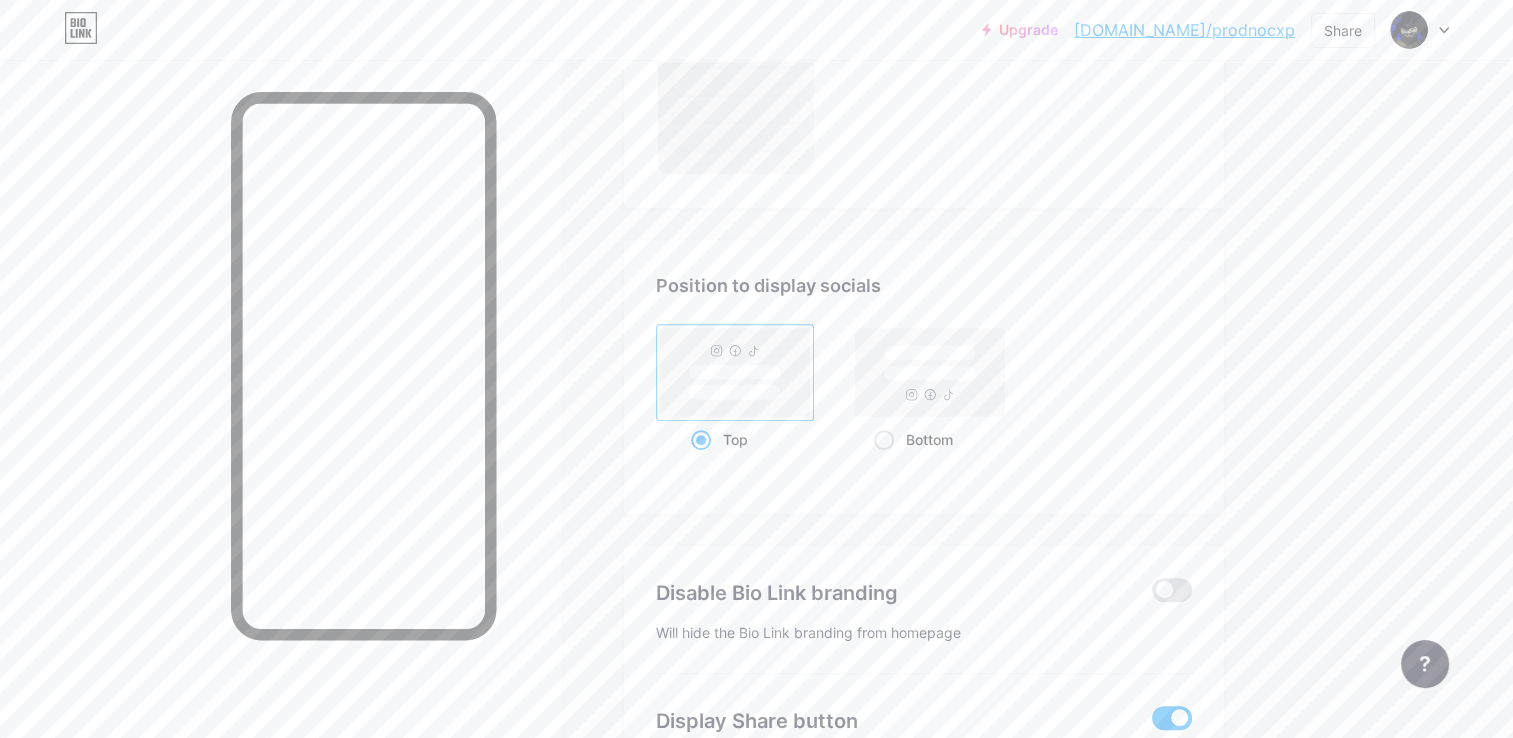 scroll, scrollTop: 1627, scrollLeft: 0, axis: vertical 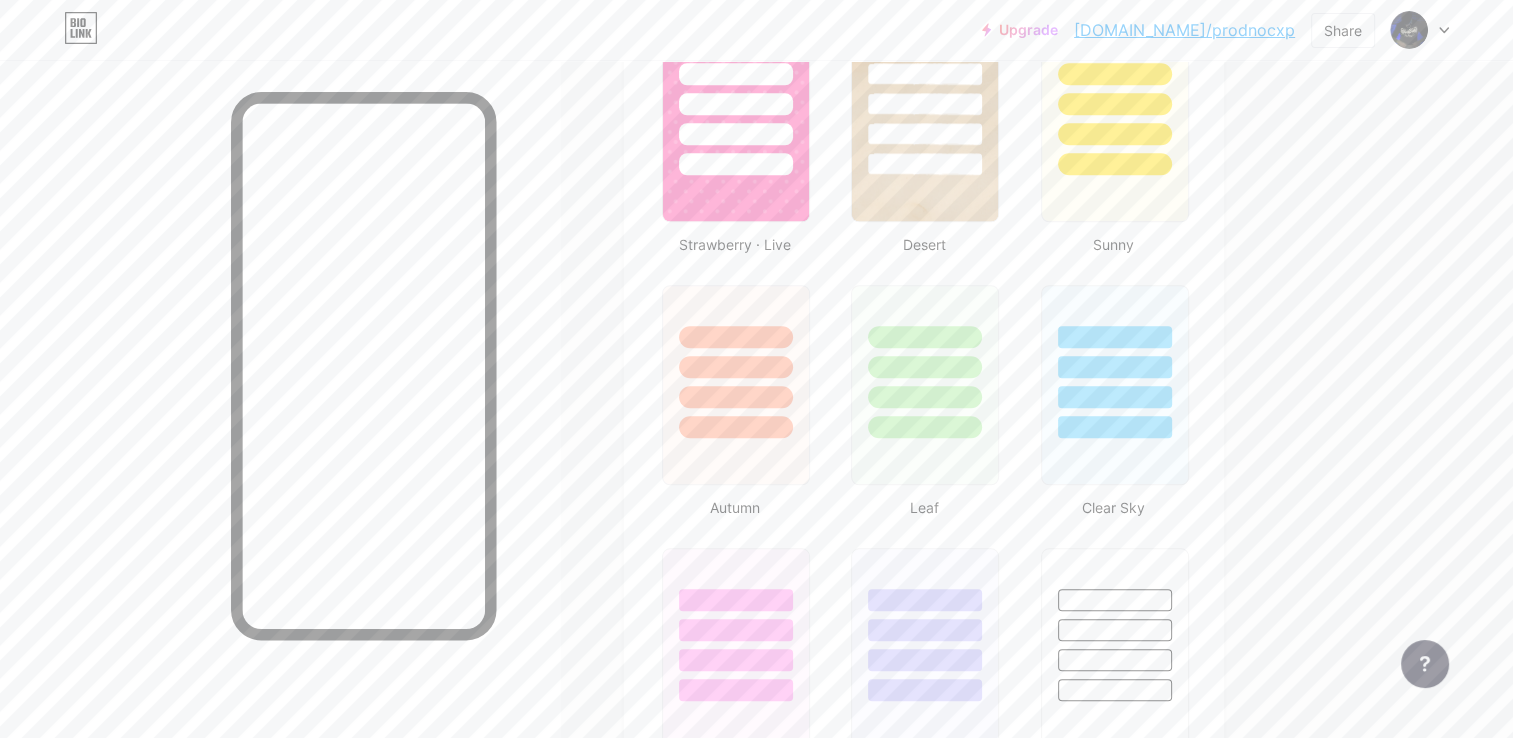type on "#0d0d0d" 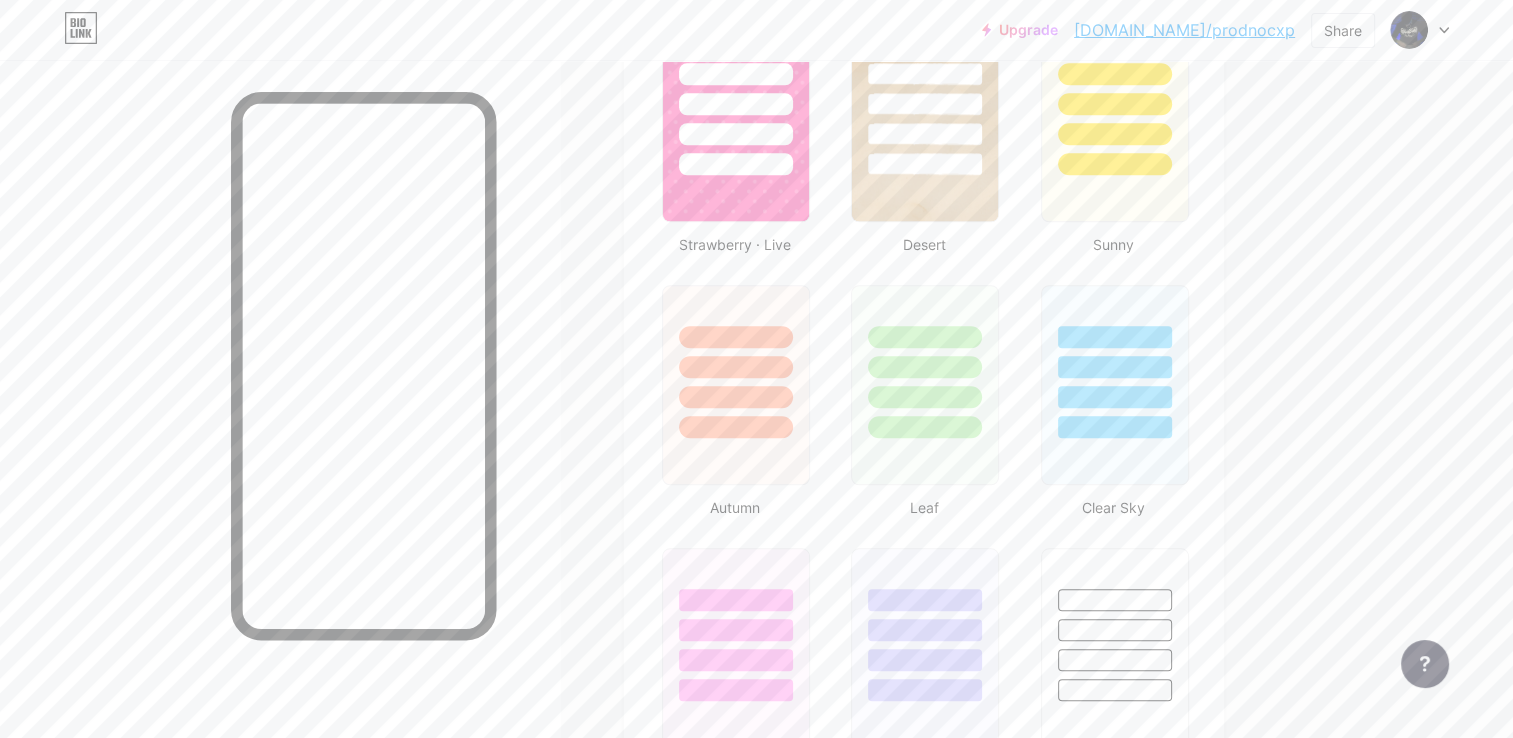 type on "#000000" 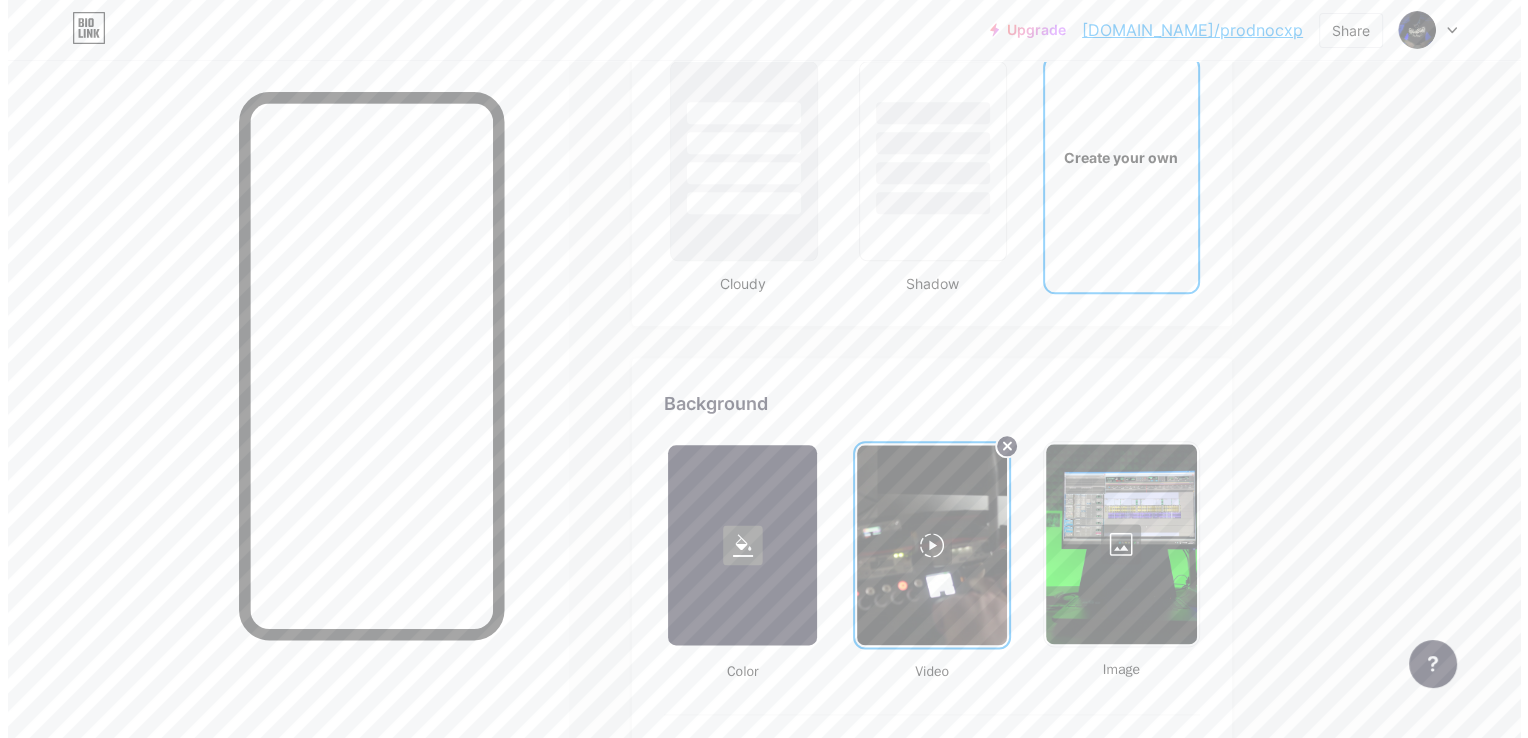 scroll, scrollTop: 2375, scrollLeft: 0, axis: vertical 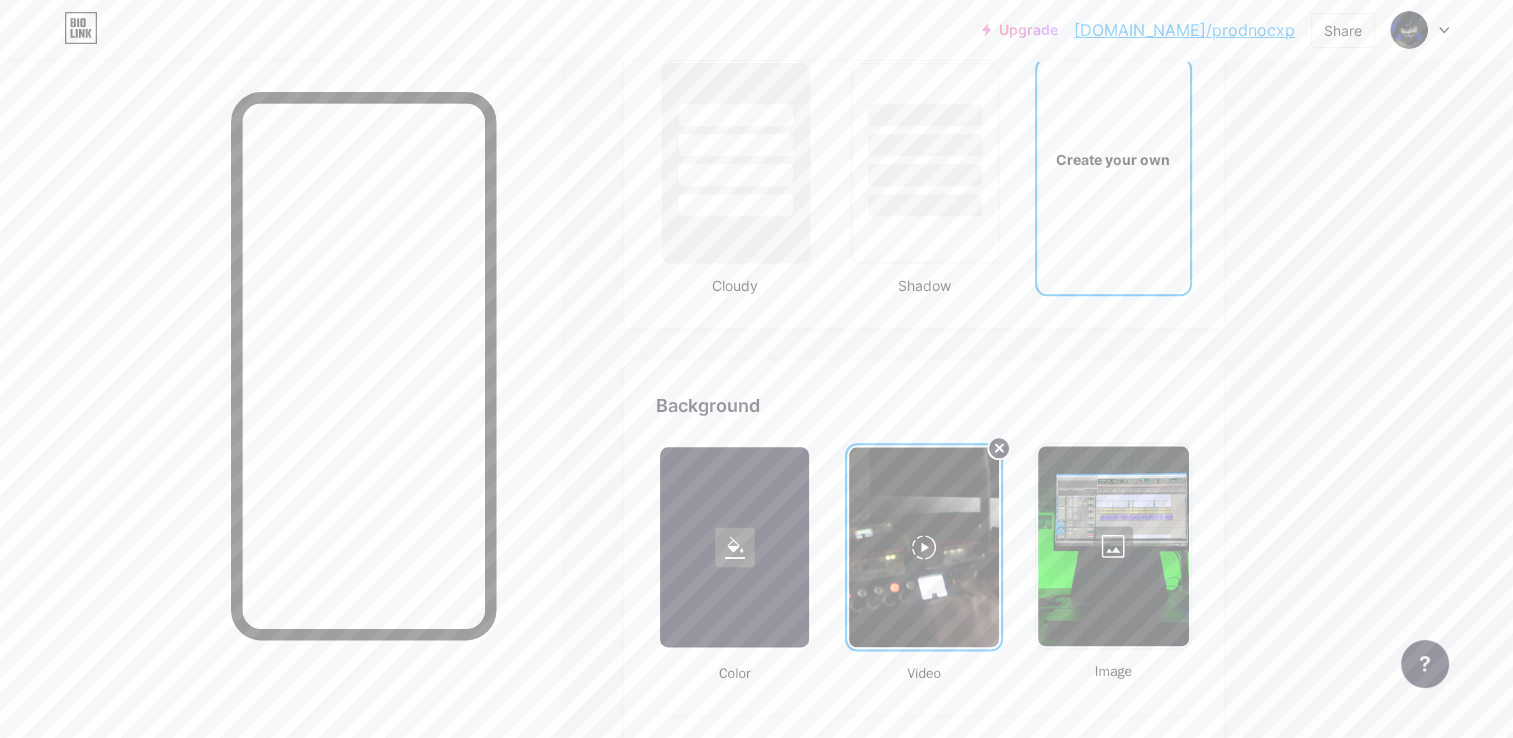 click at bounding box center (1113, 546) 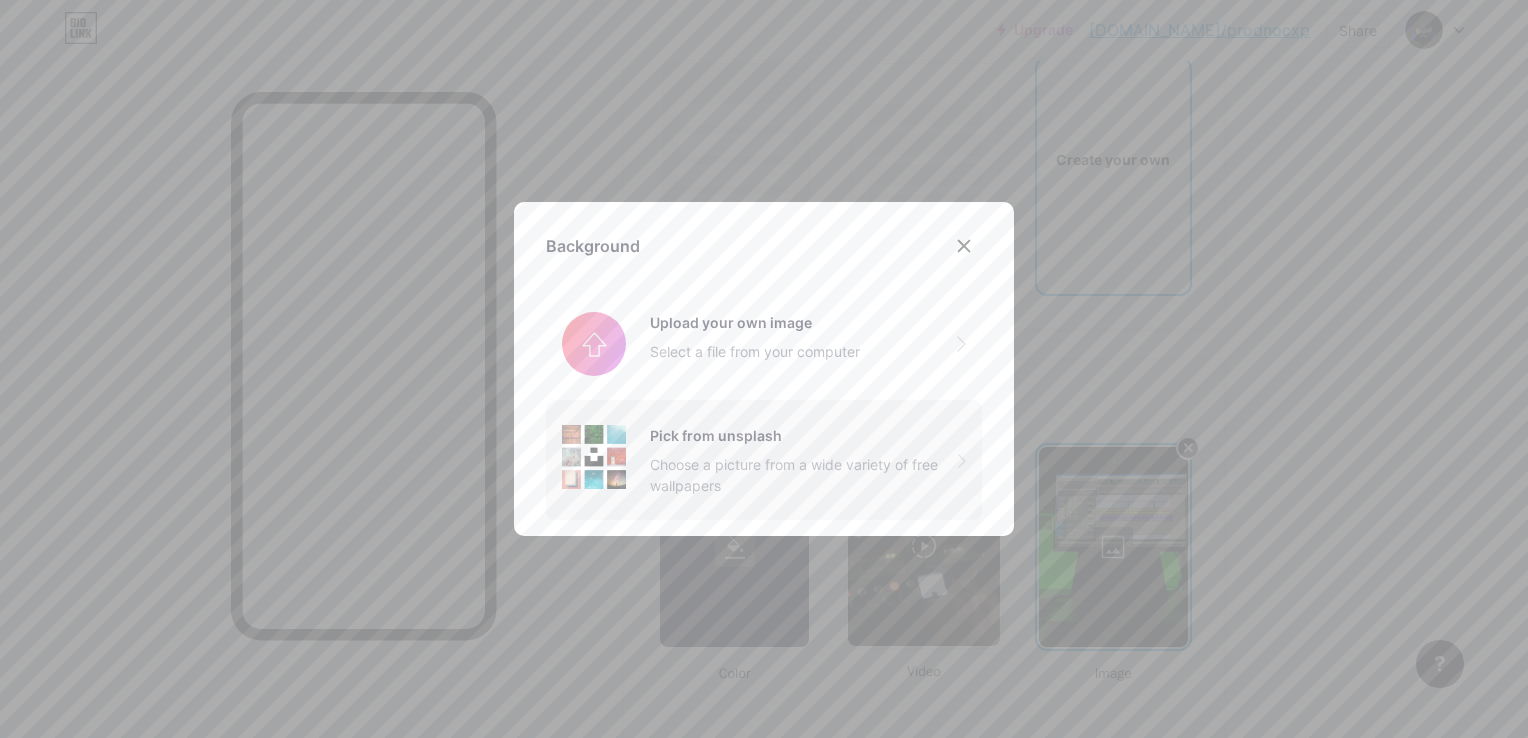 click on "Pick from unsplash   Choose a picture from a wide variety of
free wallpapers" at bounding box center (804, 460) 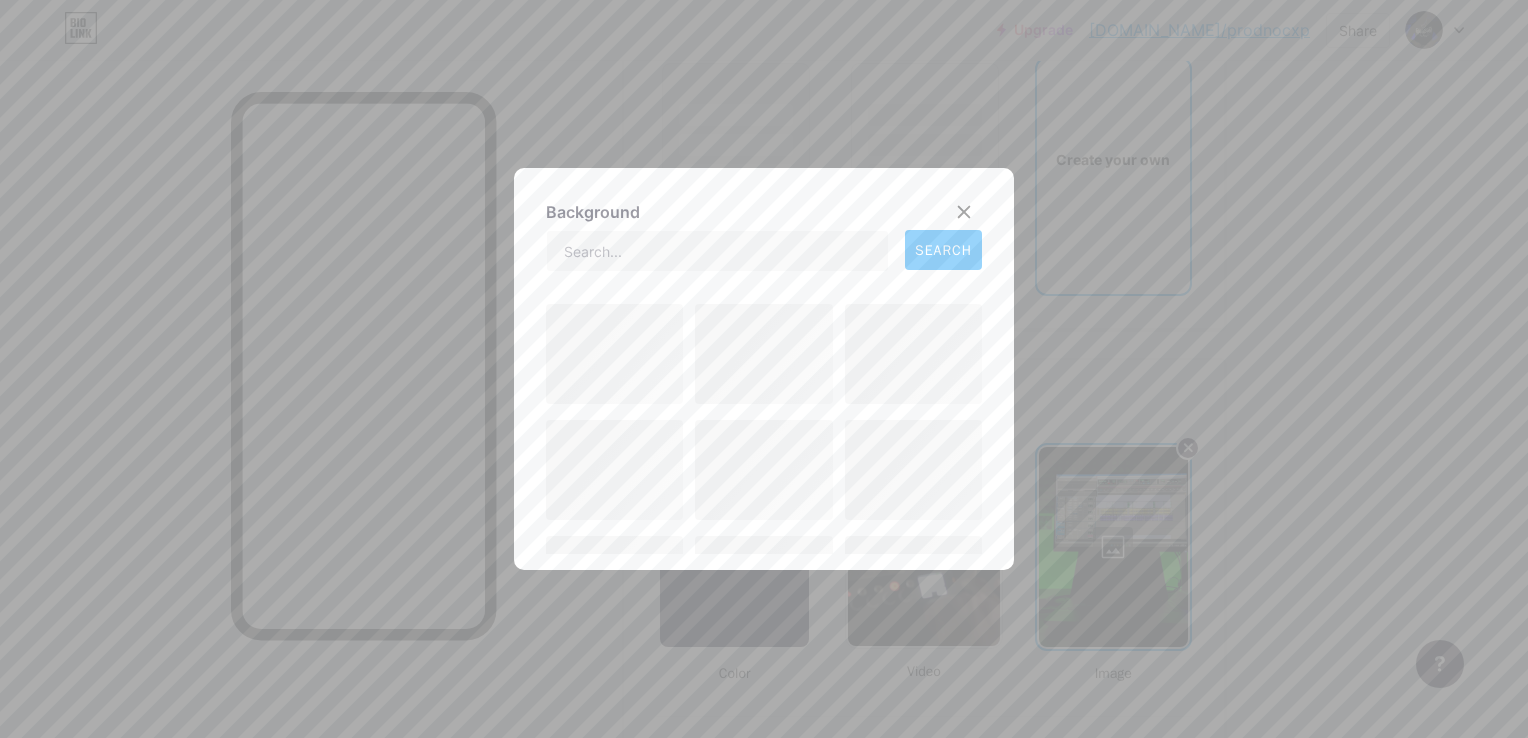 click at bounding box center [763, 470] 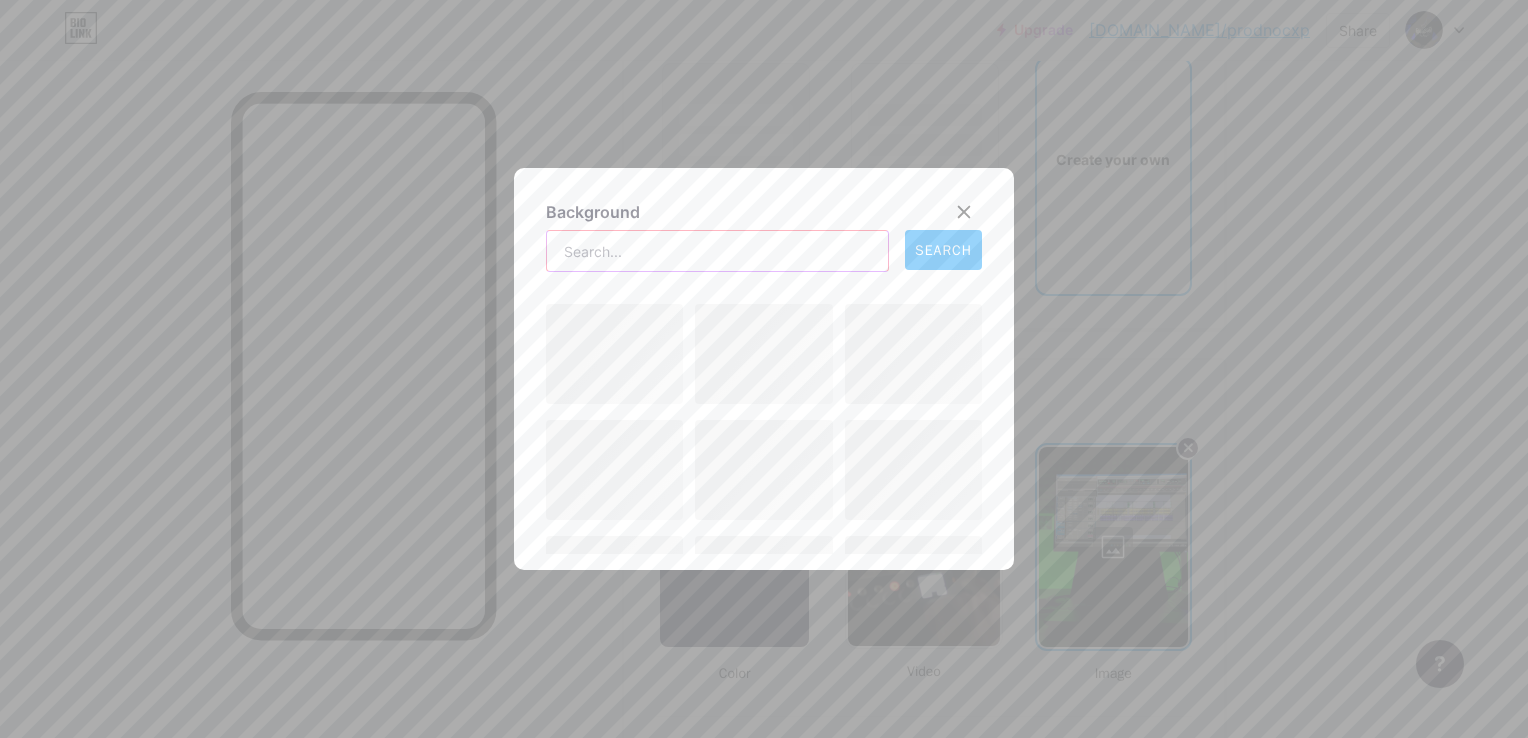 click at bounding box center (717, 251) 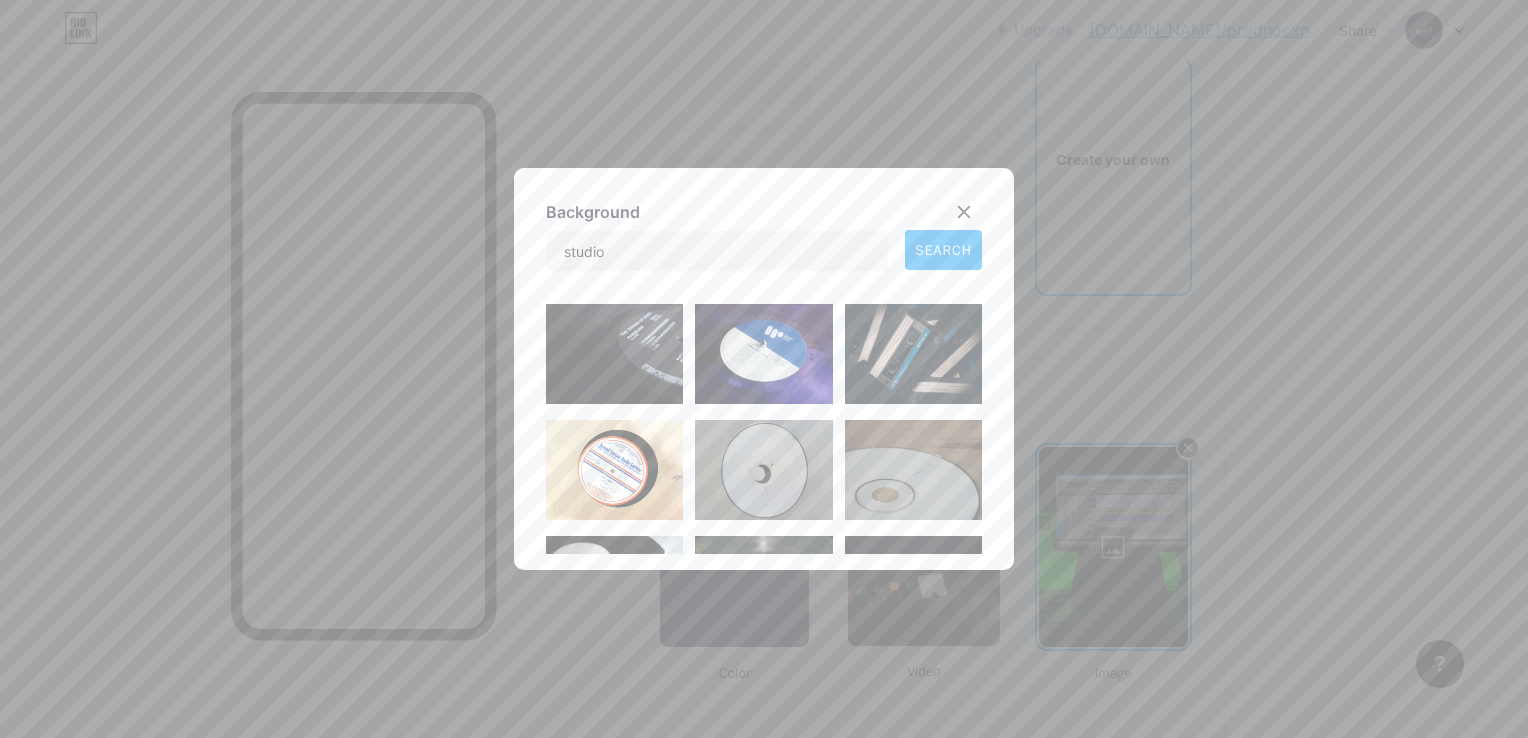 click on "SEARCH" at bounding box center [943, 250] 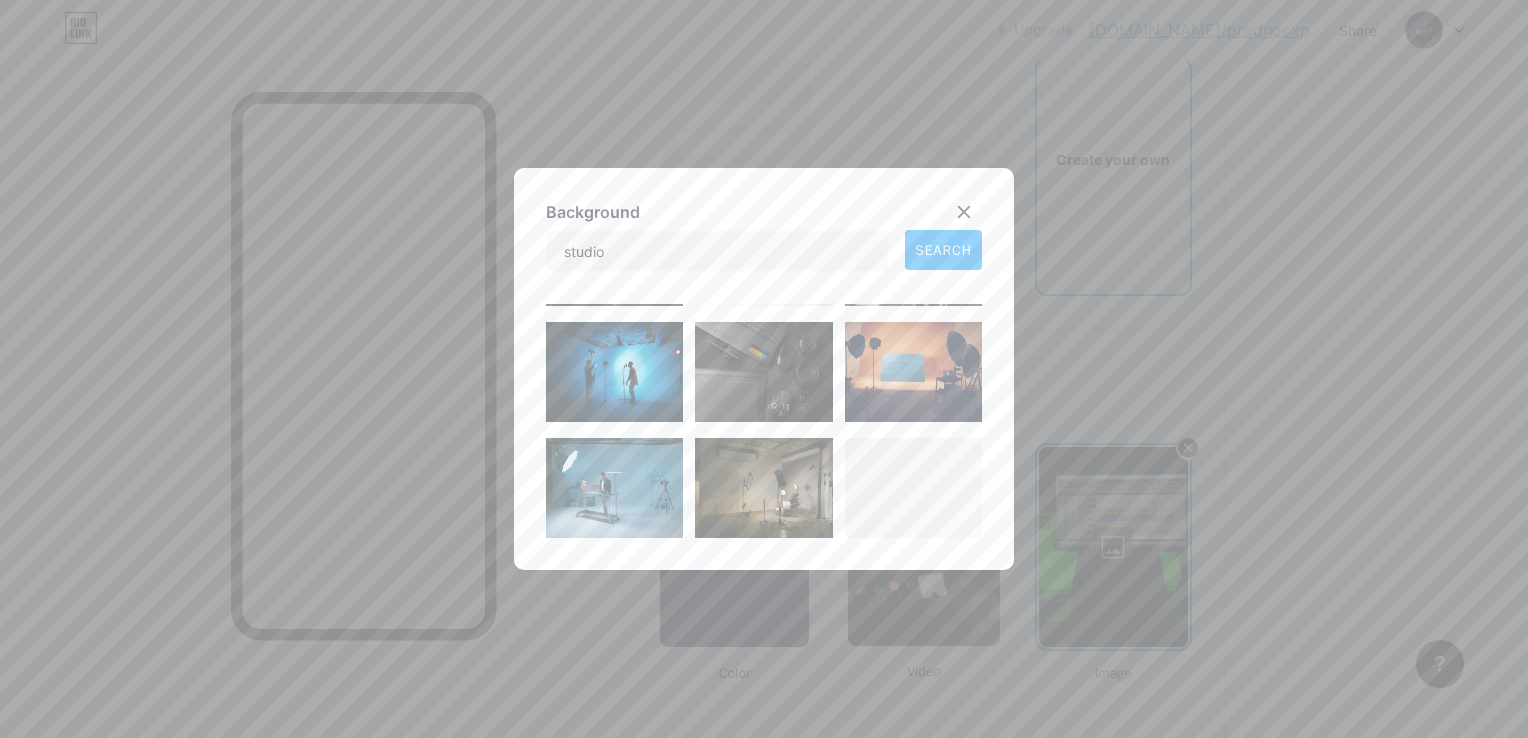 scroll, scrollTop: 560, scrollLeft: 0, axis: vertical 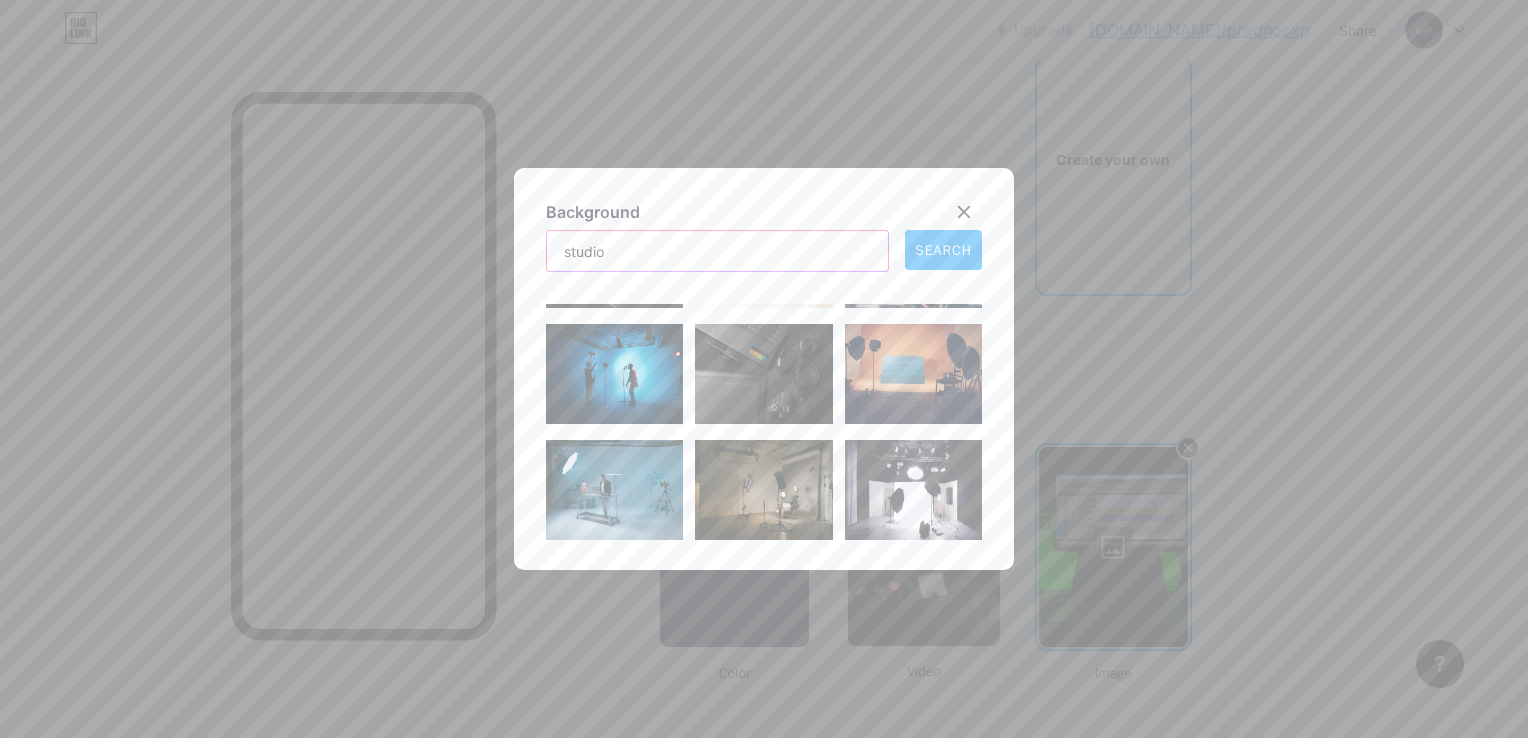 click on "studio" at bounding box center [717, 251] 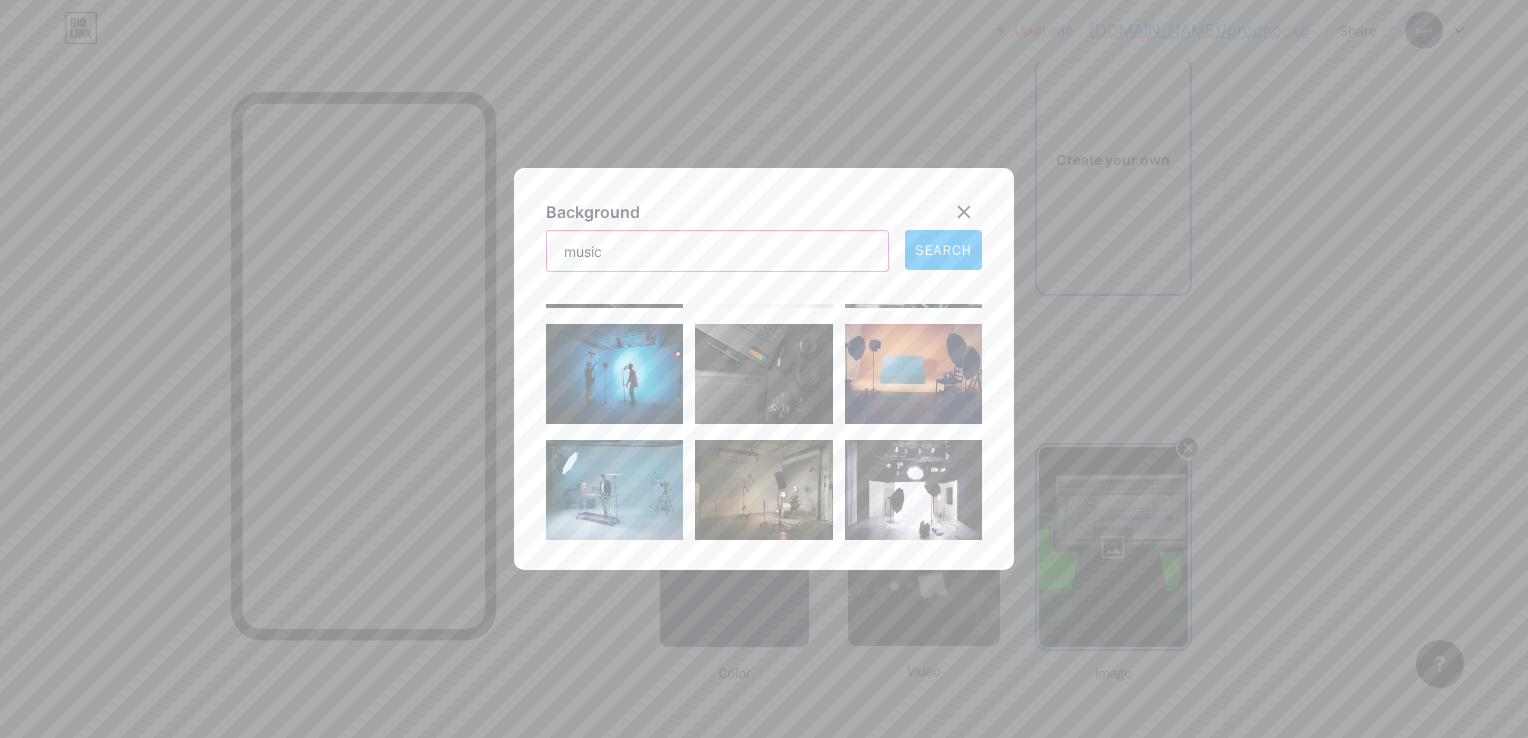 type on "music" 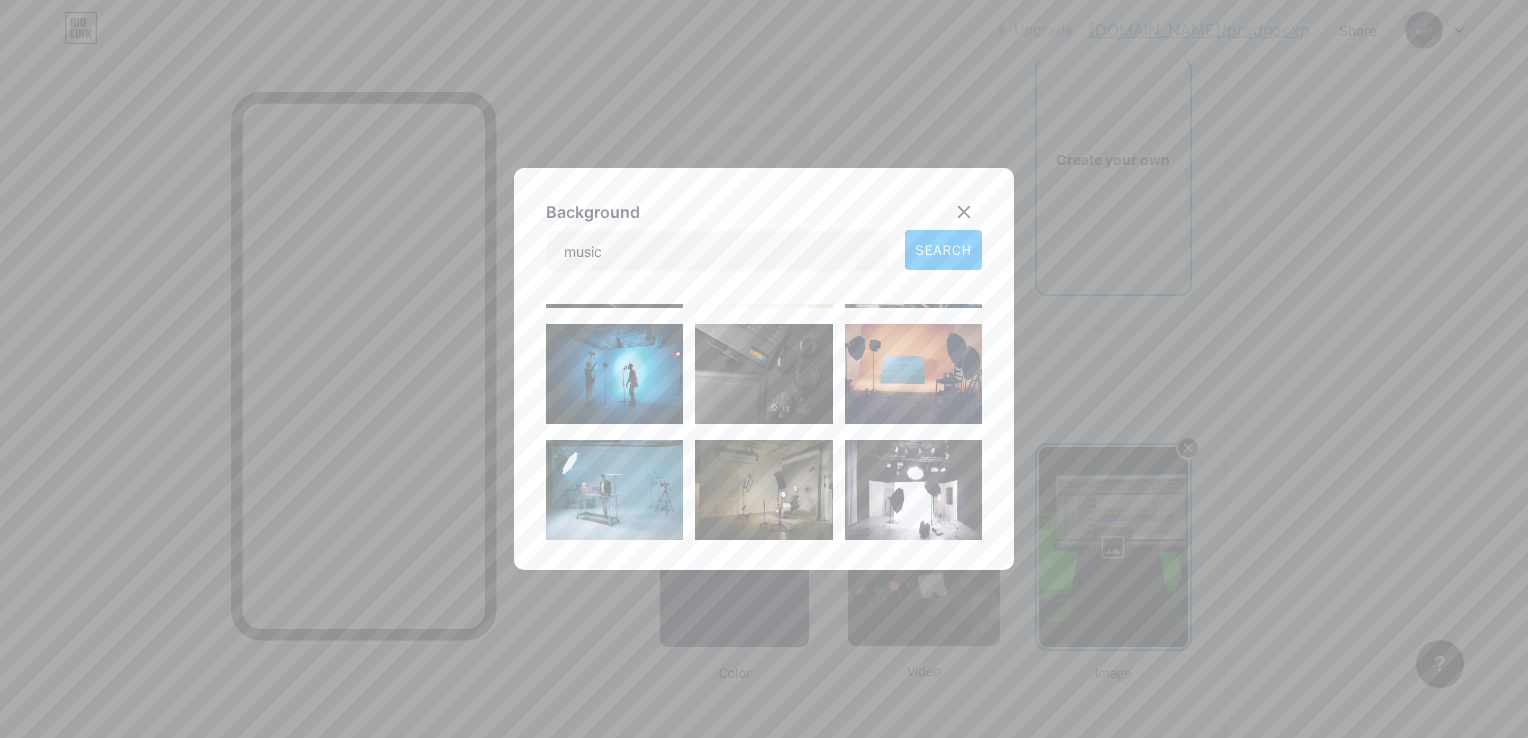 click on "SEARCH" at bounding box center [943, 250] 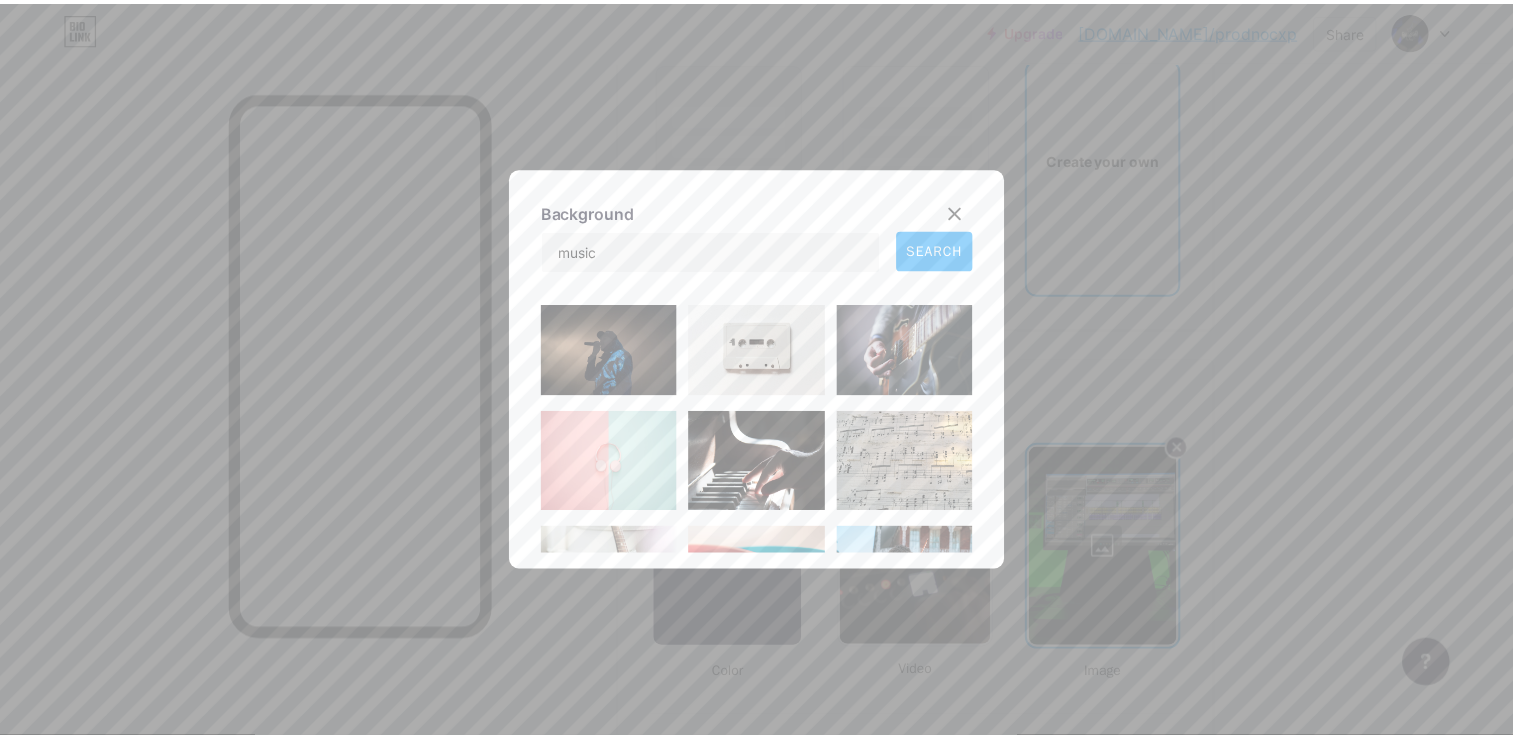 scroll, scrollTop: 3026, scrollLeft: 0, axis: vertical 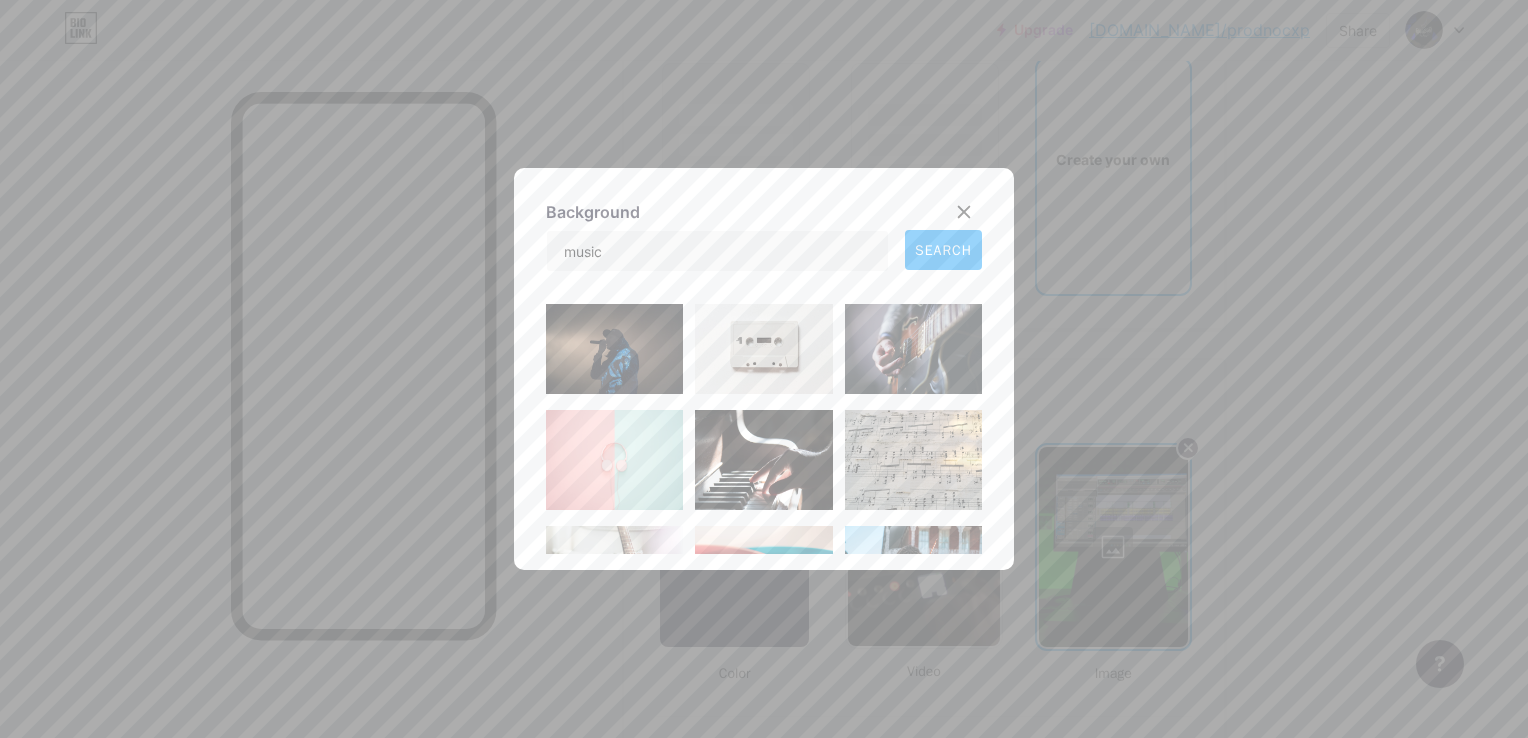 click at bounding box center (763, 344) 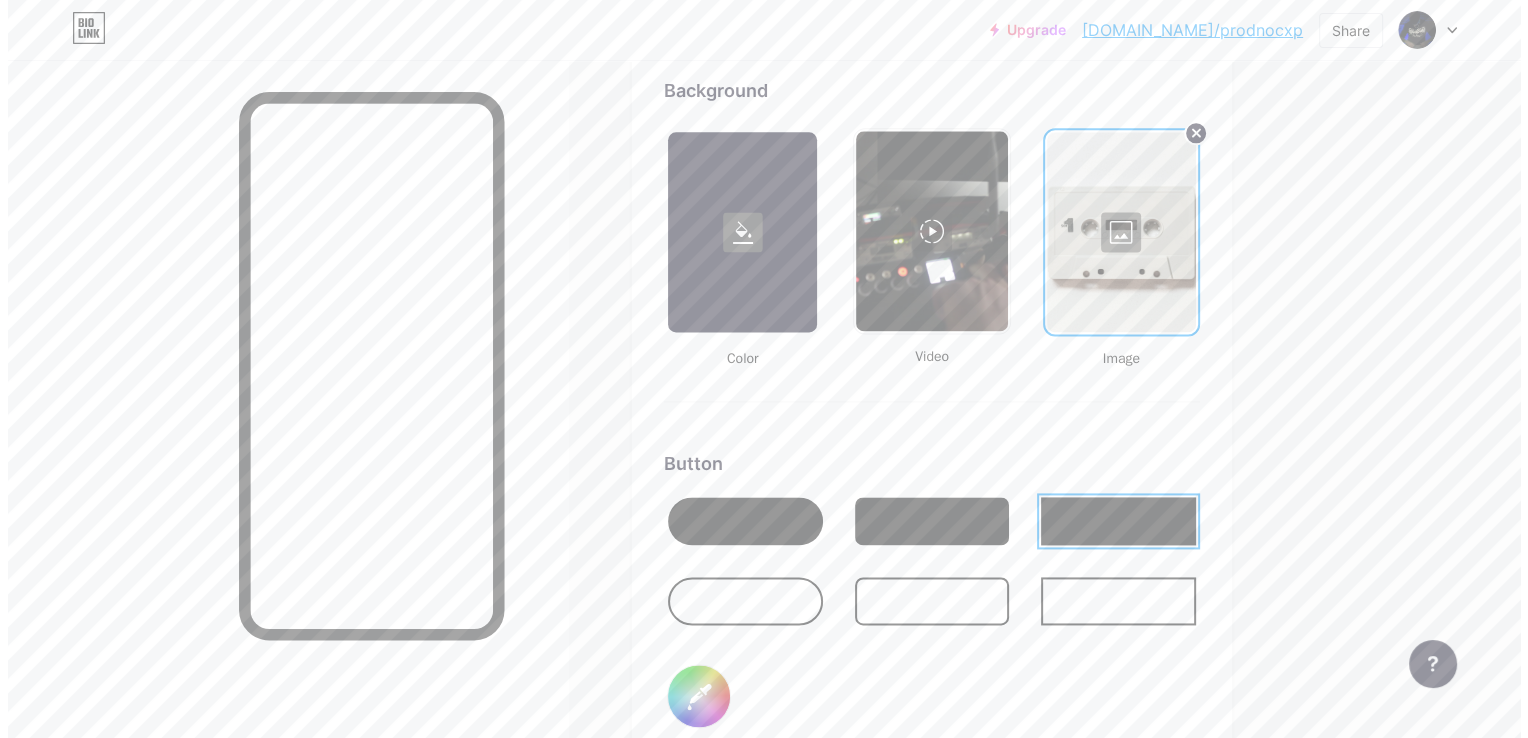 scroll, scrollTop: 2689, scrollLeft: 0, axis: vertical 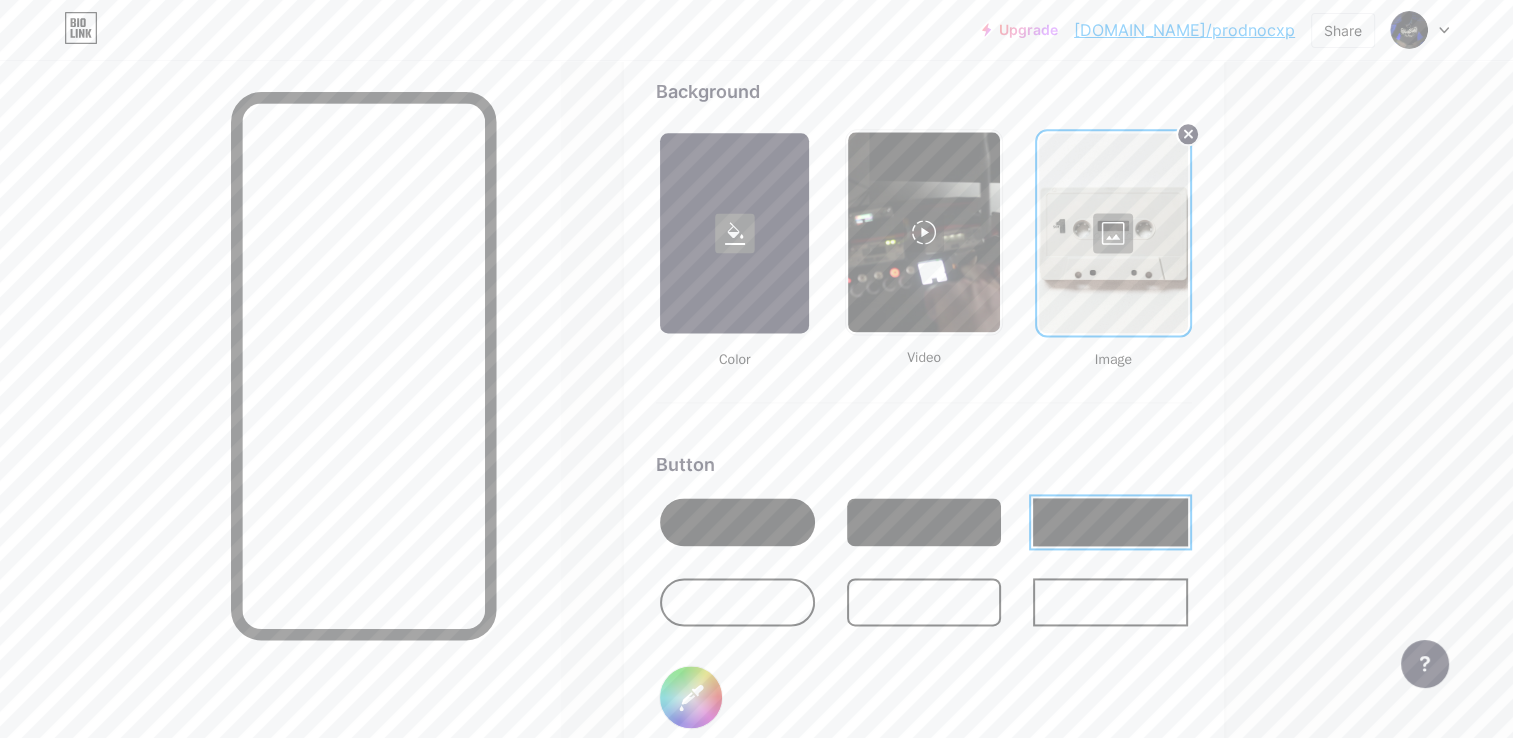 click at bounding box center [924, 602] 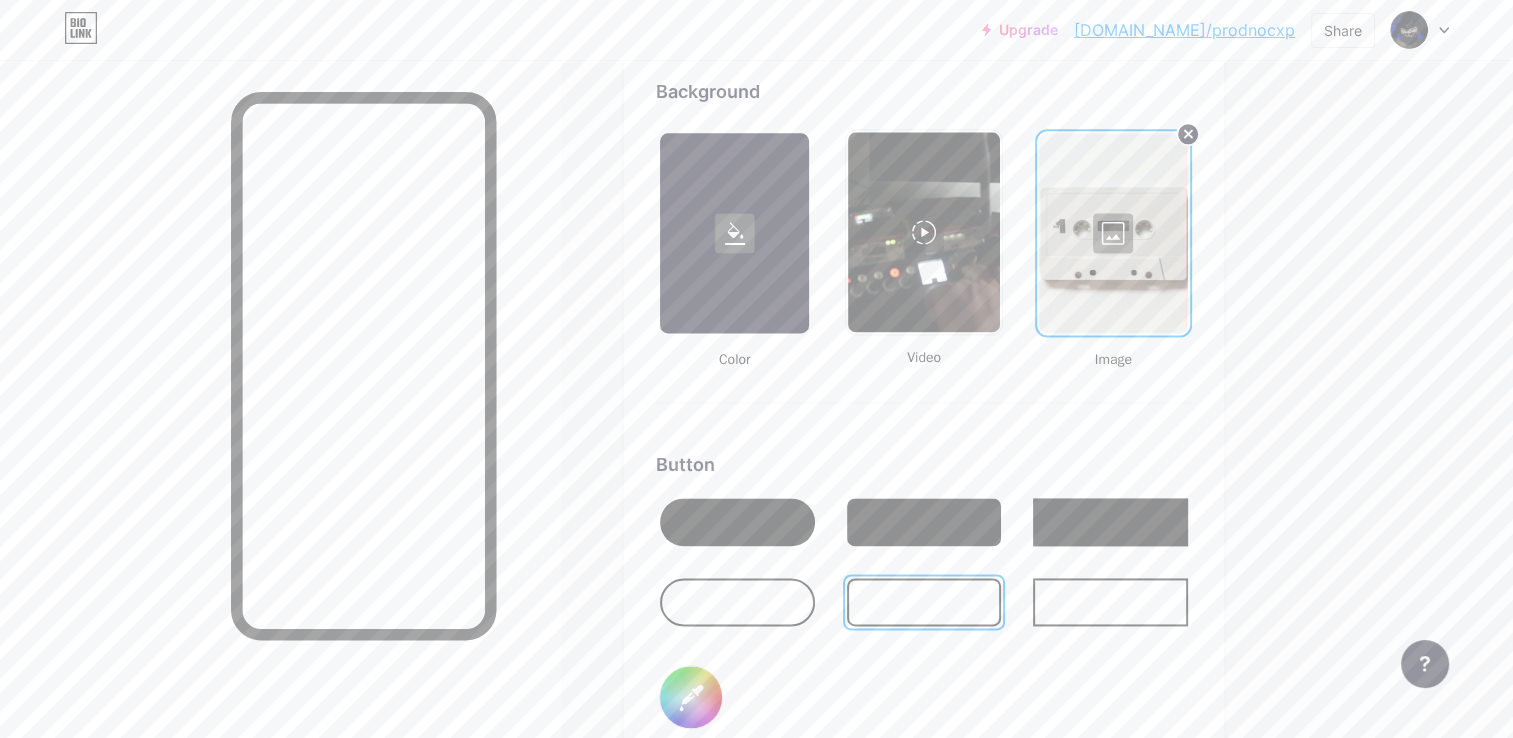 click at bounding box center [1110, 602] 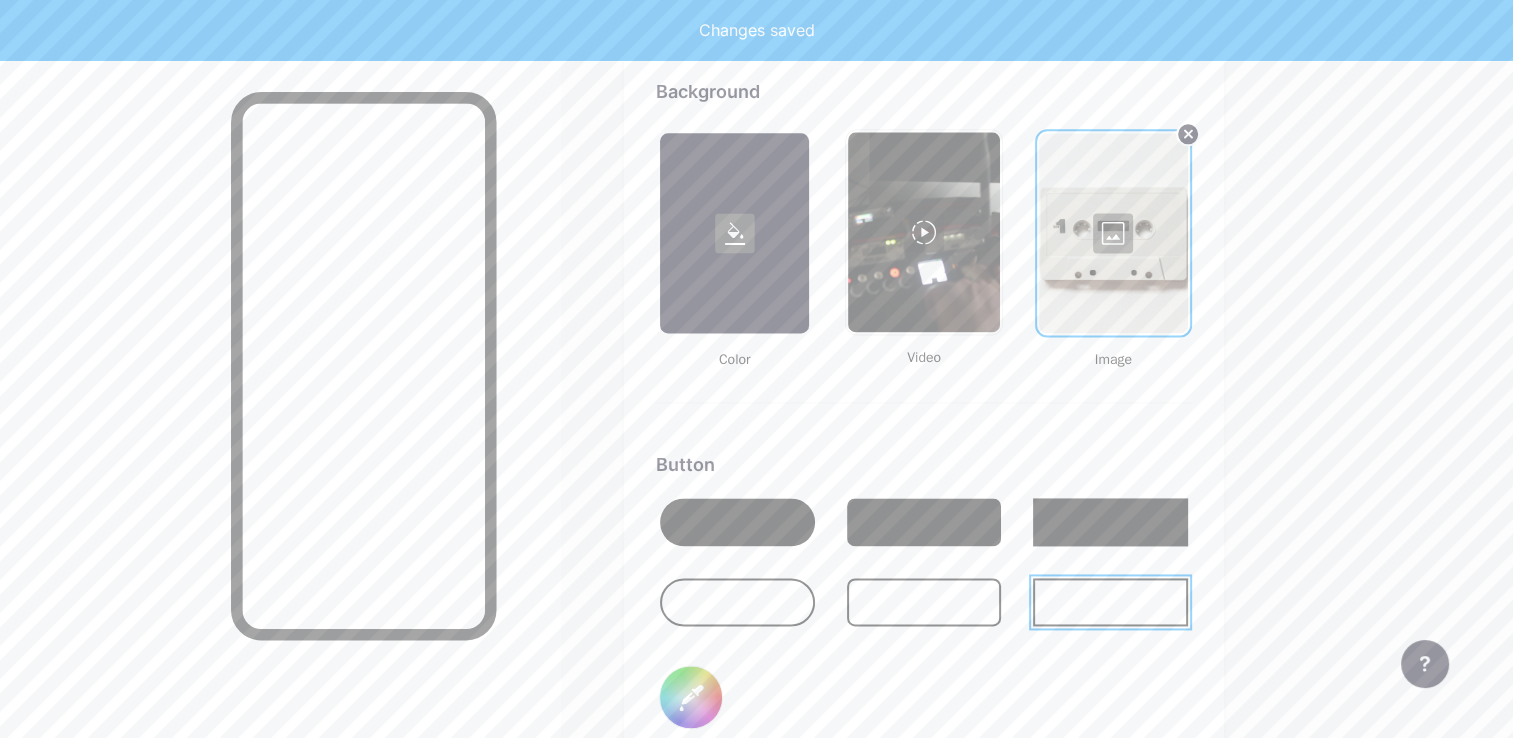 click at bounding box center (737, 602) 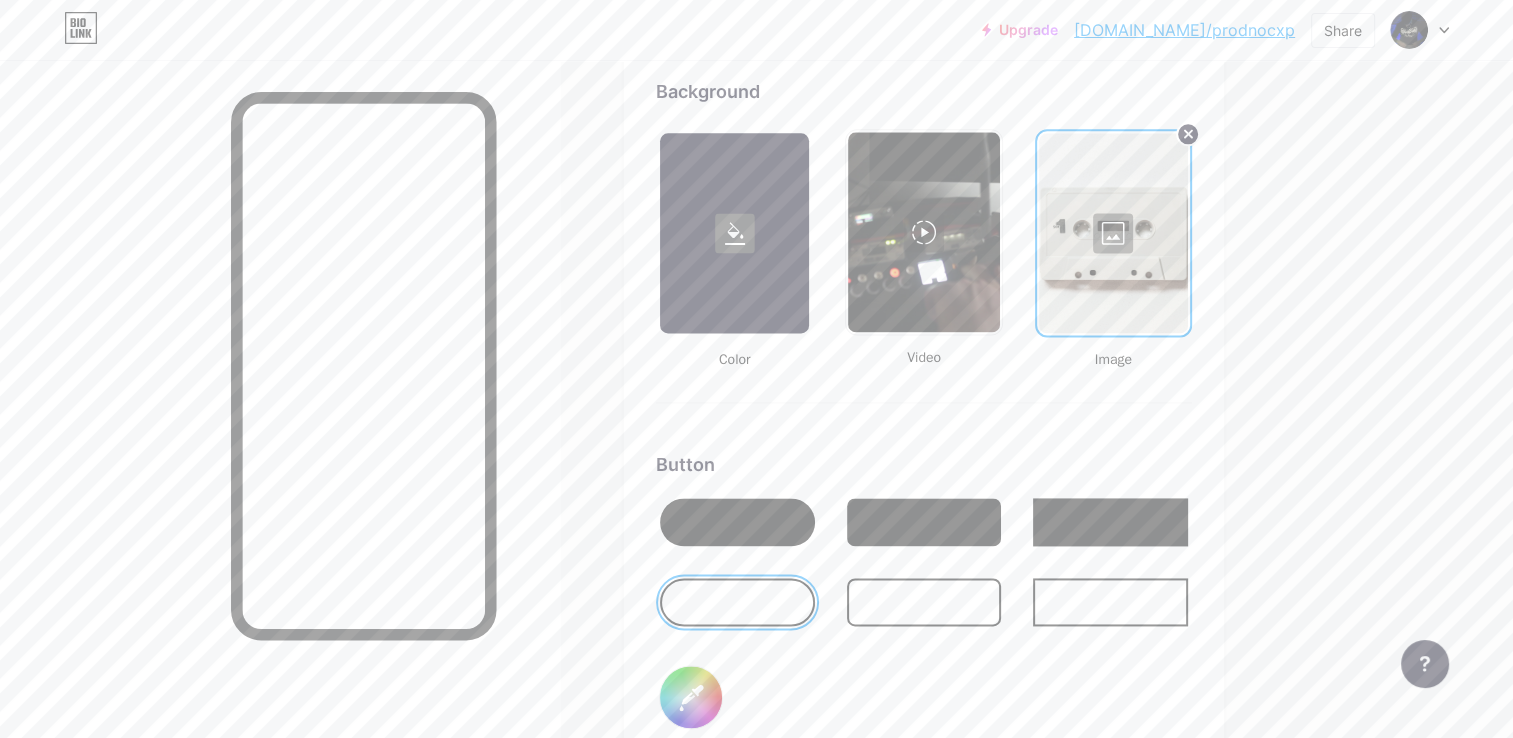 click at bounding box center [1110, 522] 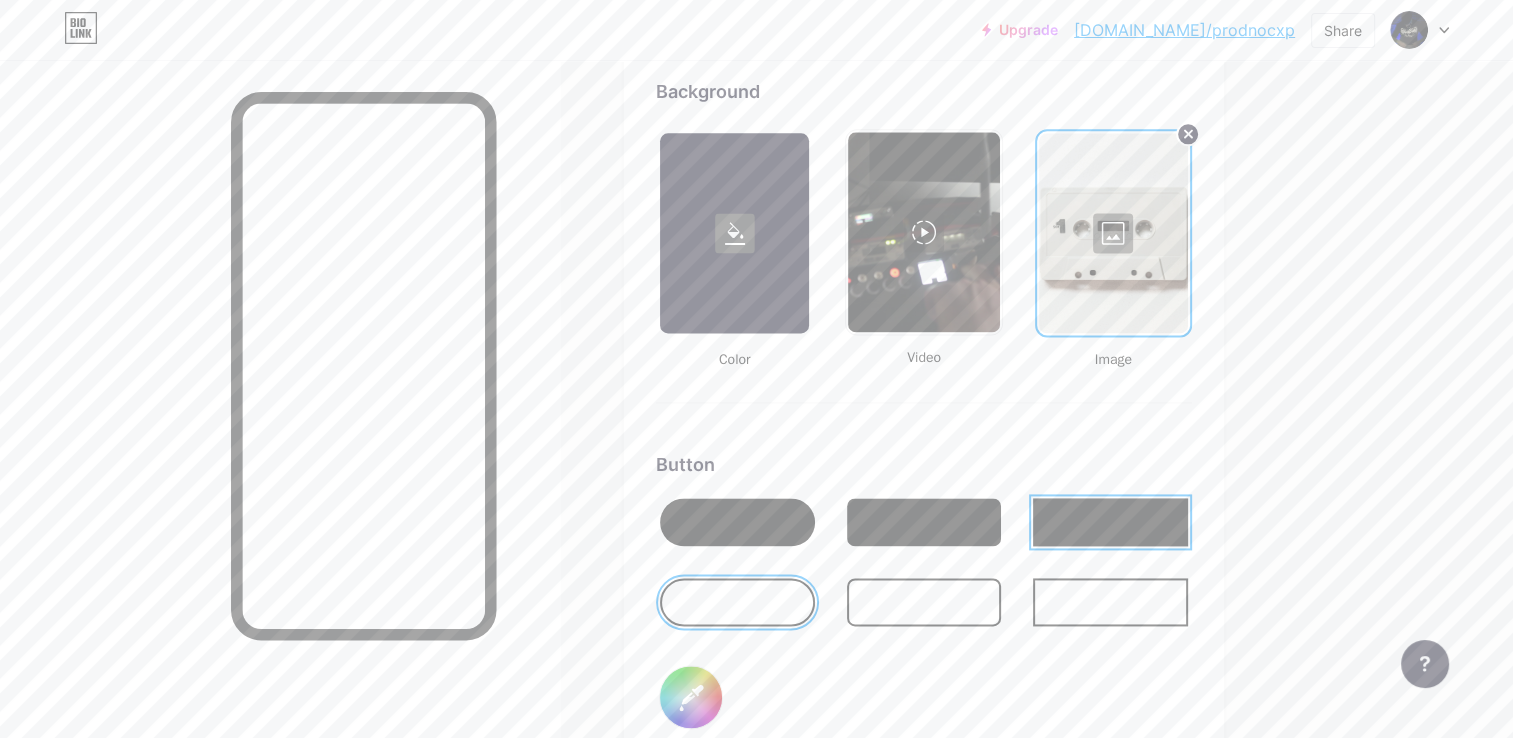 click at bounding box center [1110, 522] 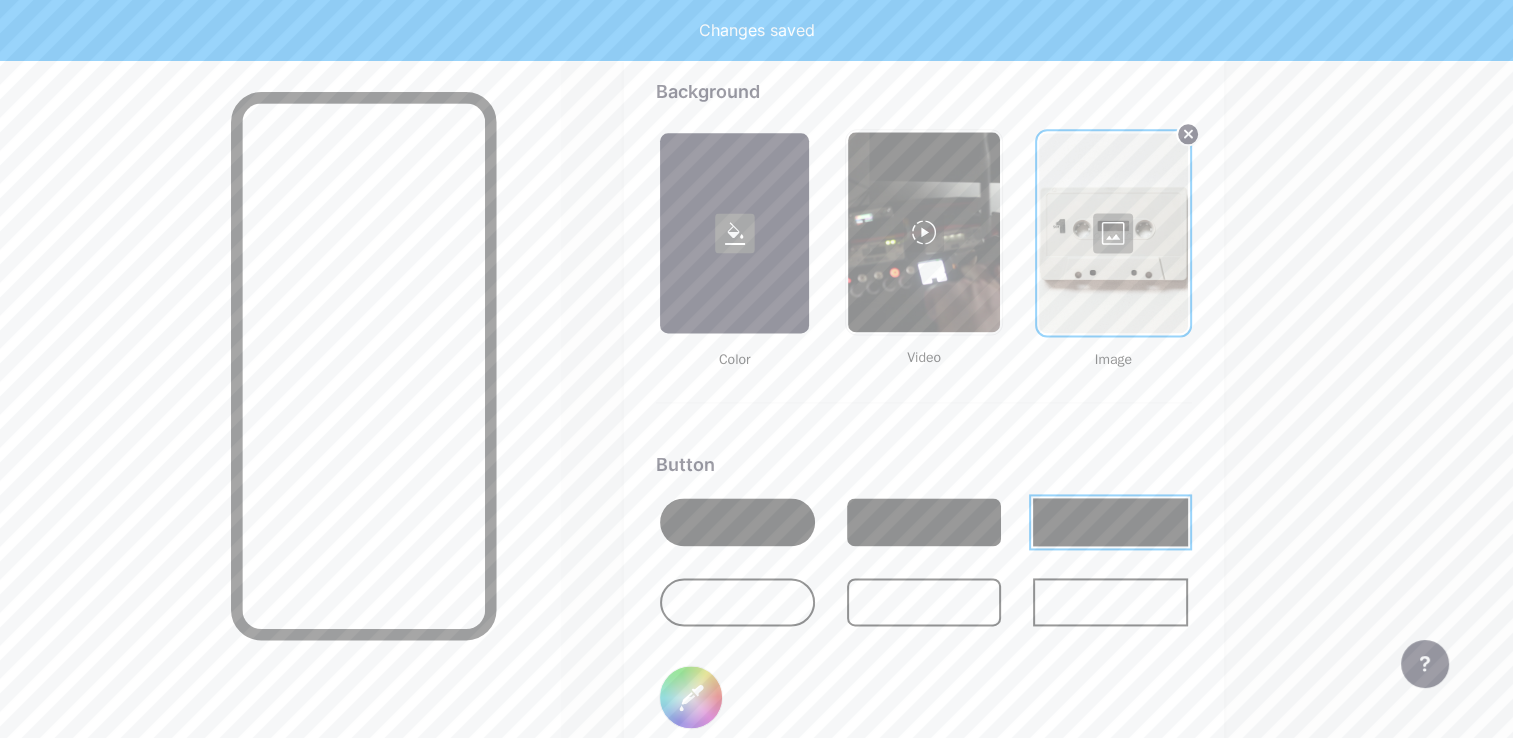 click at bounding box center [737, 602] 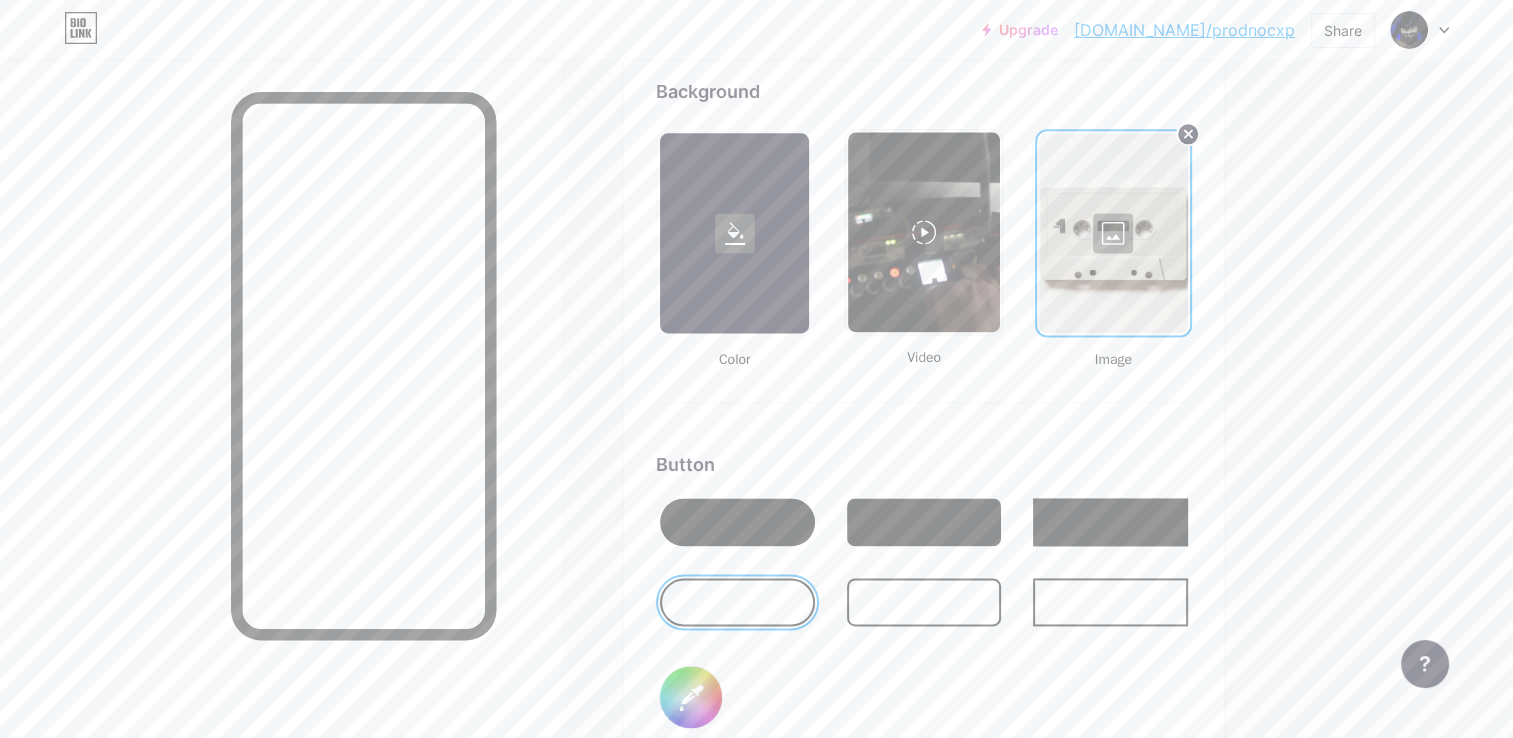 click at bounding box center (924, 522) 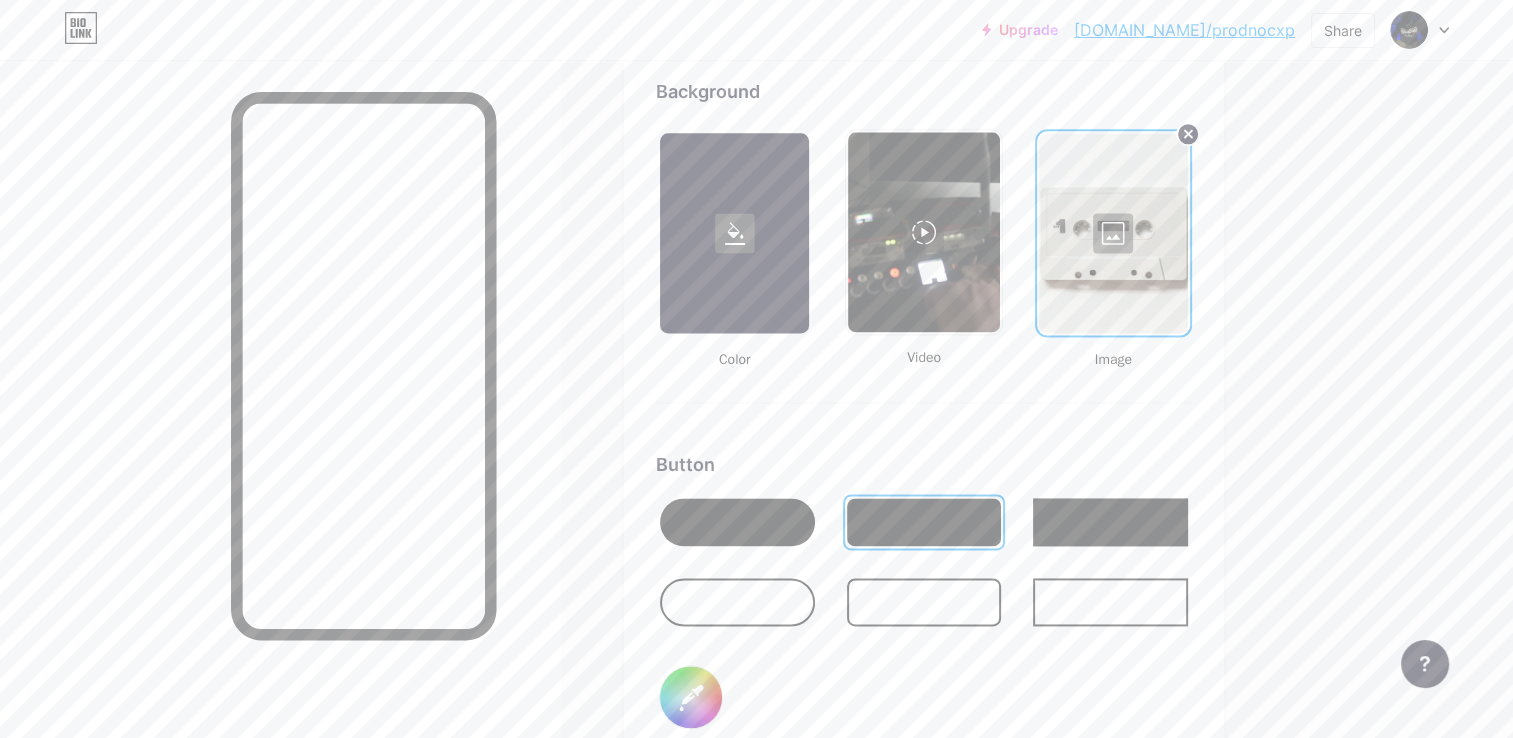 click at bounding box center (737, 522) 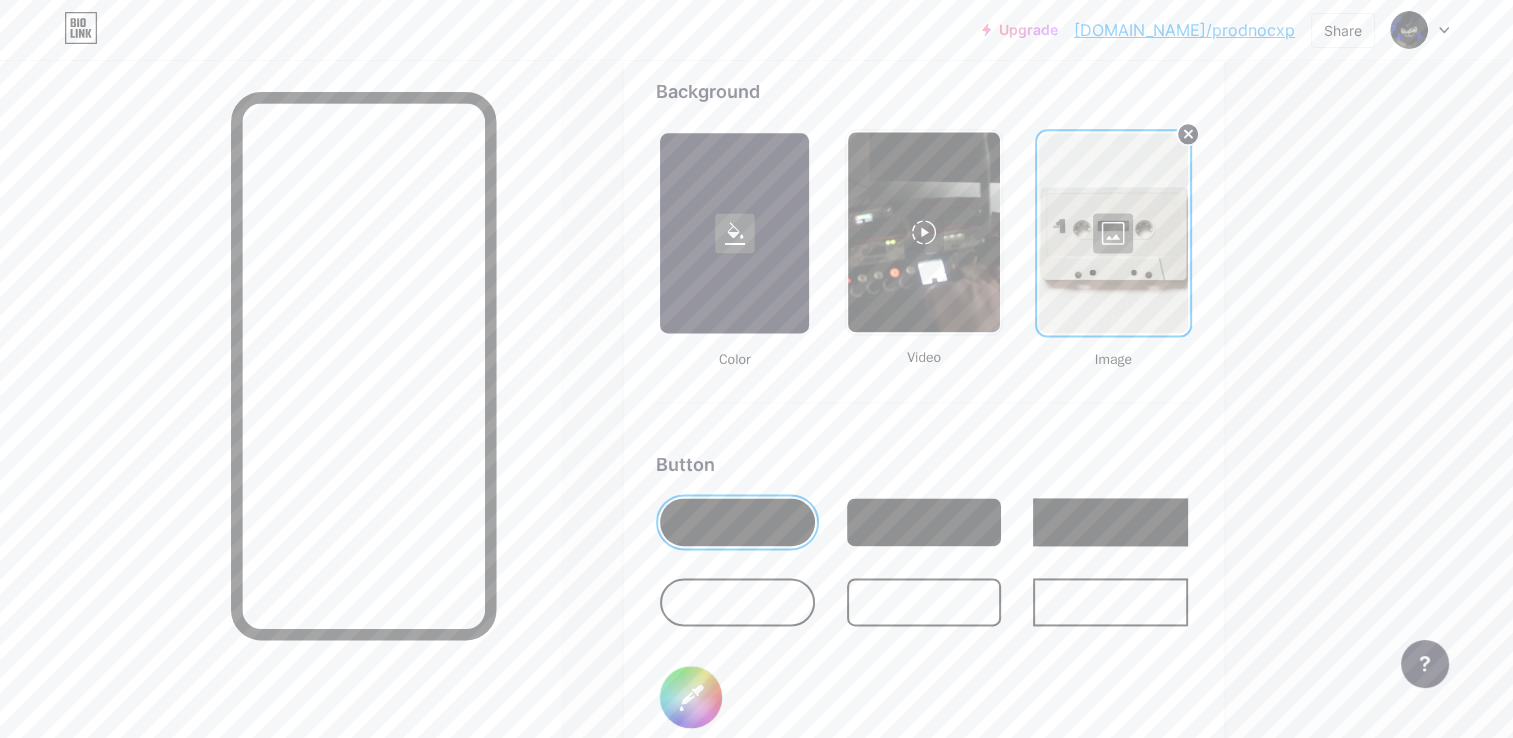 click at bounding box center [924, 522] 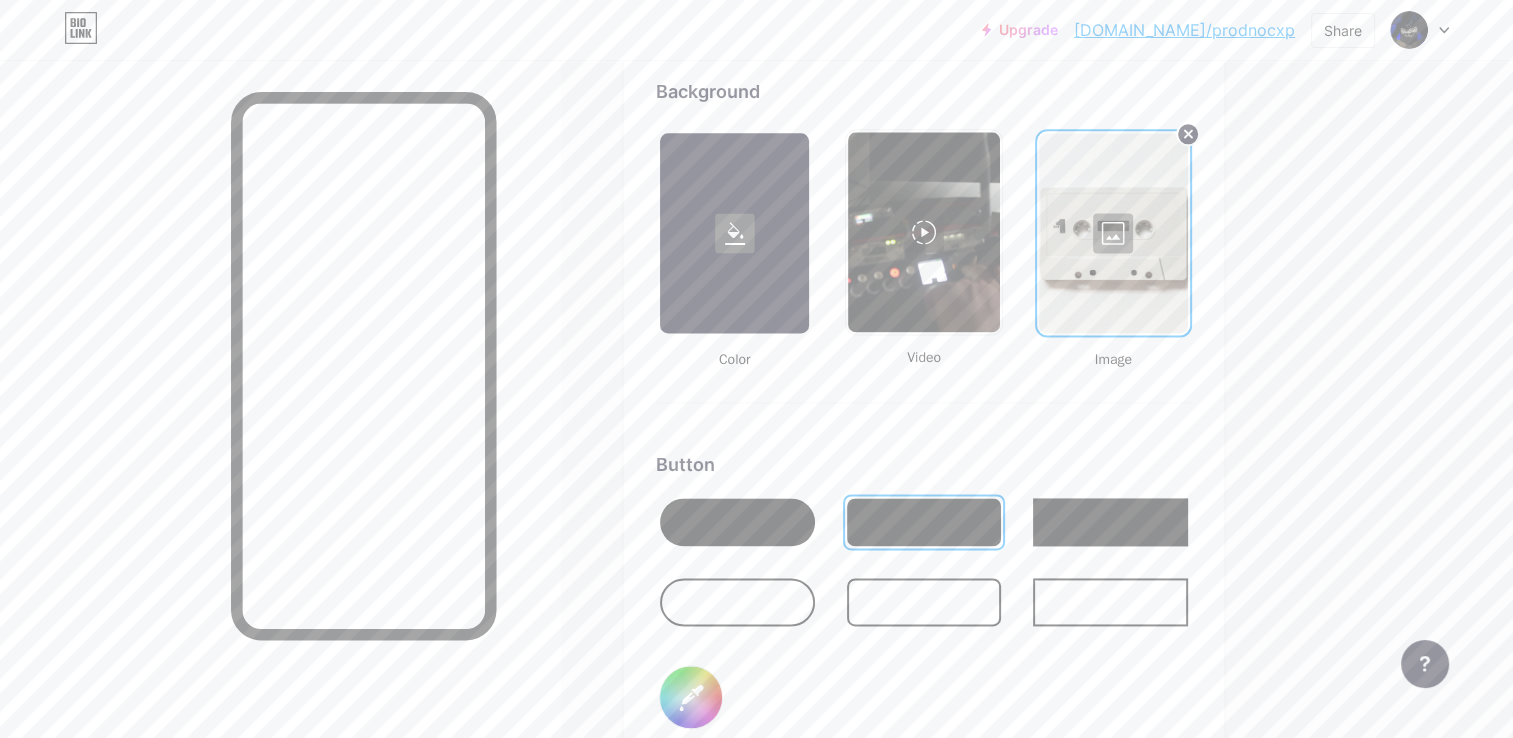 click at bounding box center [1113, 233] 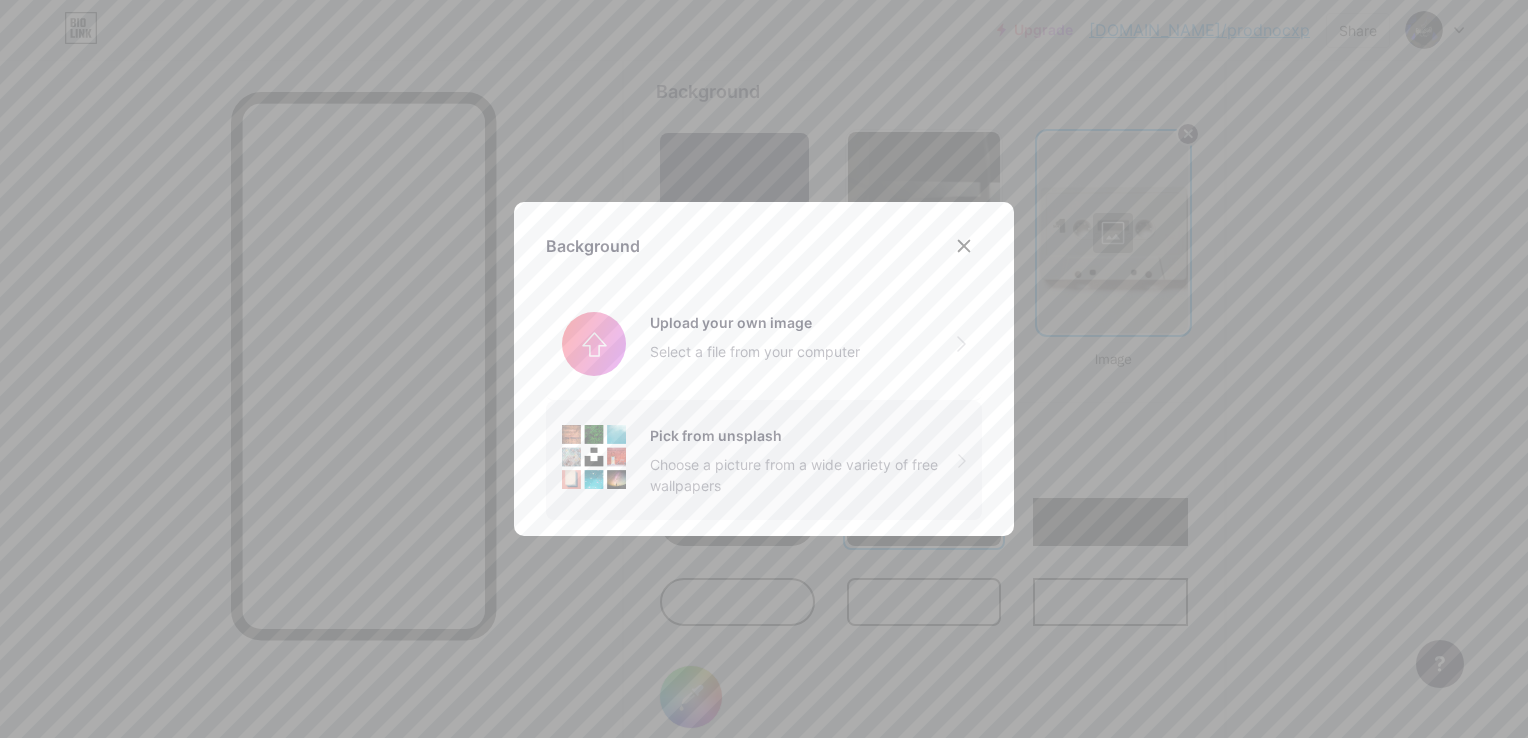 click on "Pick from unsplash   Choose a picture from a wide variety of
free wallpapers" at bounding box center (804, 460) 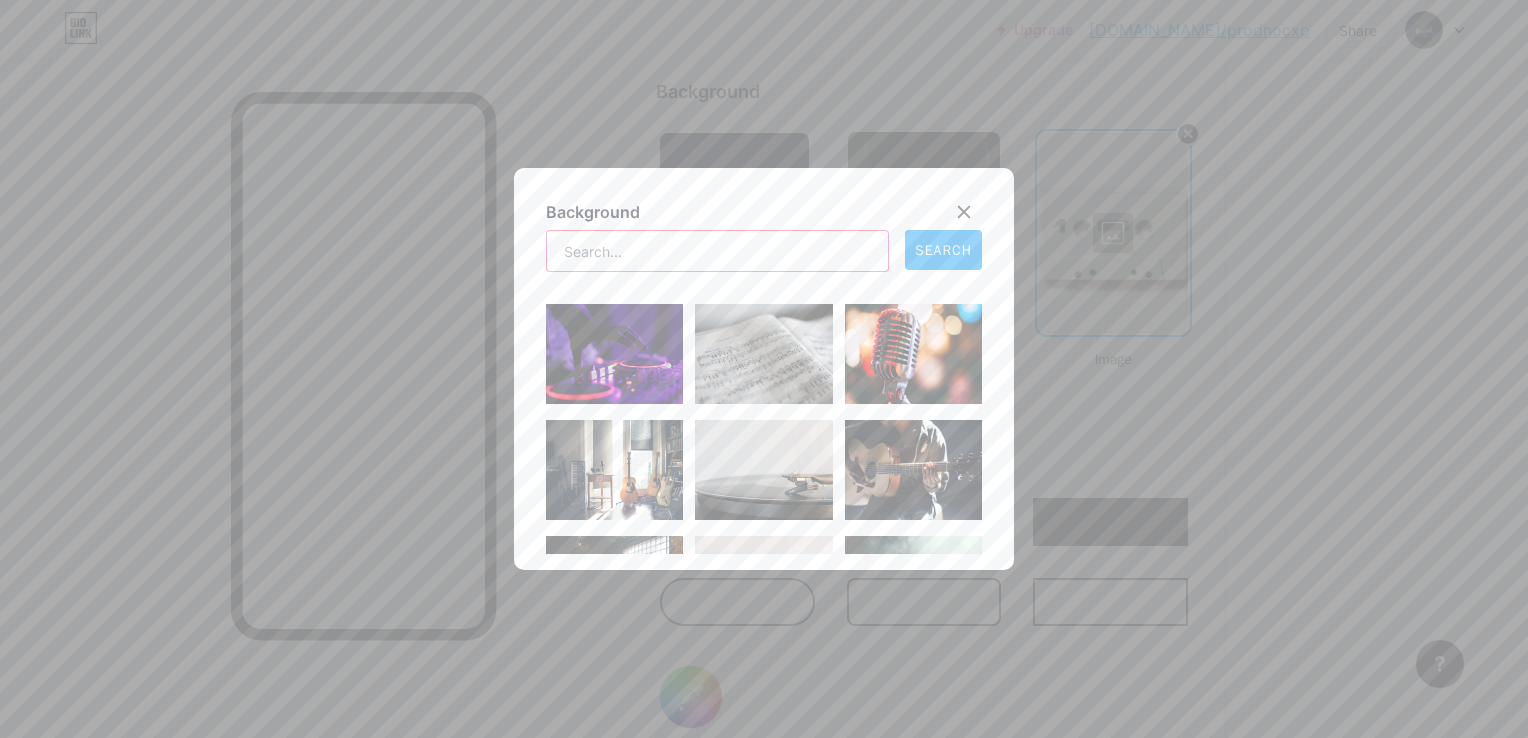 click at bounding box center [717, 251] 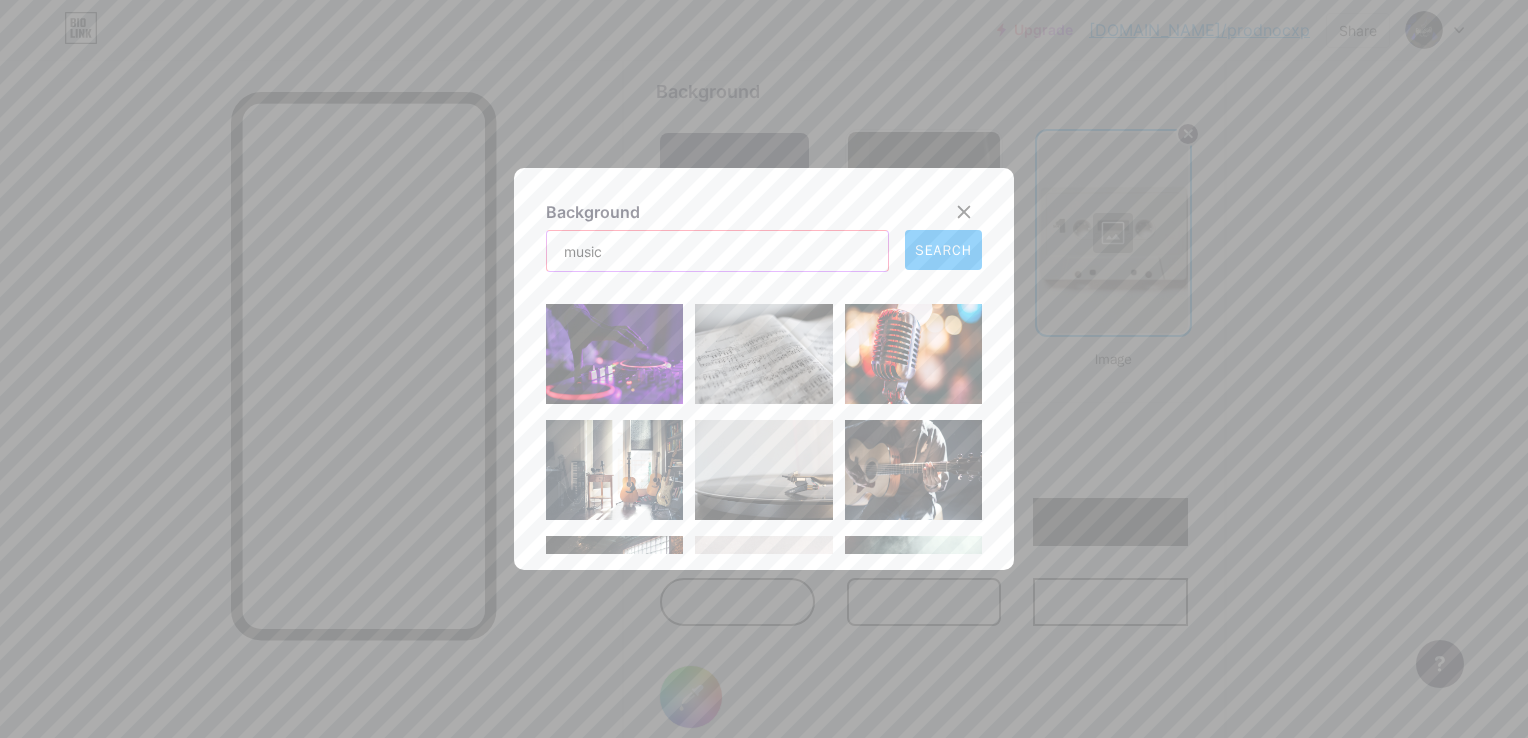 type on "music" 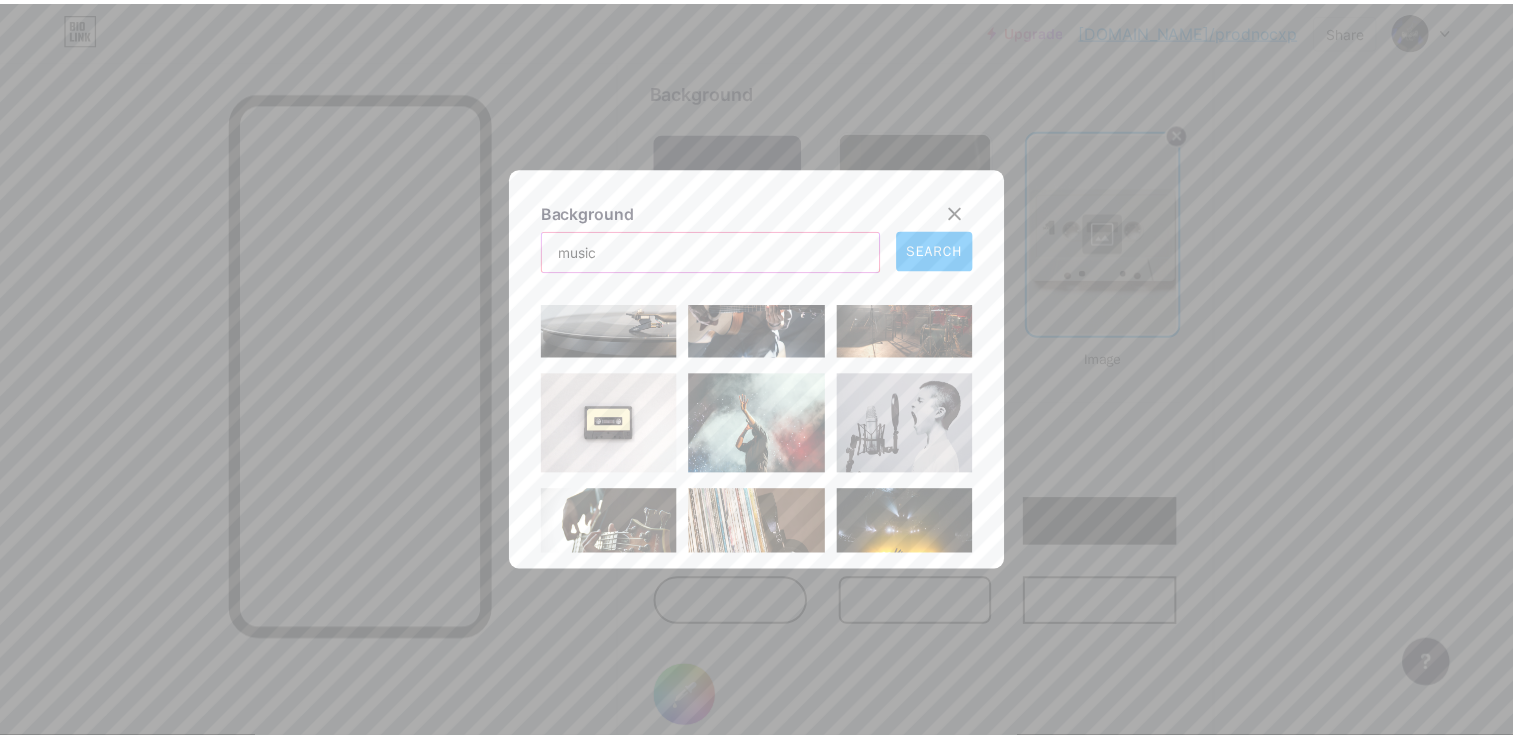 scroll, scrollTop: 976, scrollLeft: 0, axis: vertical 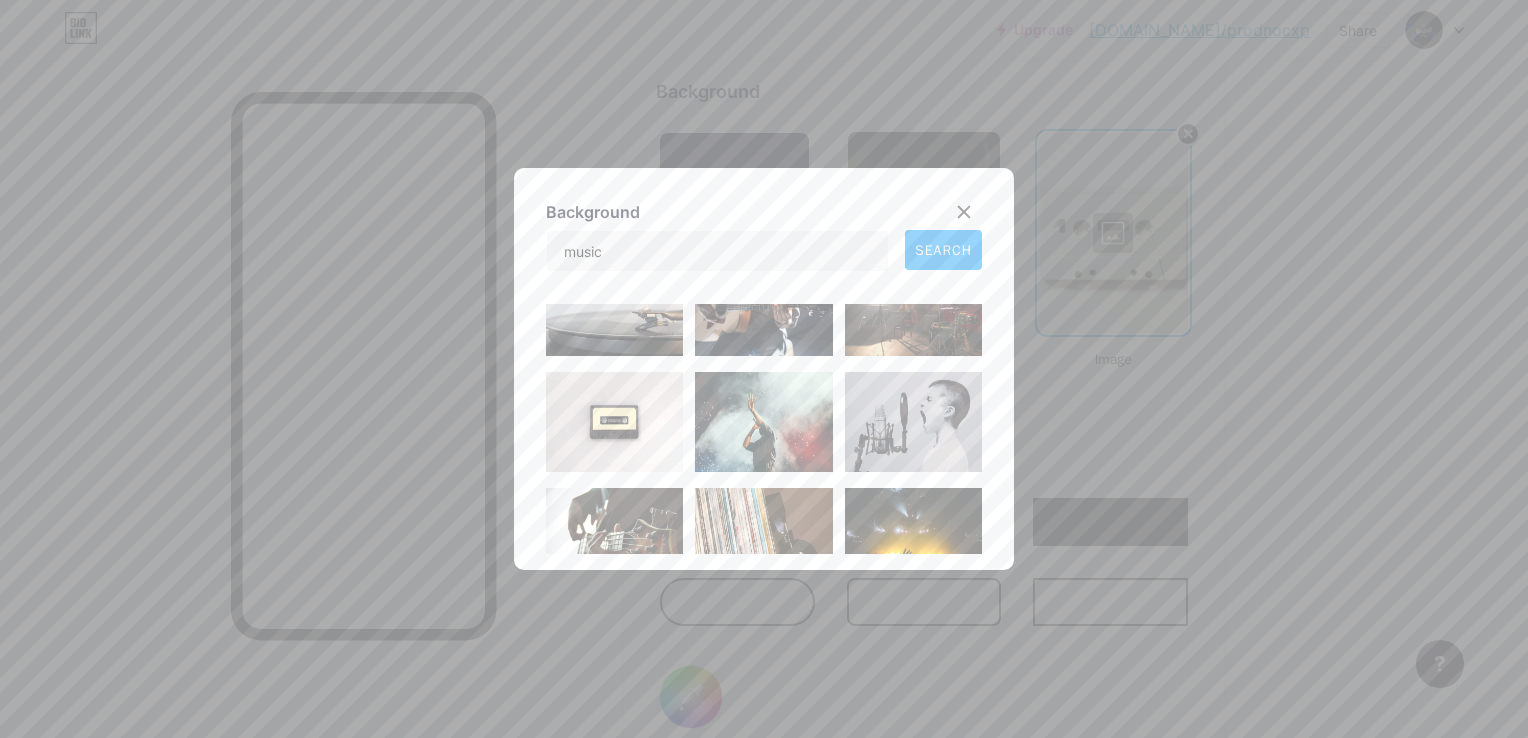 click at bounding box center (614, 422) 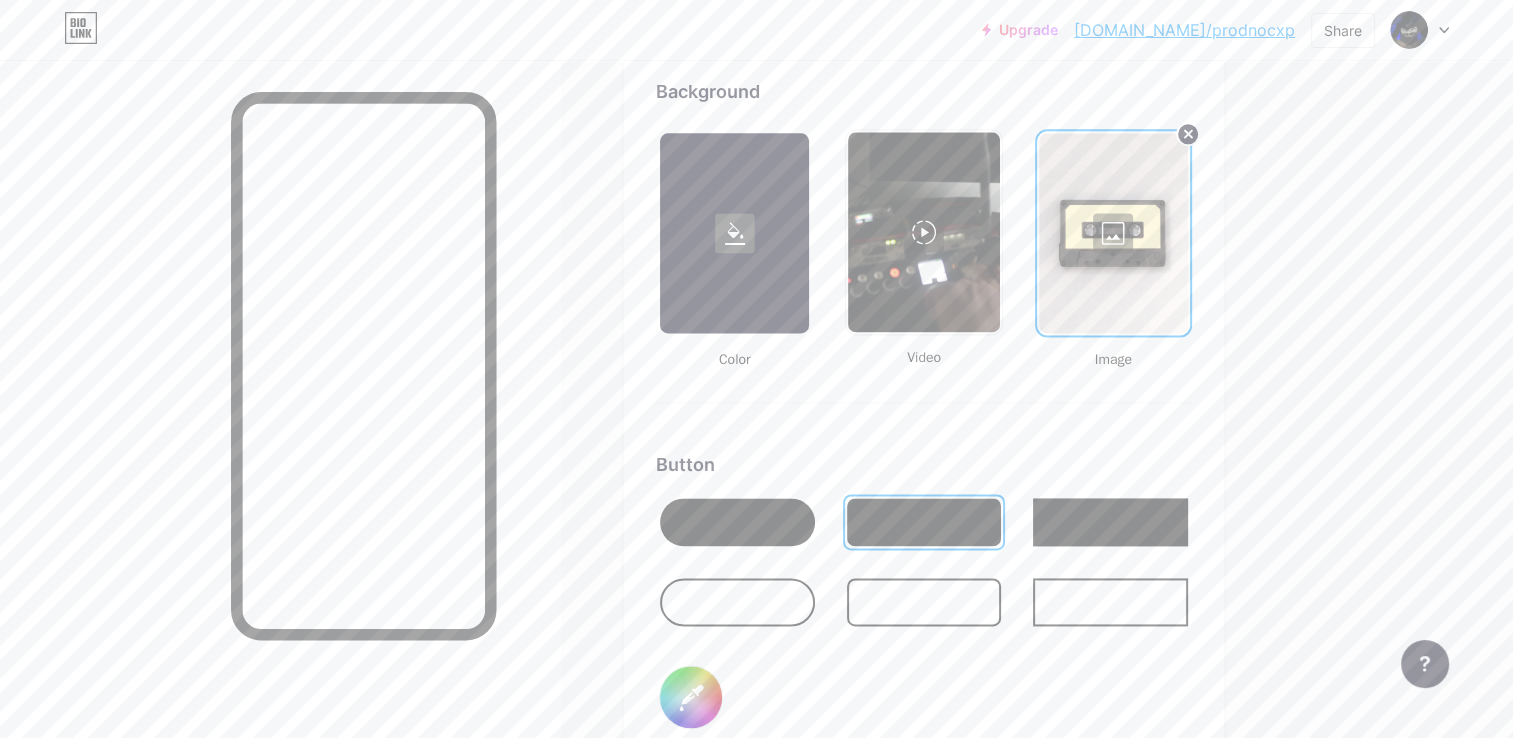 click at bounding box center (734, 233) 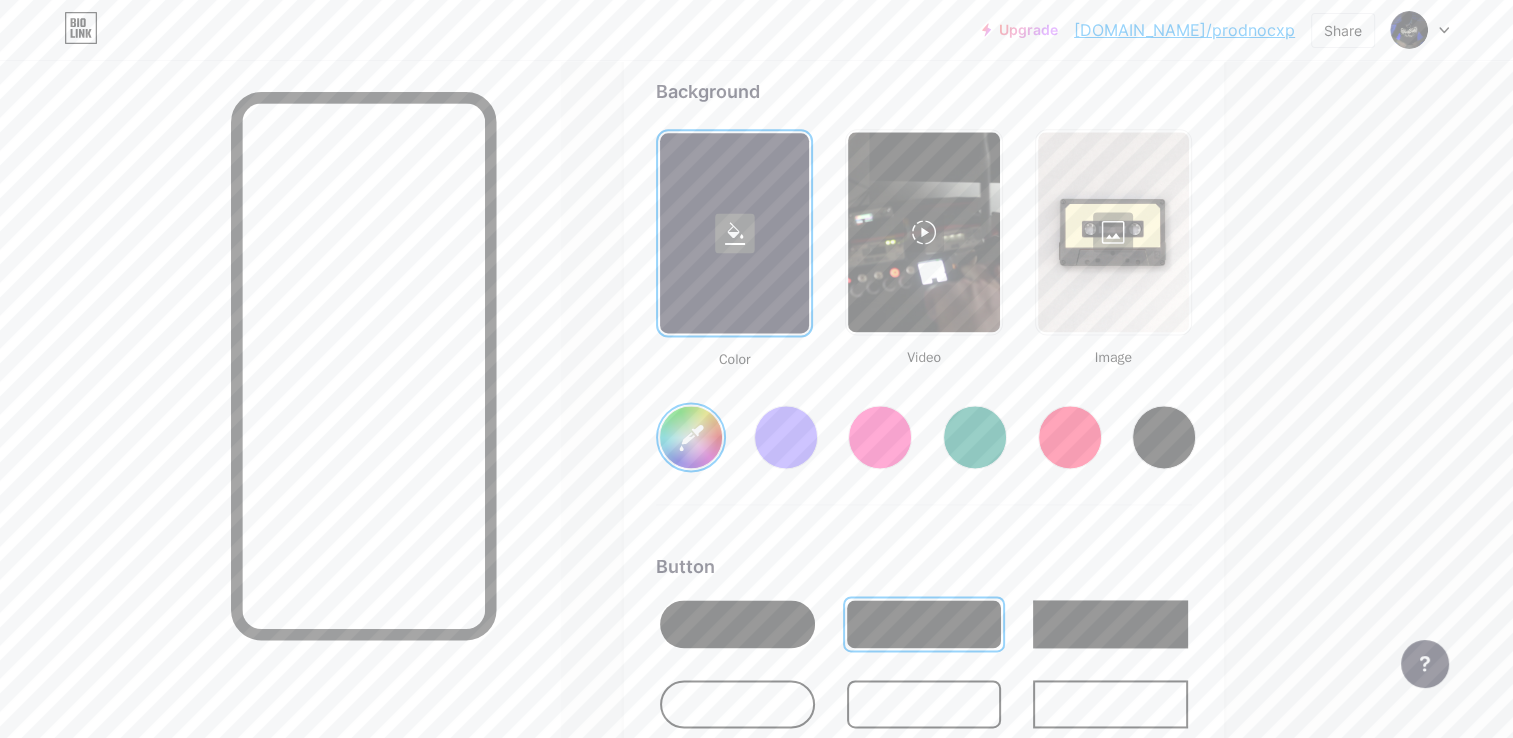click at bounding box center (1164, 437) 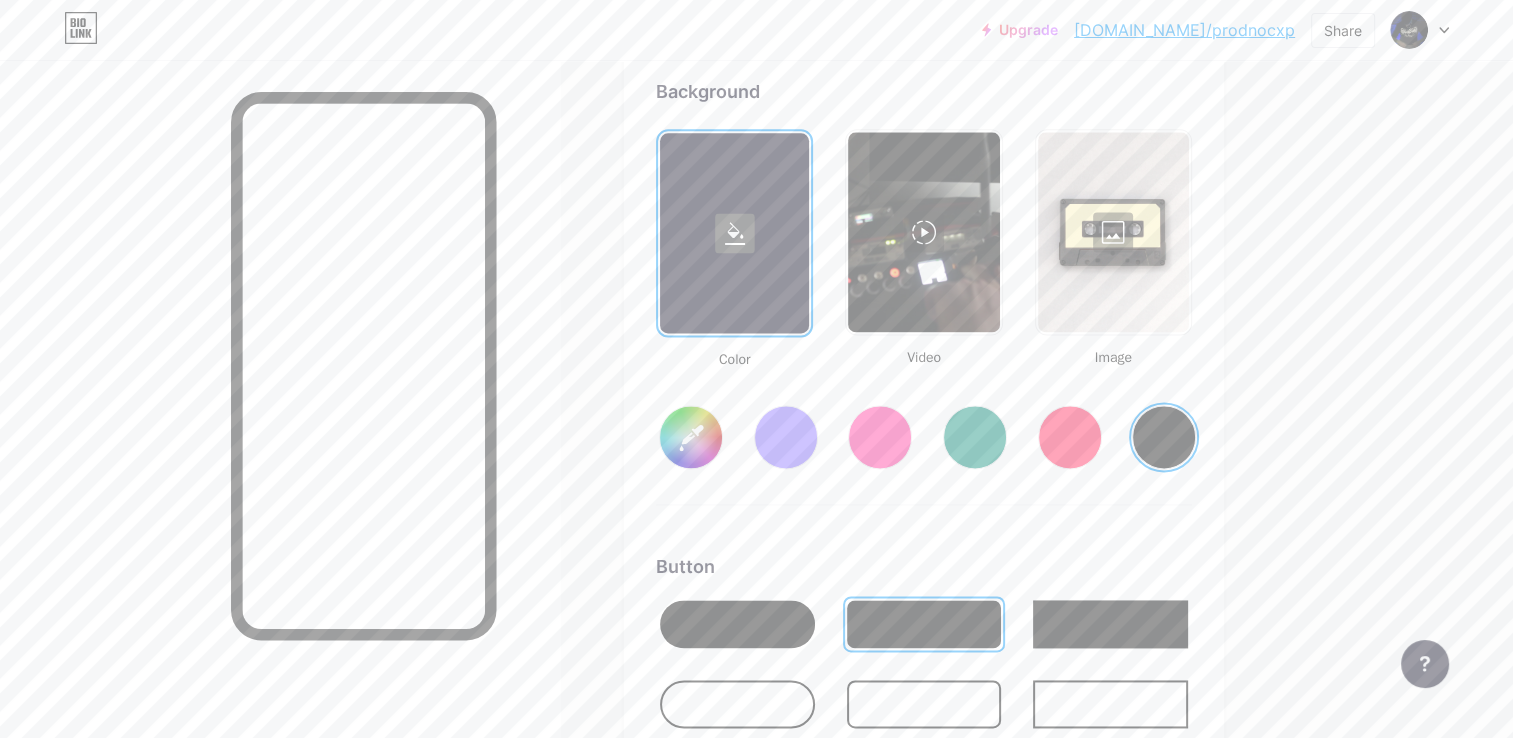 click on "#000000" at bounding box center [691, 437] 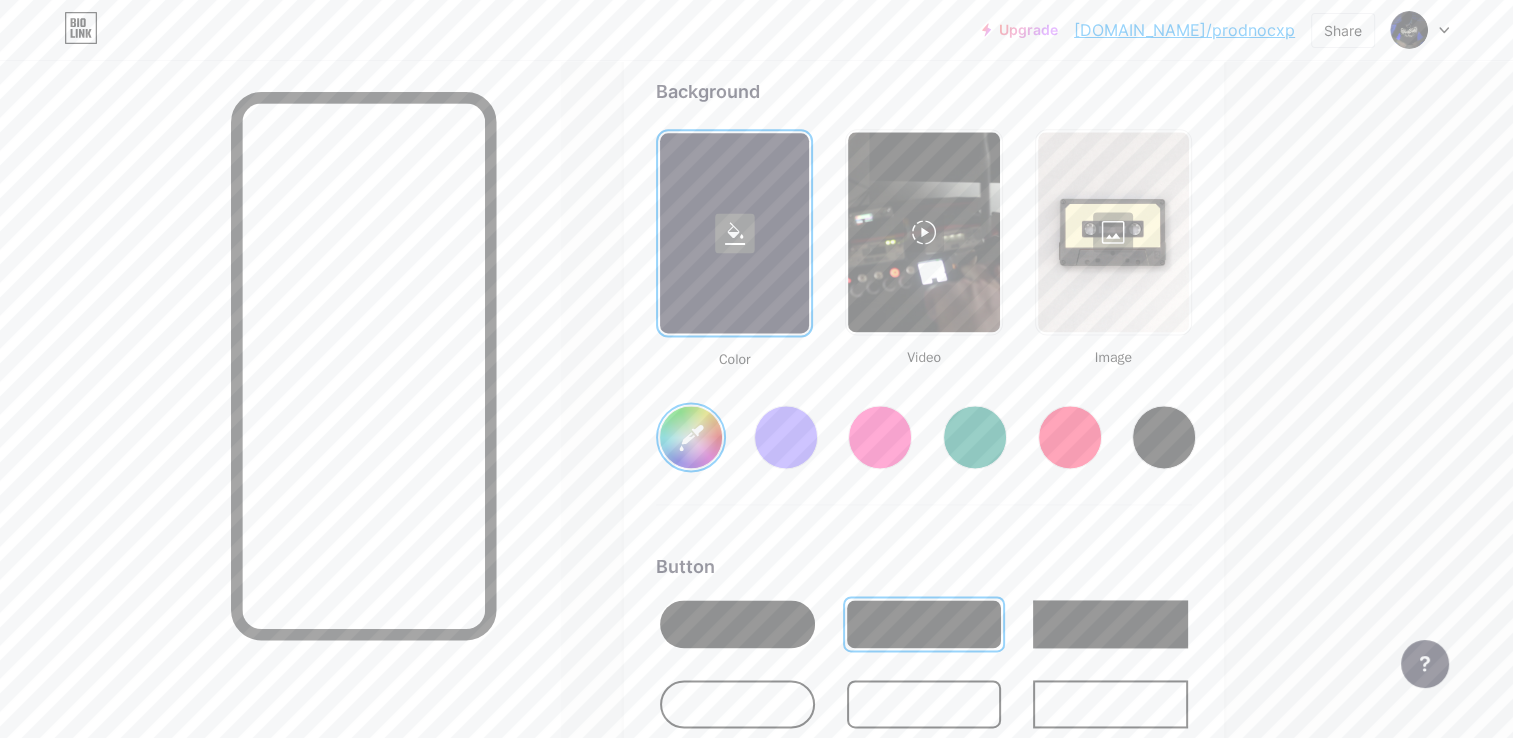 type on "#4b3f3f" 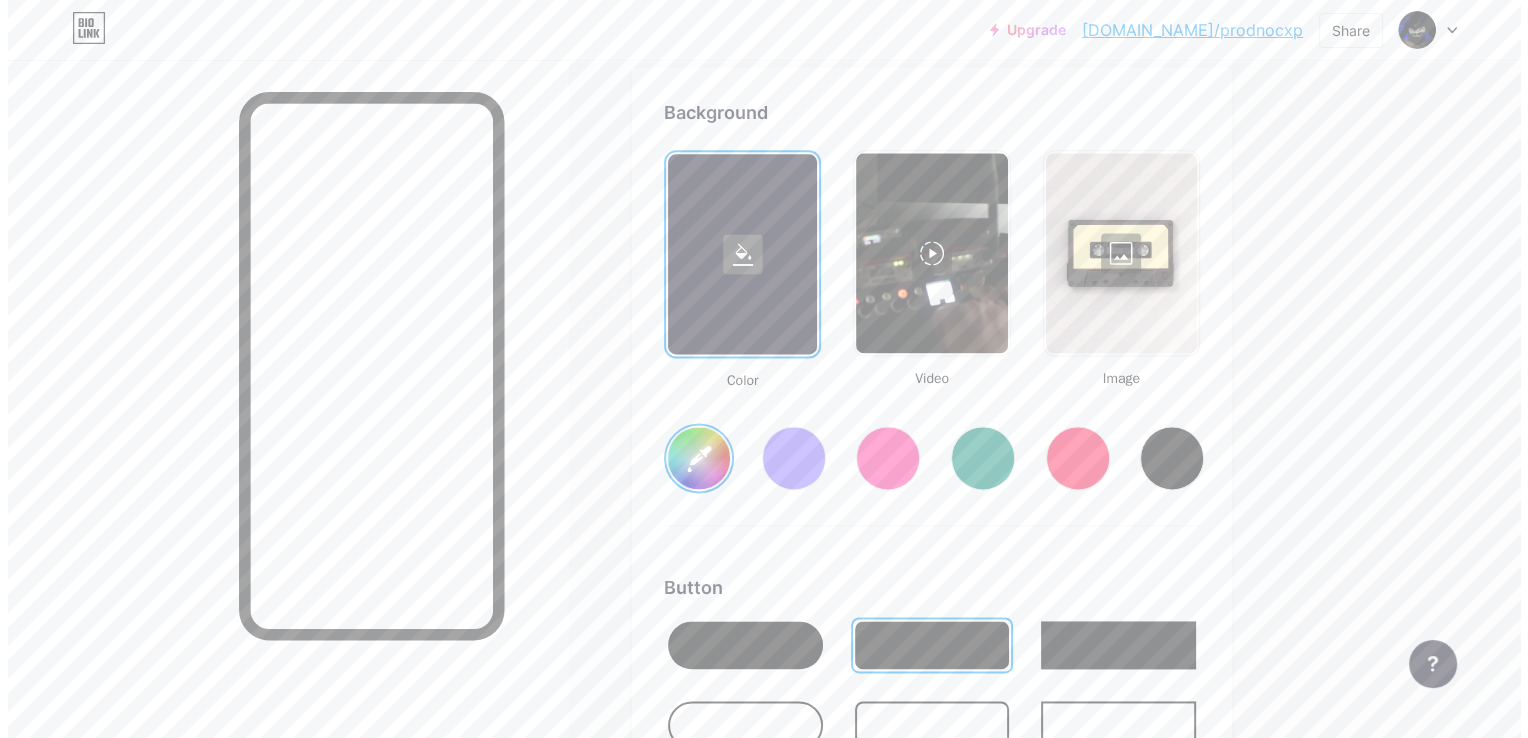 scroll, scrollTop: 2667, scrollLeft: 0, axis: vertical 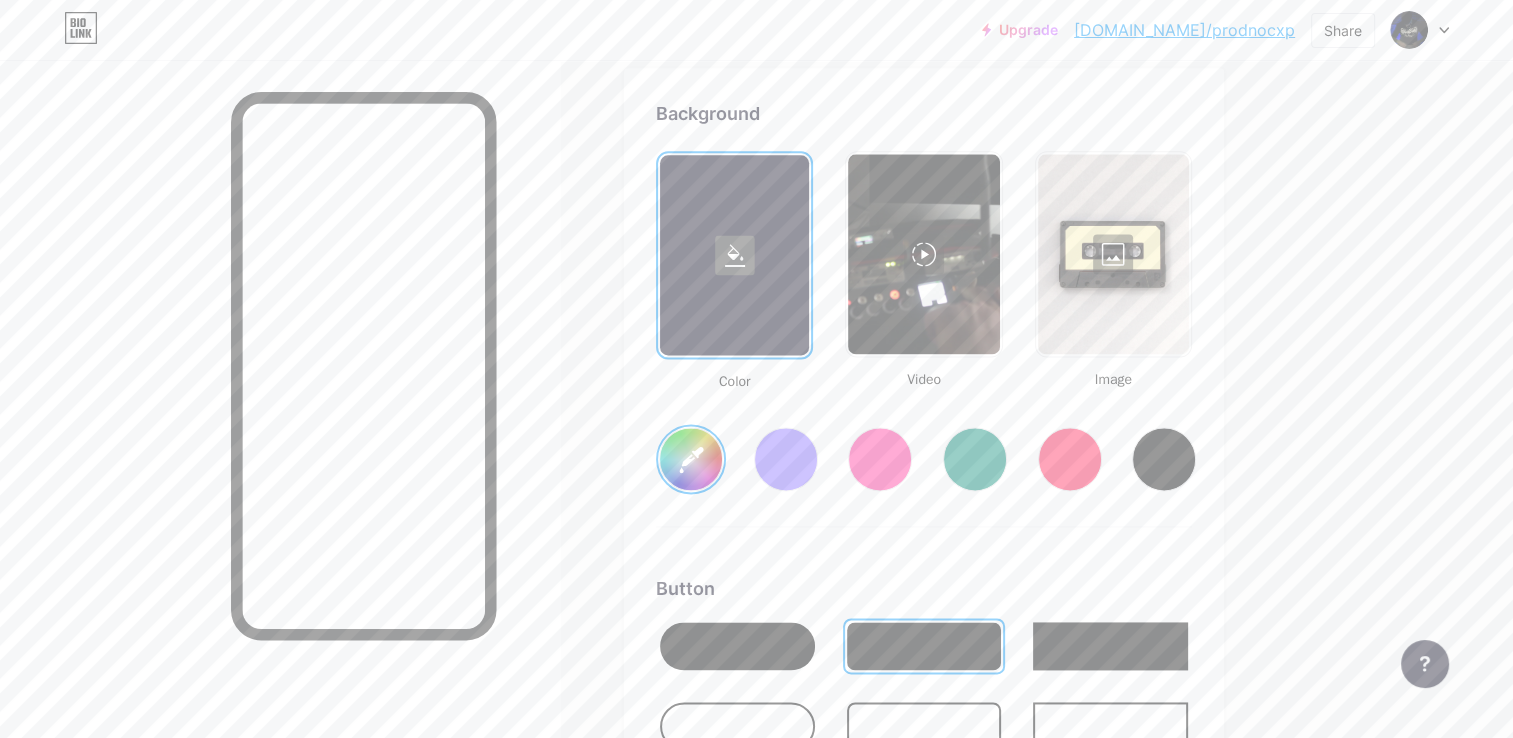 click at bounding box center (1113, 254) 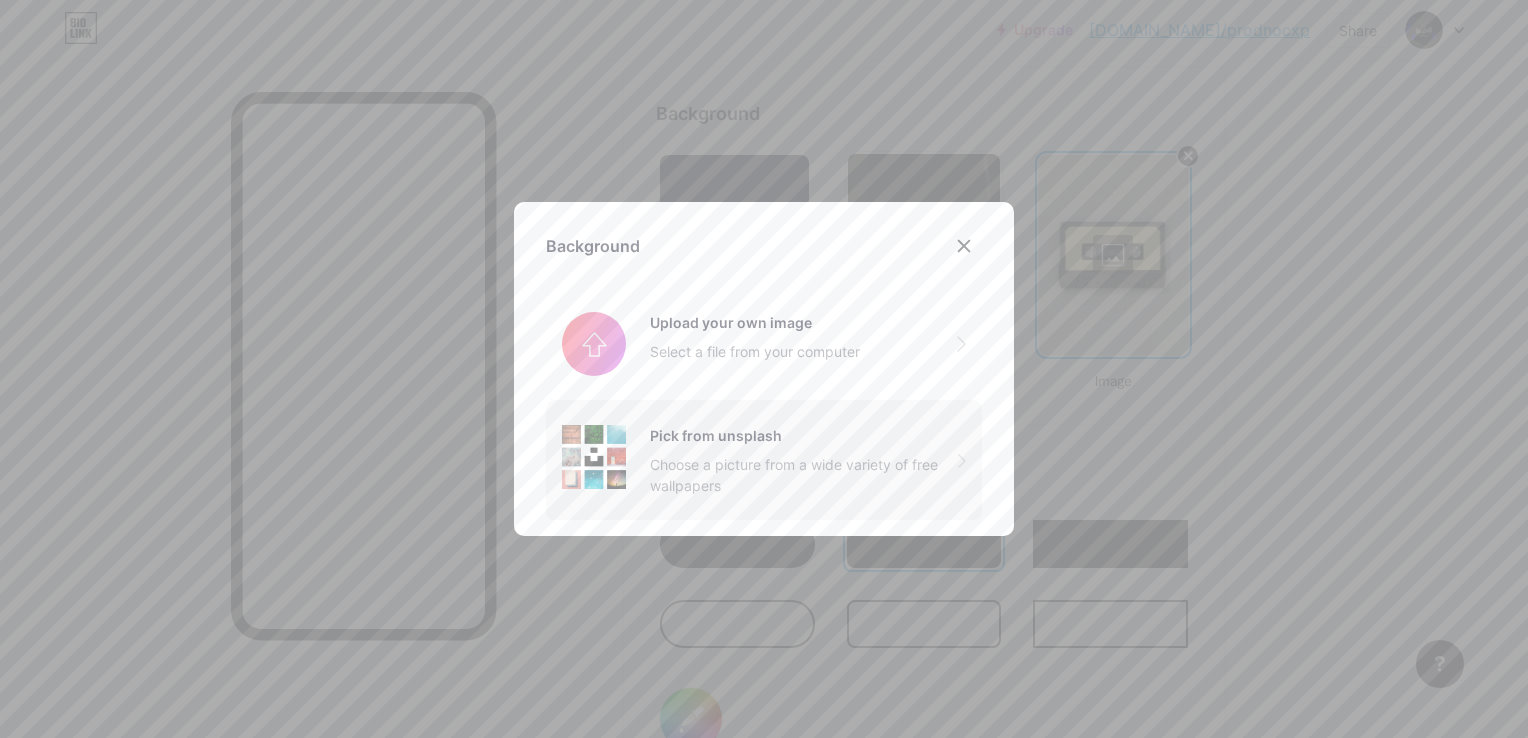 click on "Pick from unsplash   Choose a picture from a wide variety of
free wallpapers" at bounding box center (764, 460) 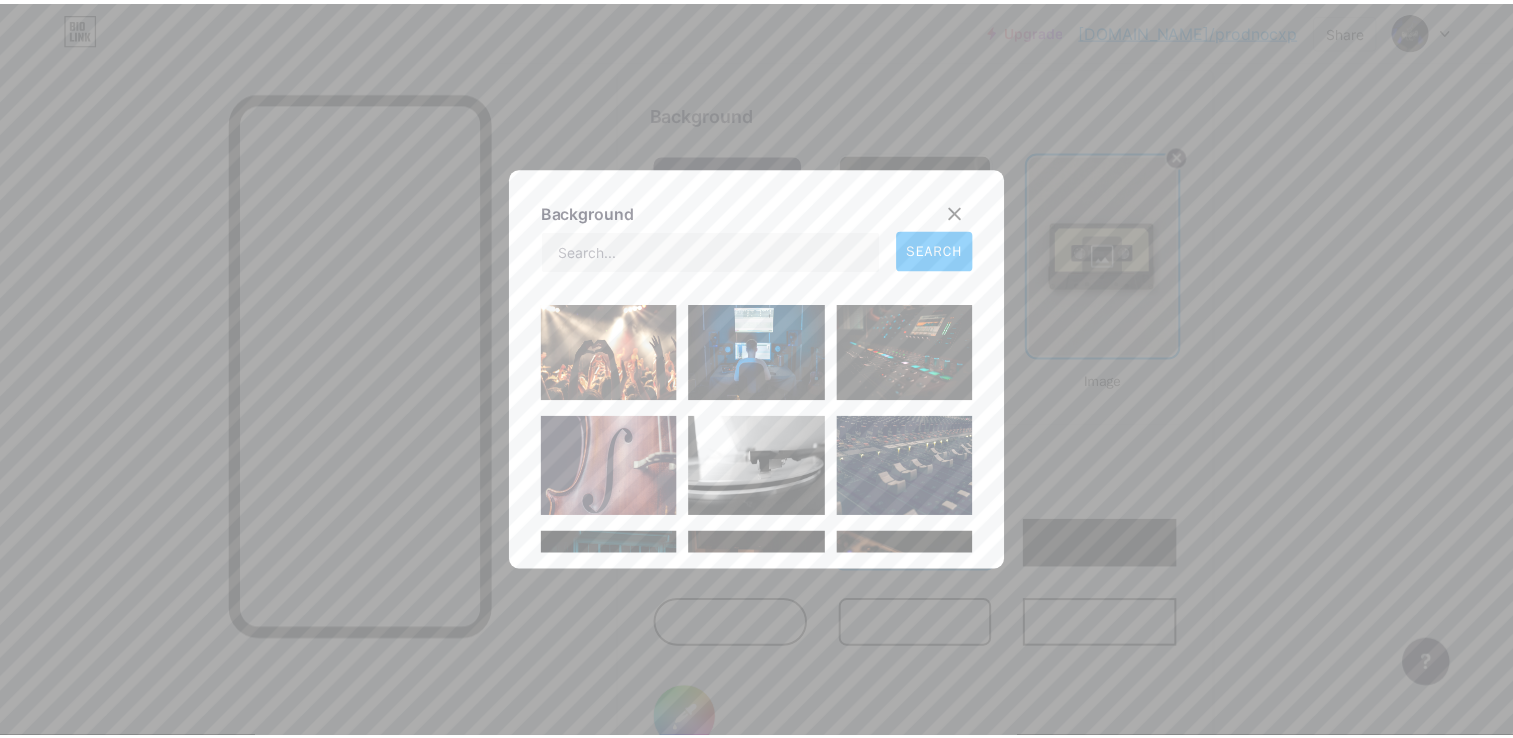 scroll, scrollTop: 3680, scrollLeft: 0, axis: vertical 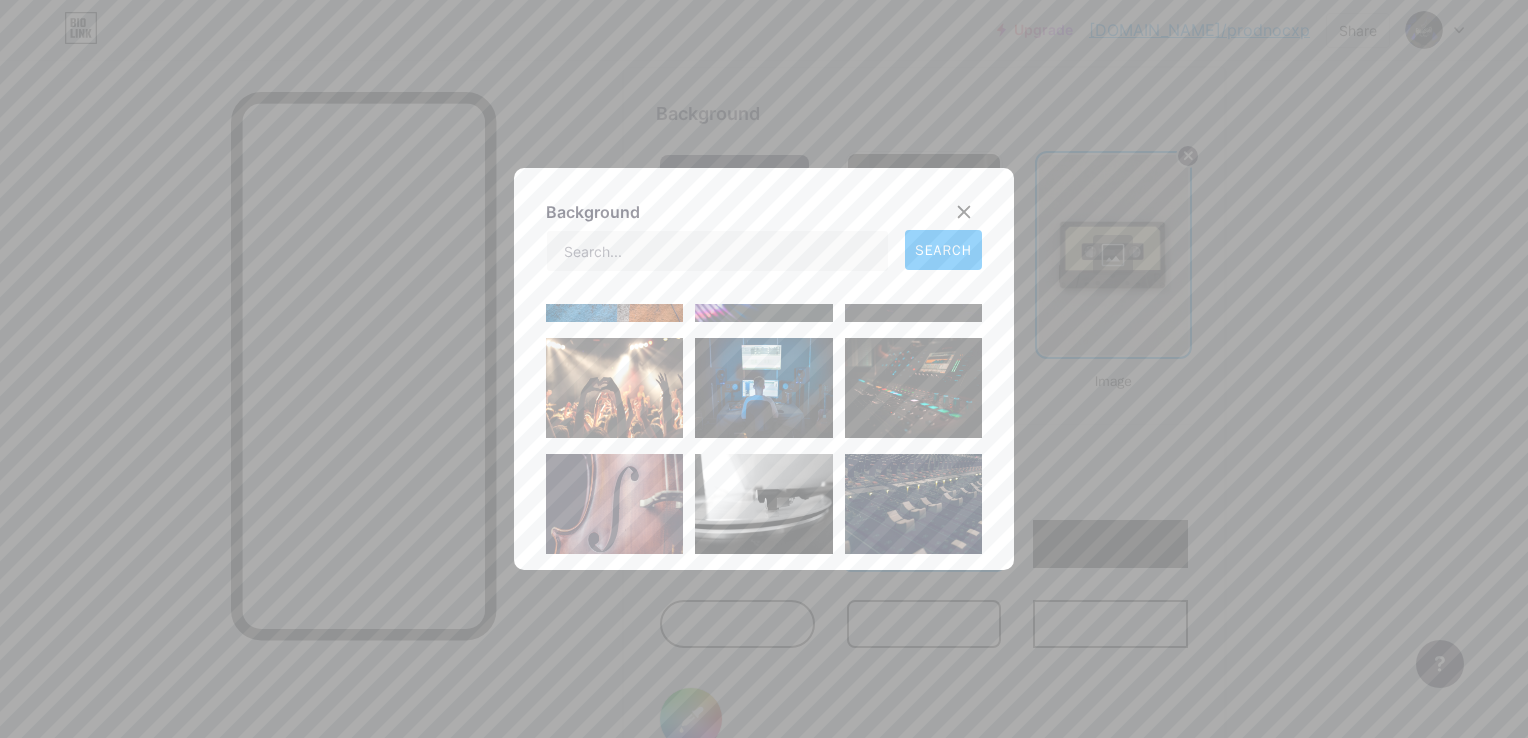 click at bounding box center [913, 388] 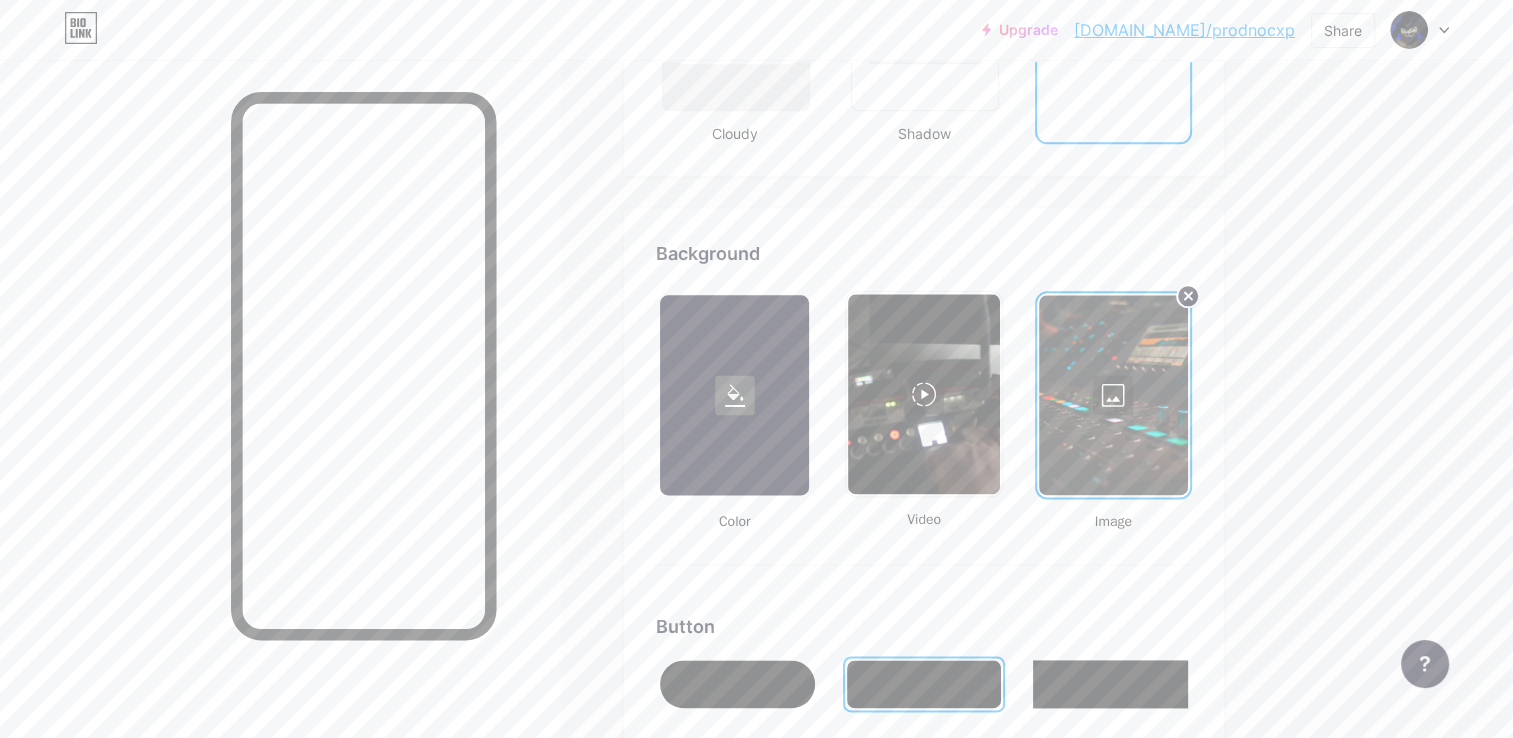 scroll, scrollTop: 2530, scrollLeft: 0, axis: vertical 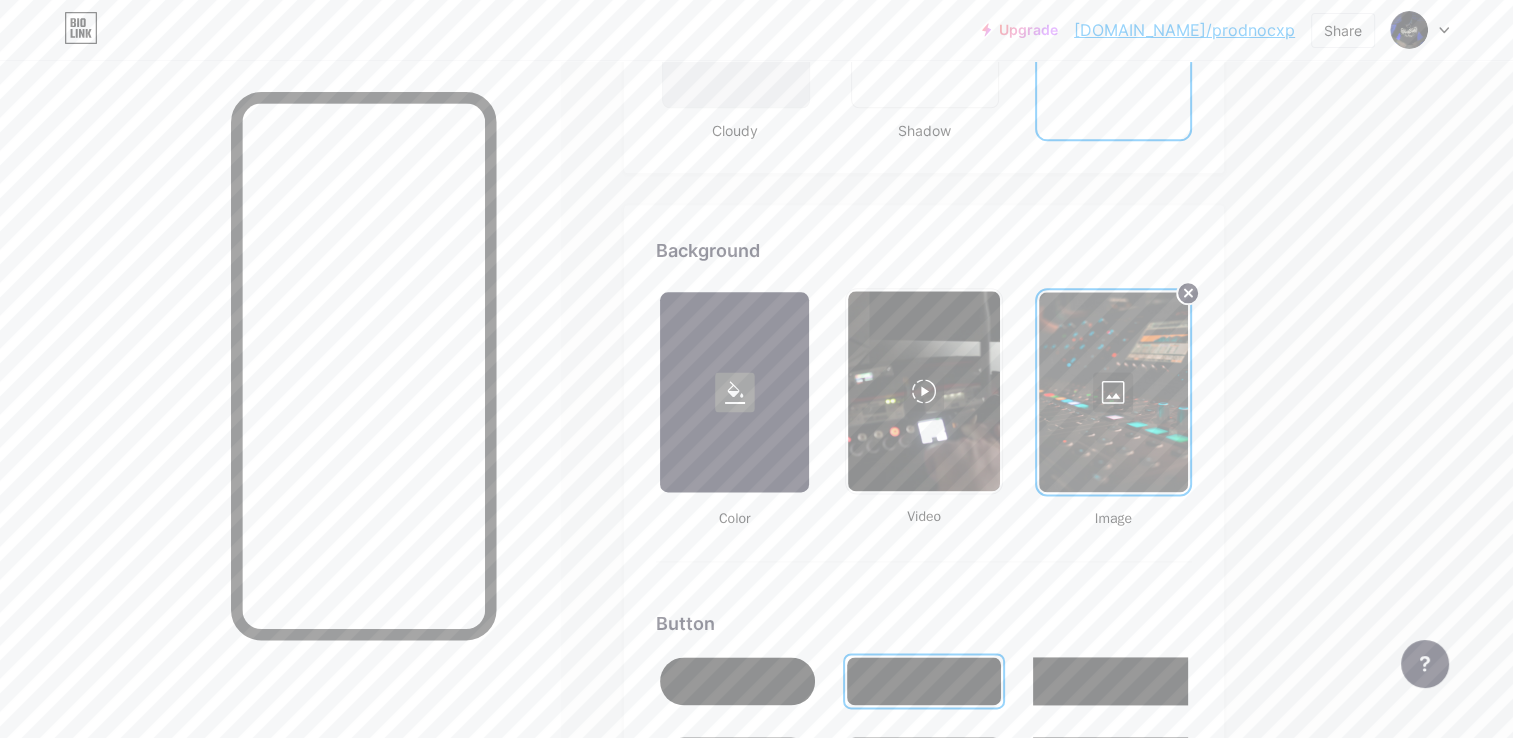 click at bounding box center (734, 392) 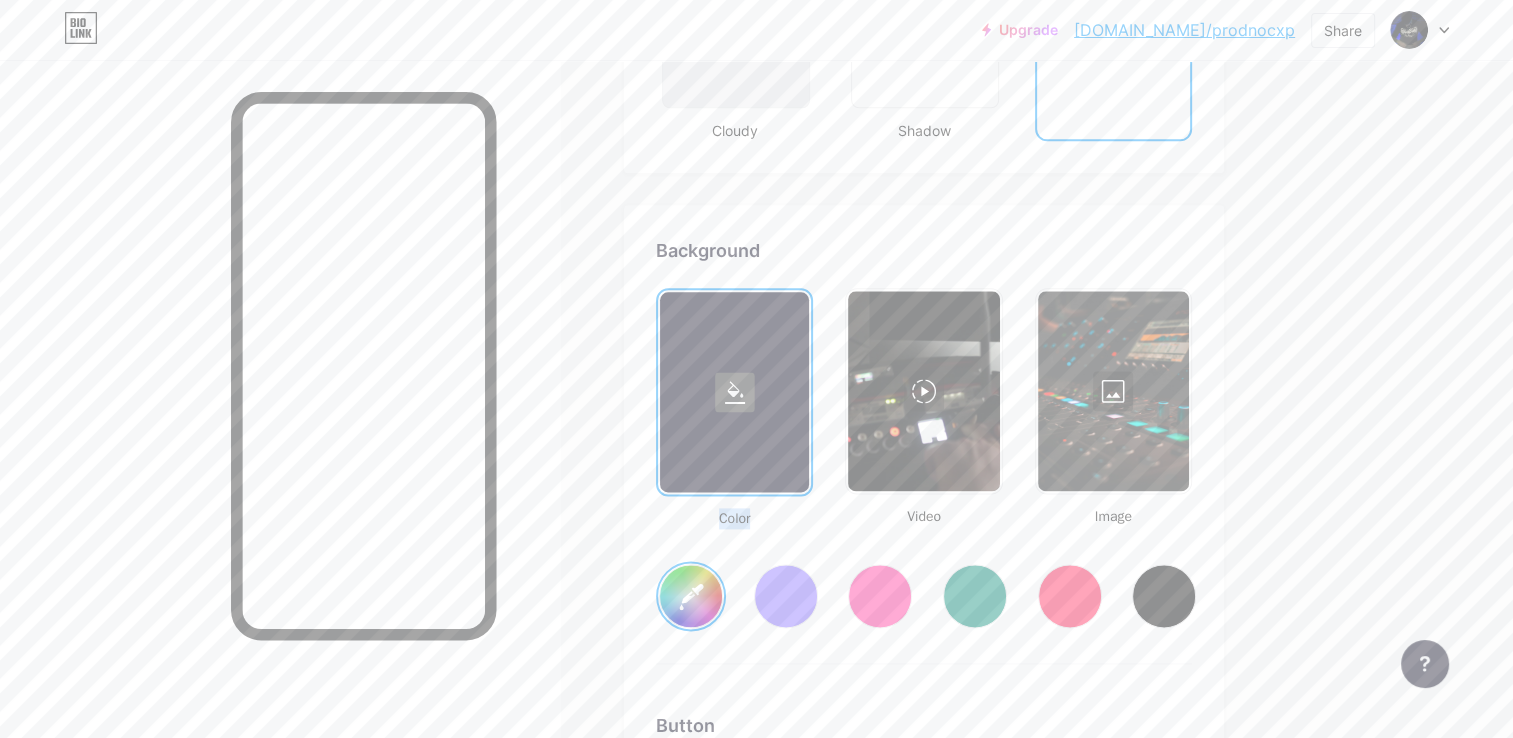 click at bounding box center (734, 392) 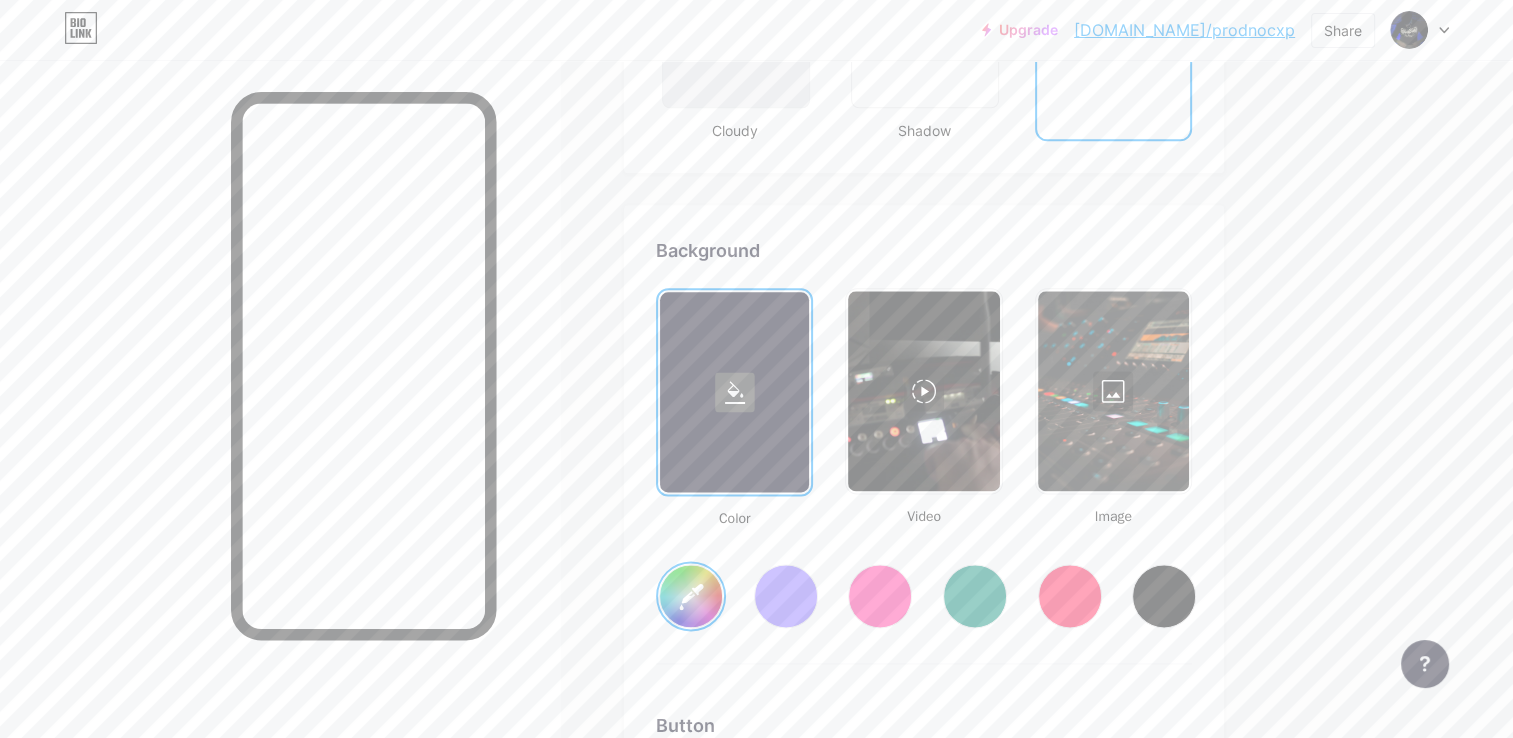 click at bounding box center (1164, 596) 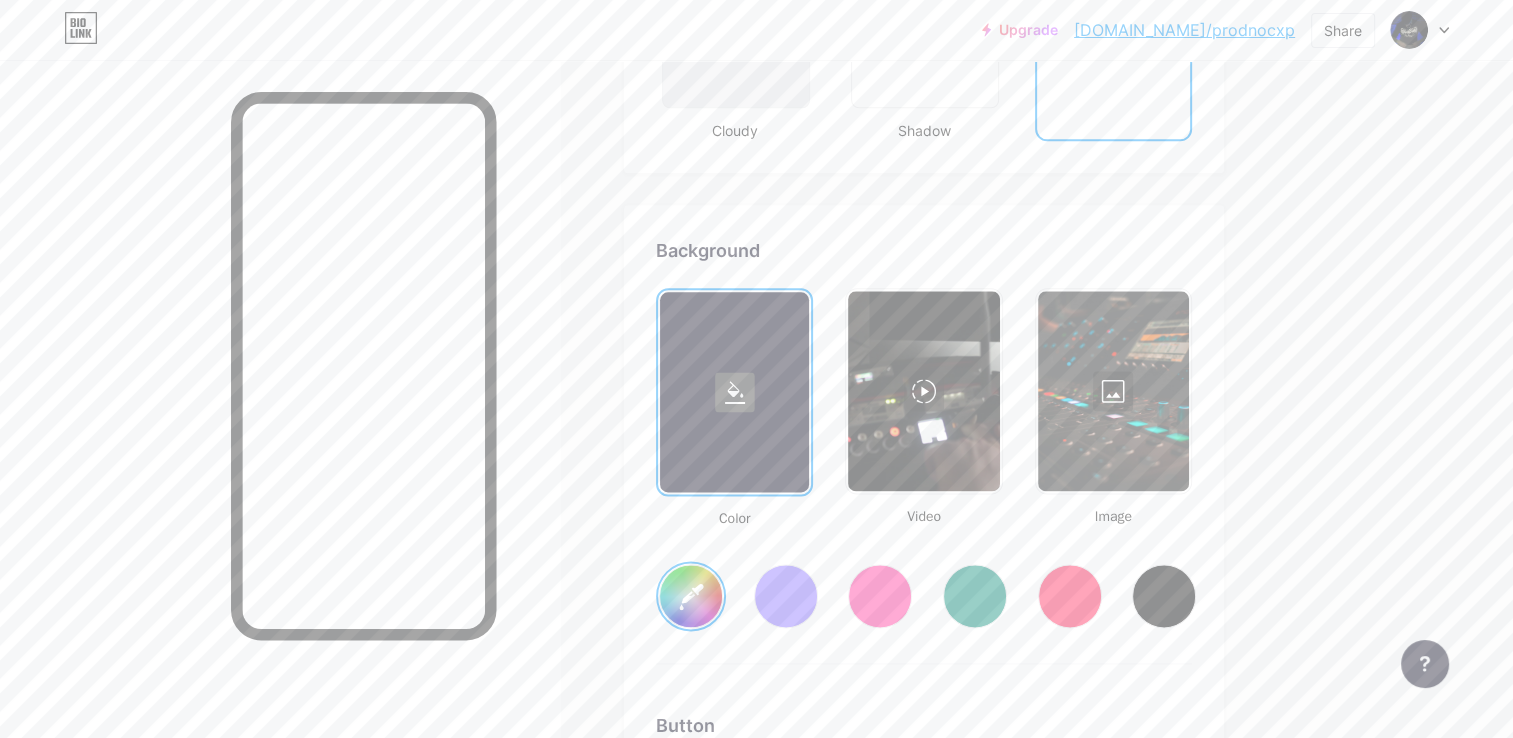 type on "#000000" 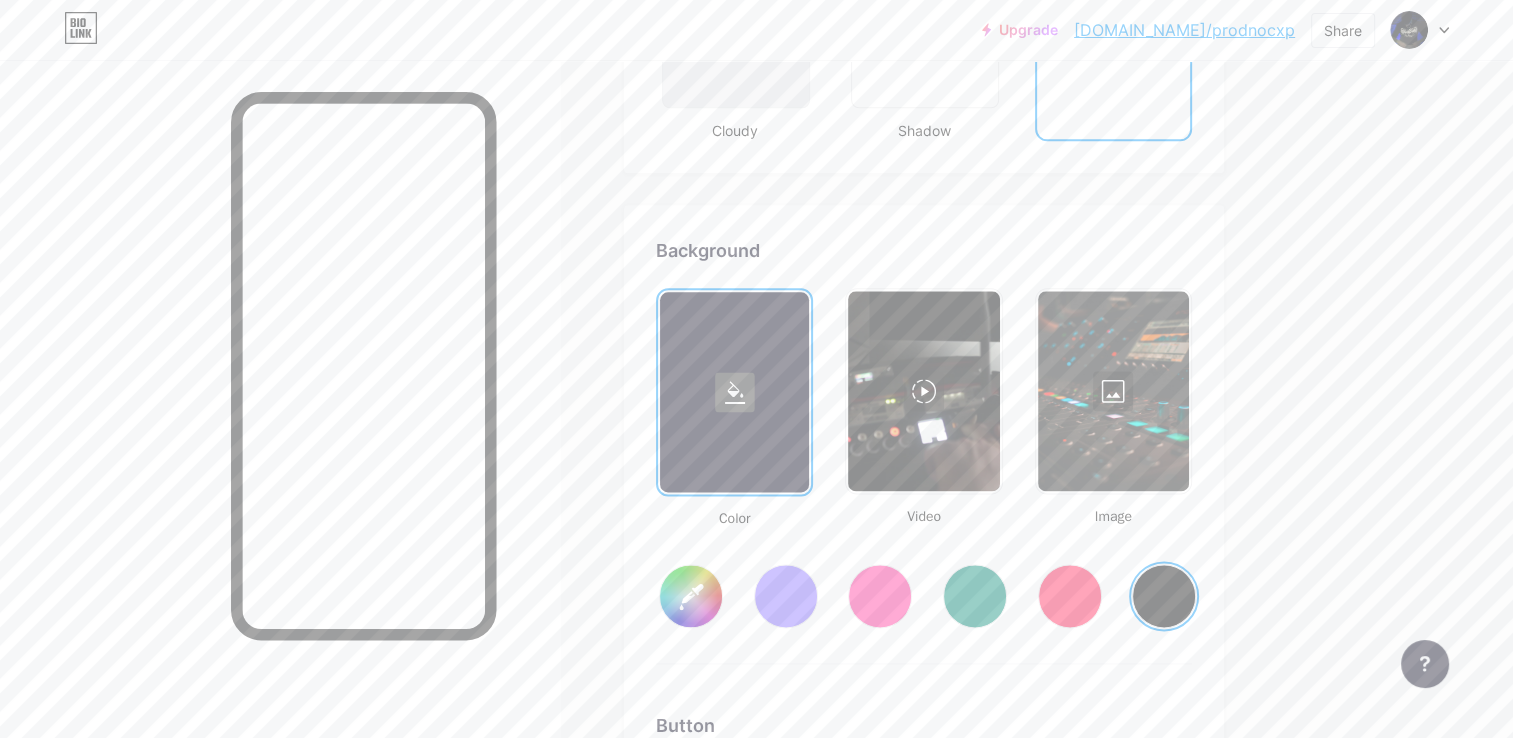 click at bounding box center (1164, 596) 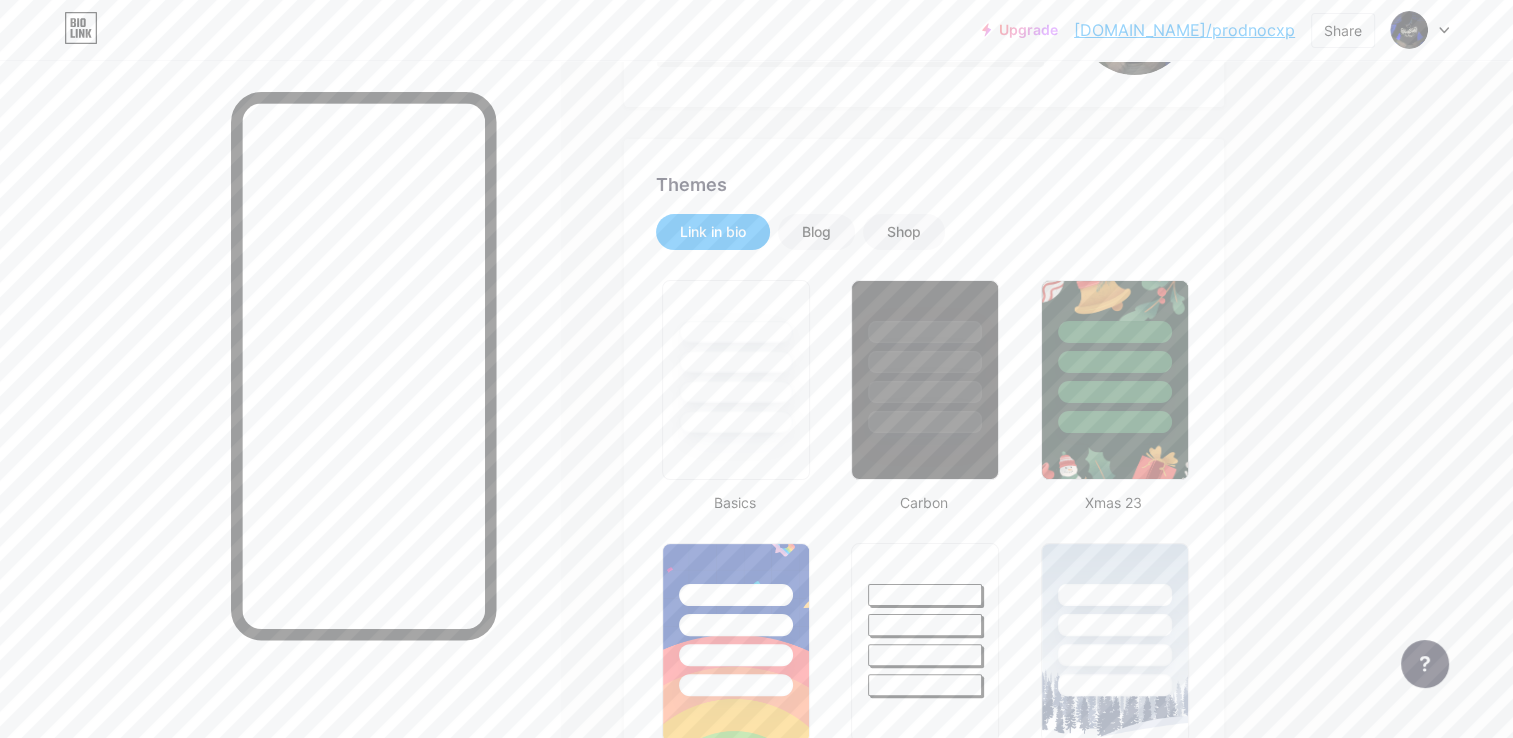 scroll, scrollTop: 273, scrollLeft: 0, axis: vertical 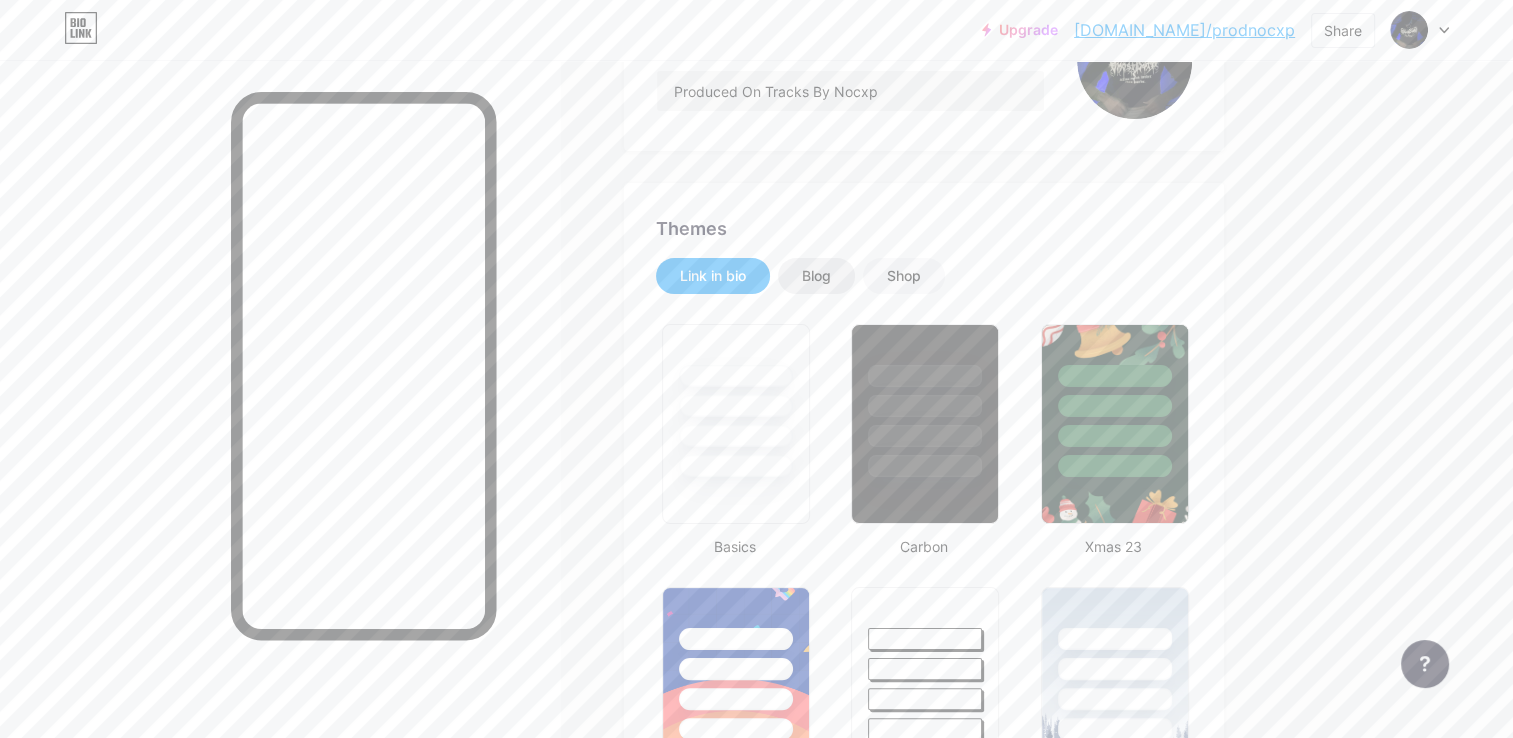 click on "Blog" at bounding box center [816, 276] 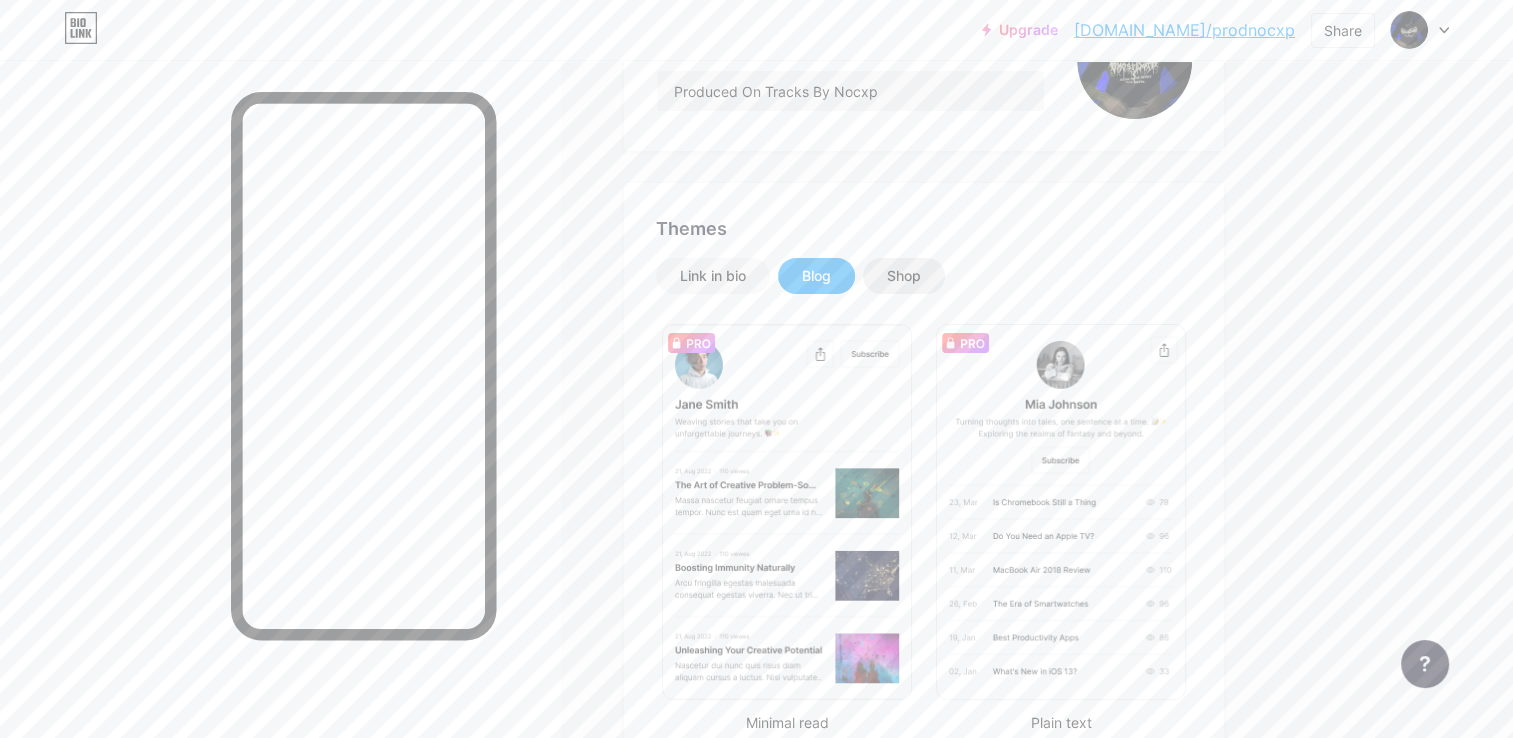 click on "Shop" at bounding box center [904, 276] 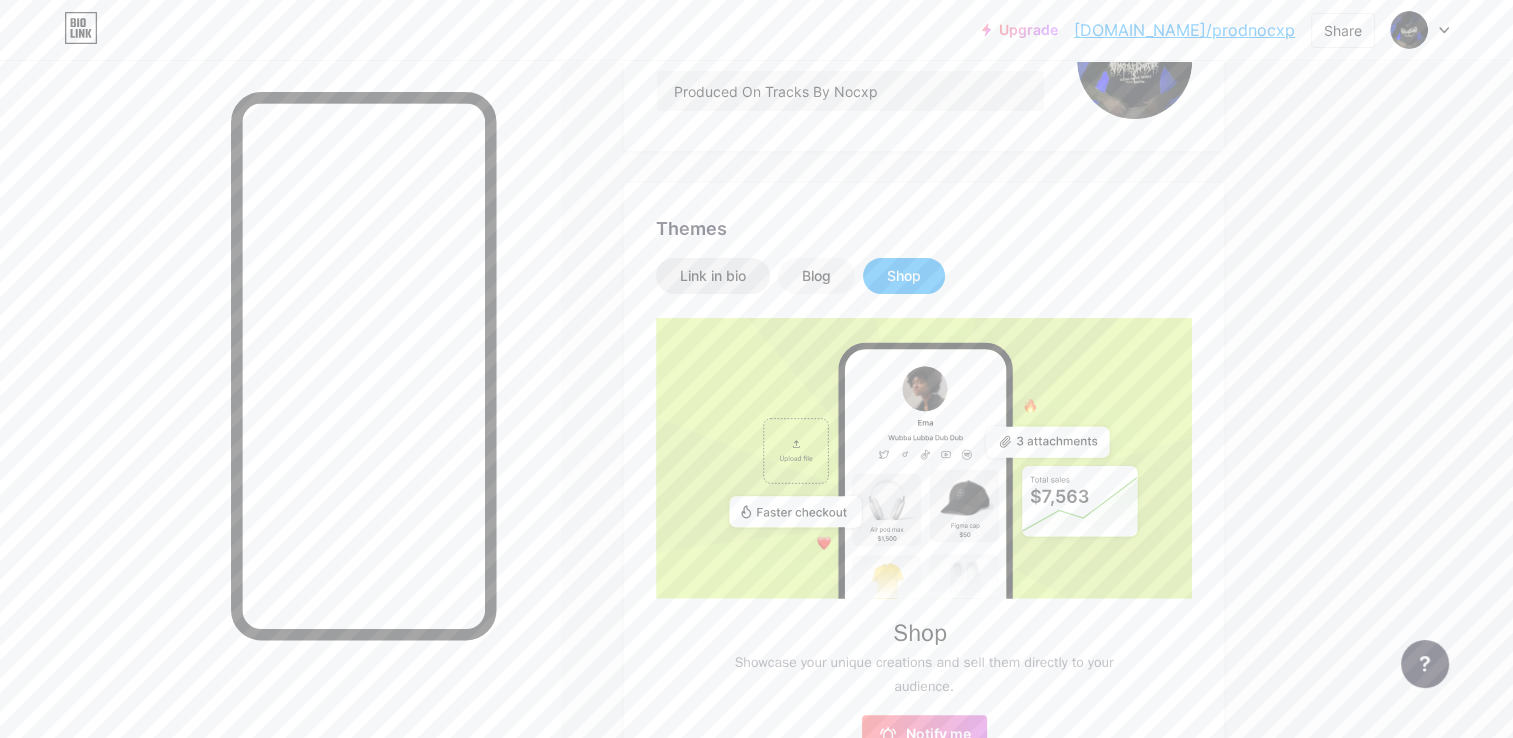 click on "Link in bio" at bounding box center (713, 276) 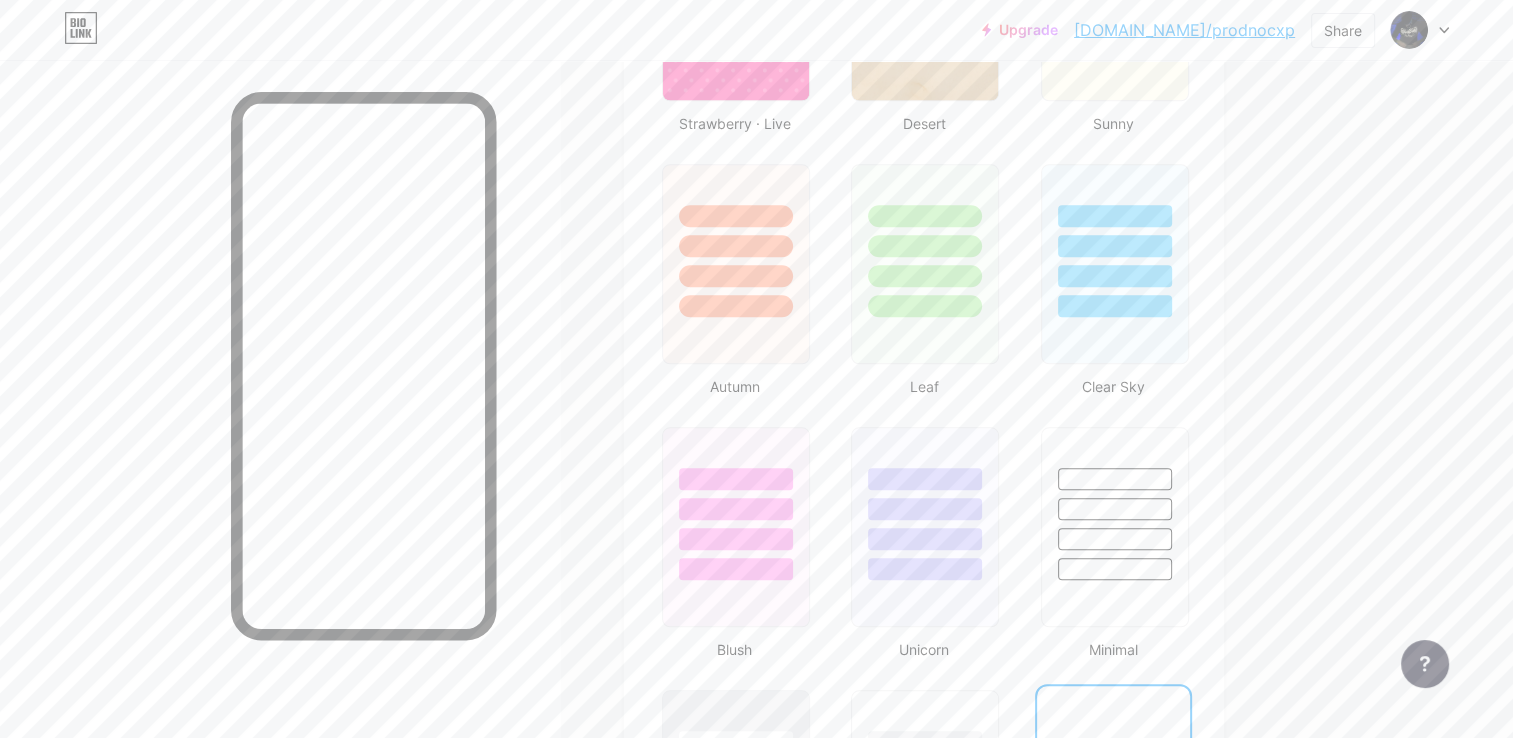 scroll, scrollTop: 2651, scrollLeft: 0, axis: vertical 